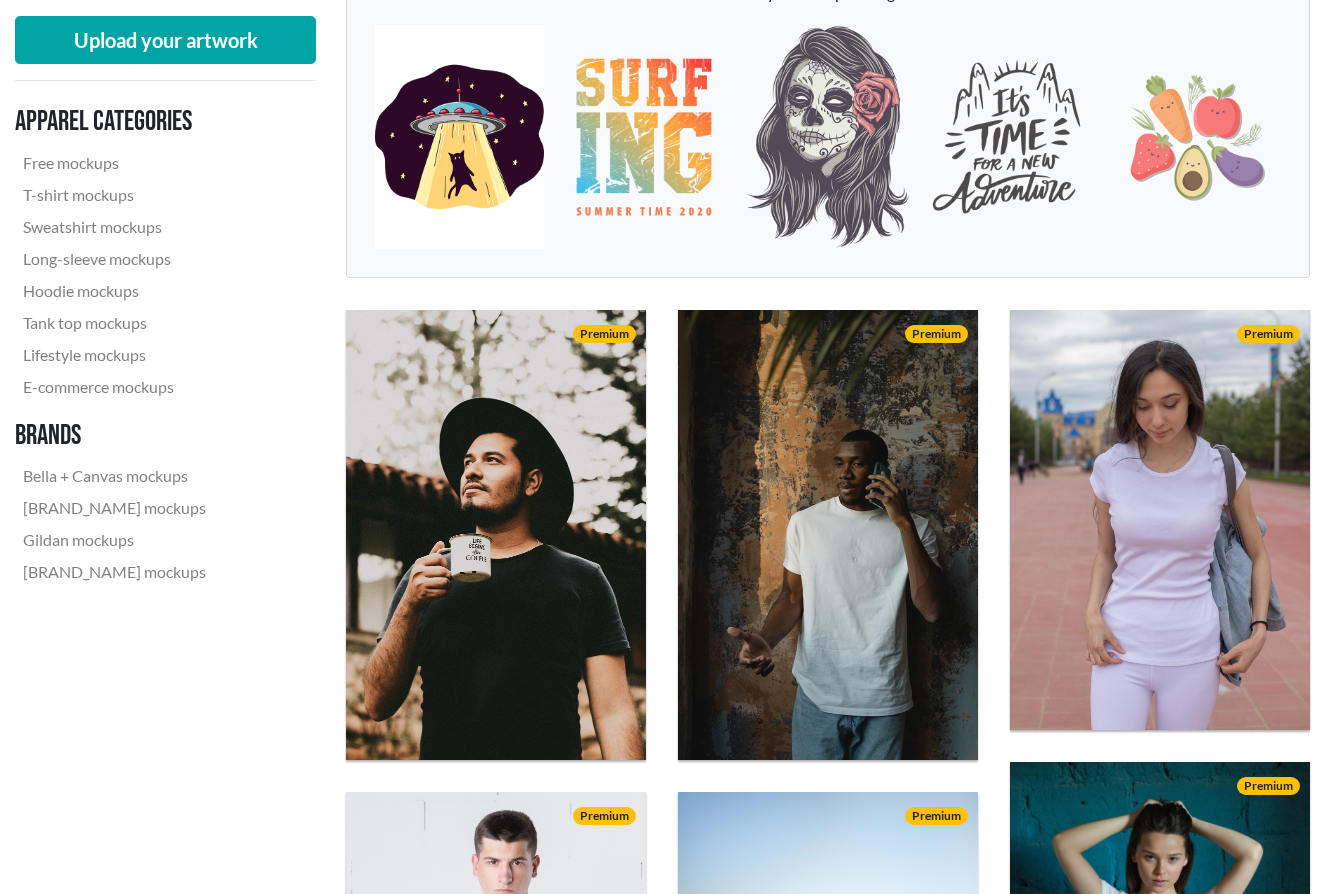scroll, scrollTop: 356, scrollLeft: 0, axis: vertical 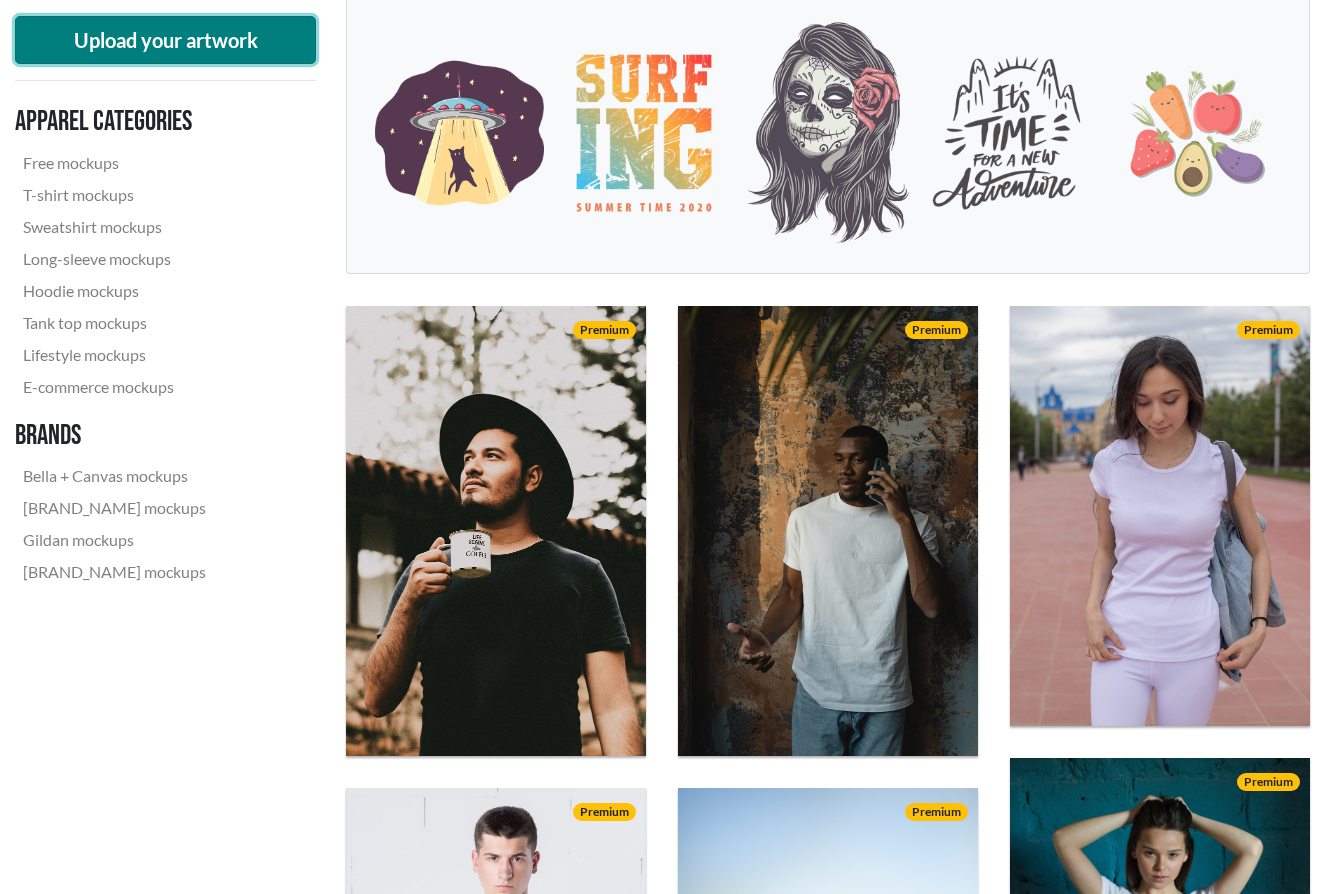 click on "Upload your artwork" at bounding box center [165, 40] 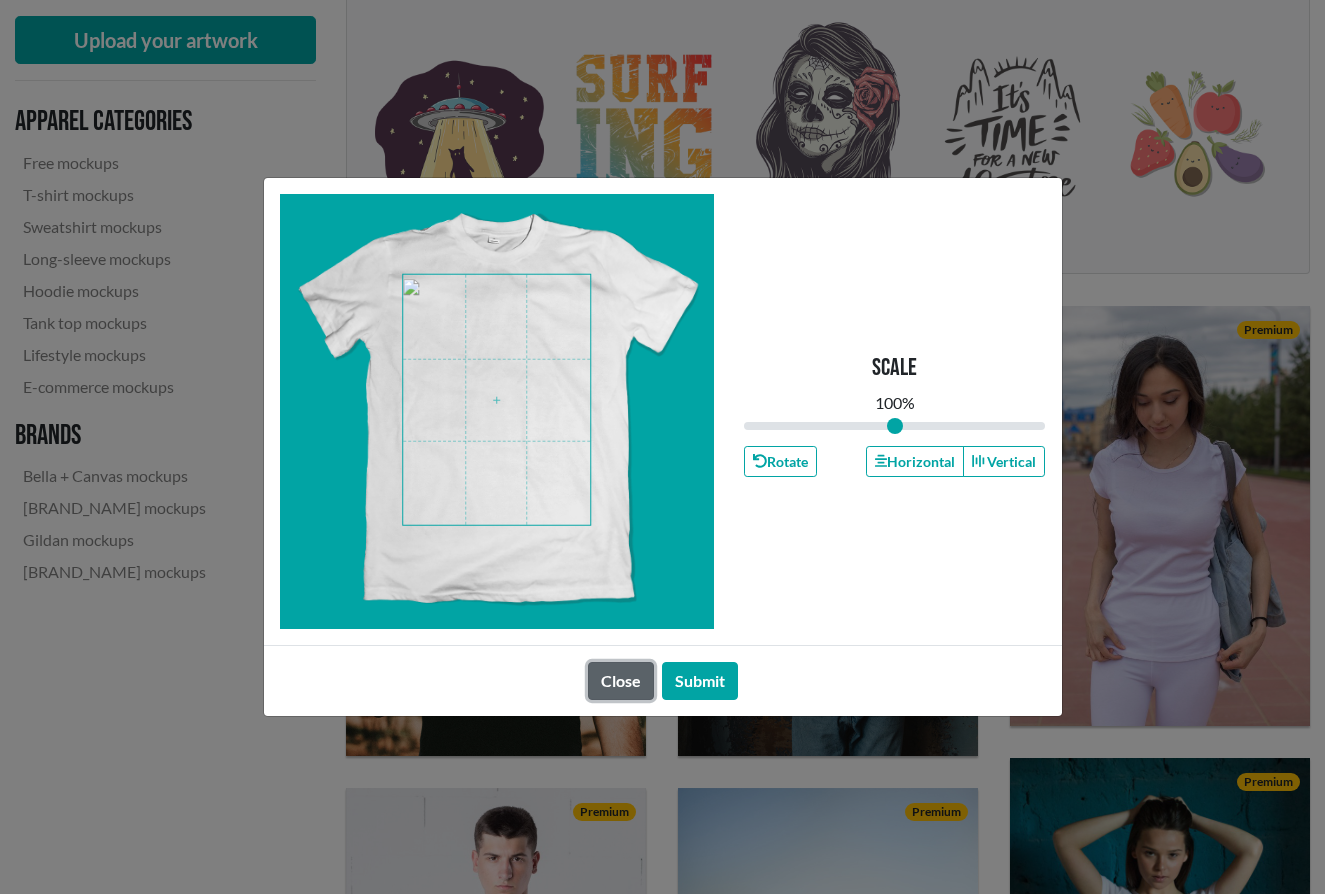 click on "Close" at bounding box center (621, 681) 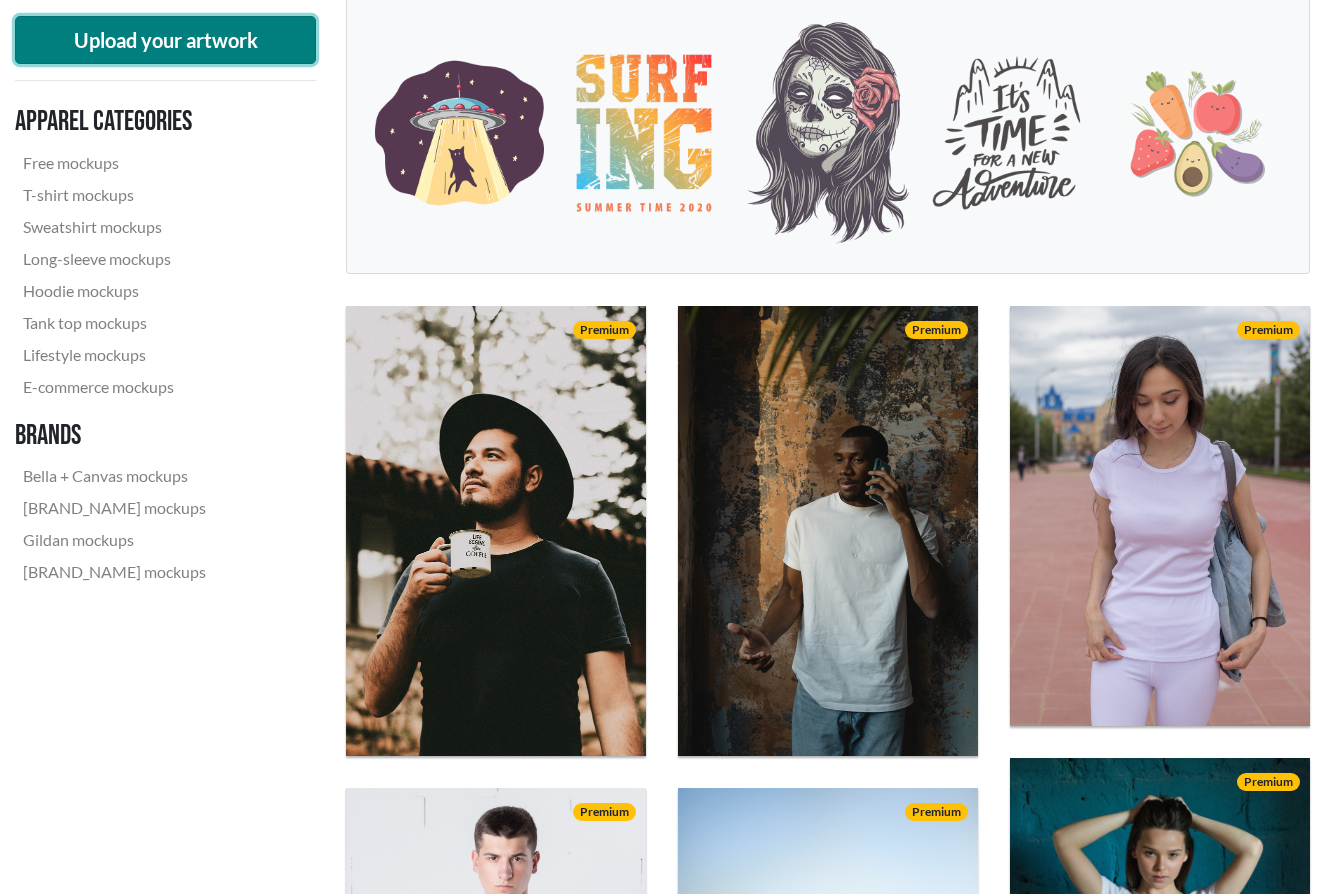 scroll, scrollTop: 0, scrollLeft: 0, axis: both 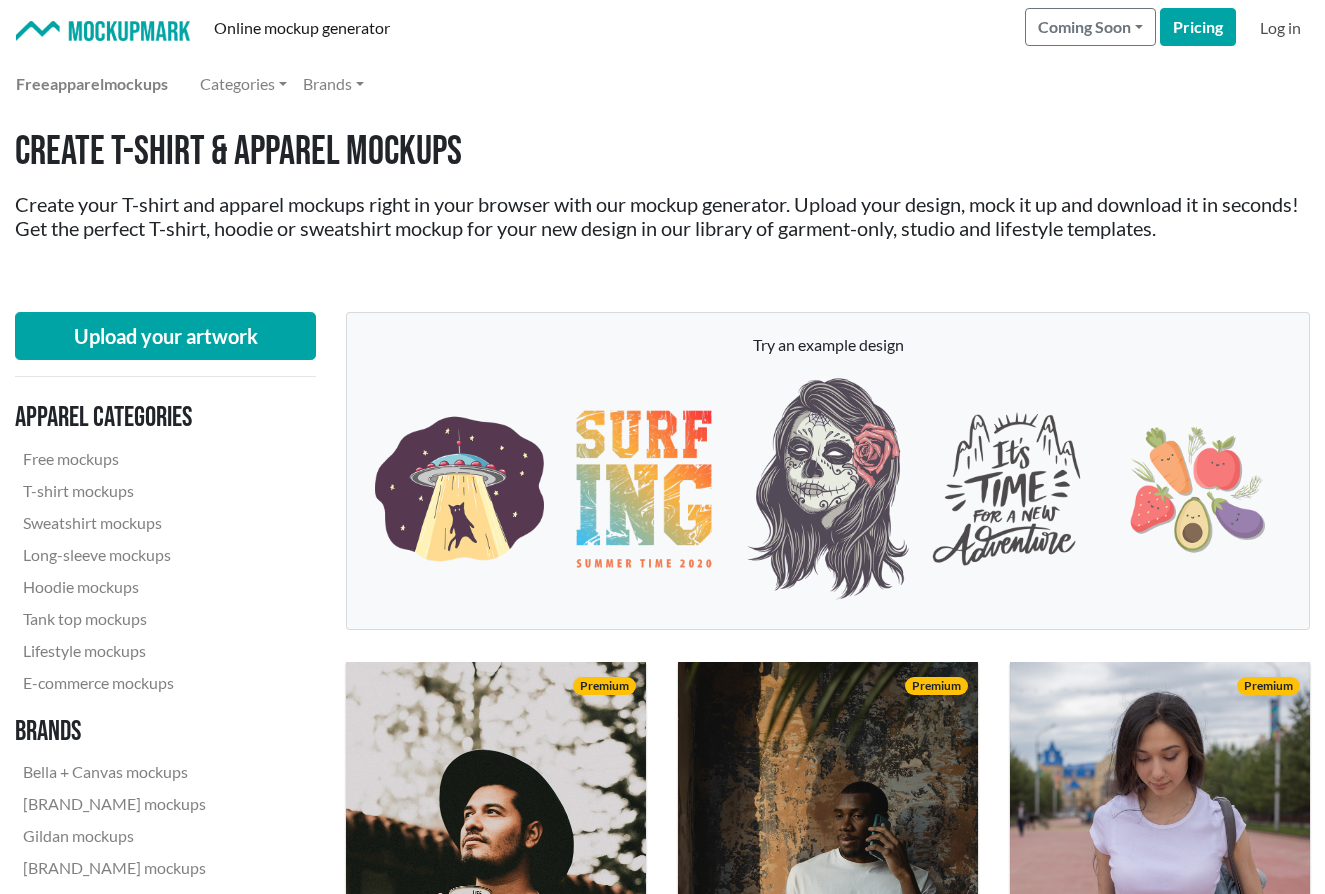 click on "Log in" at bounding box center (1280, 28) 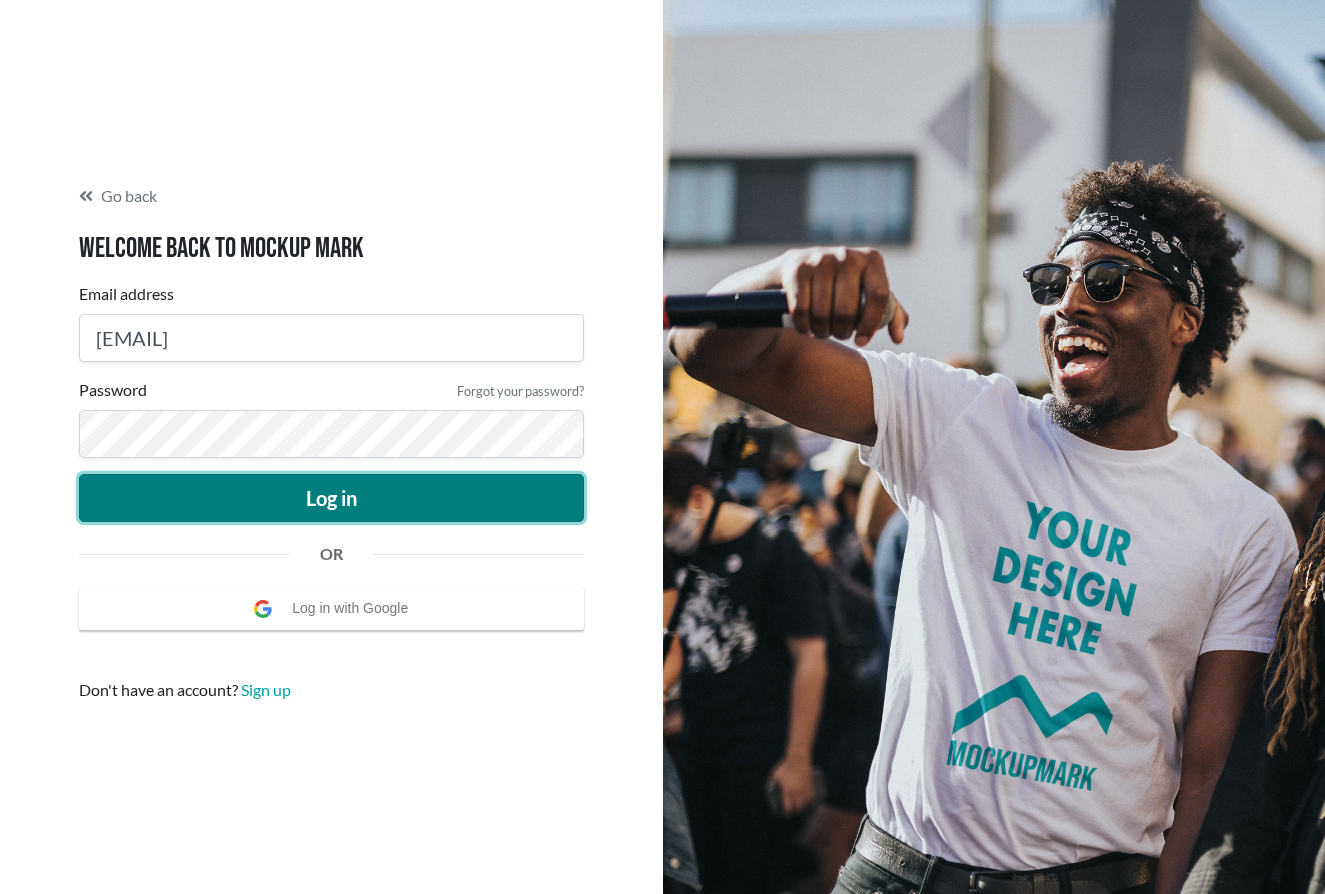 click on "Log in" at bounding box center (331, 498) 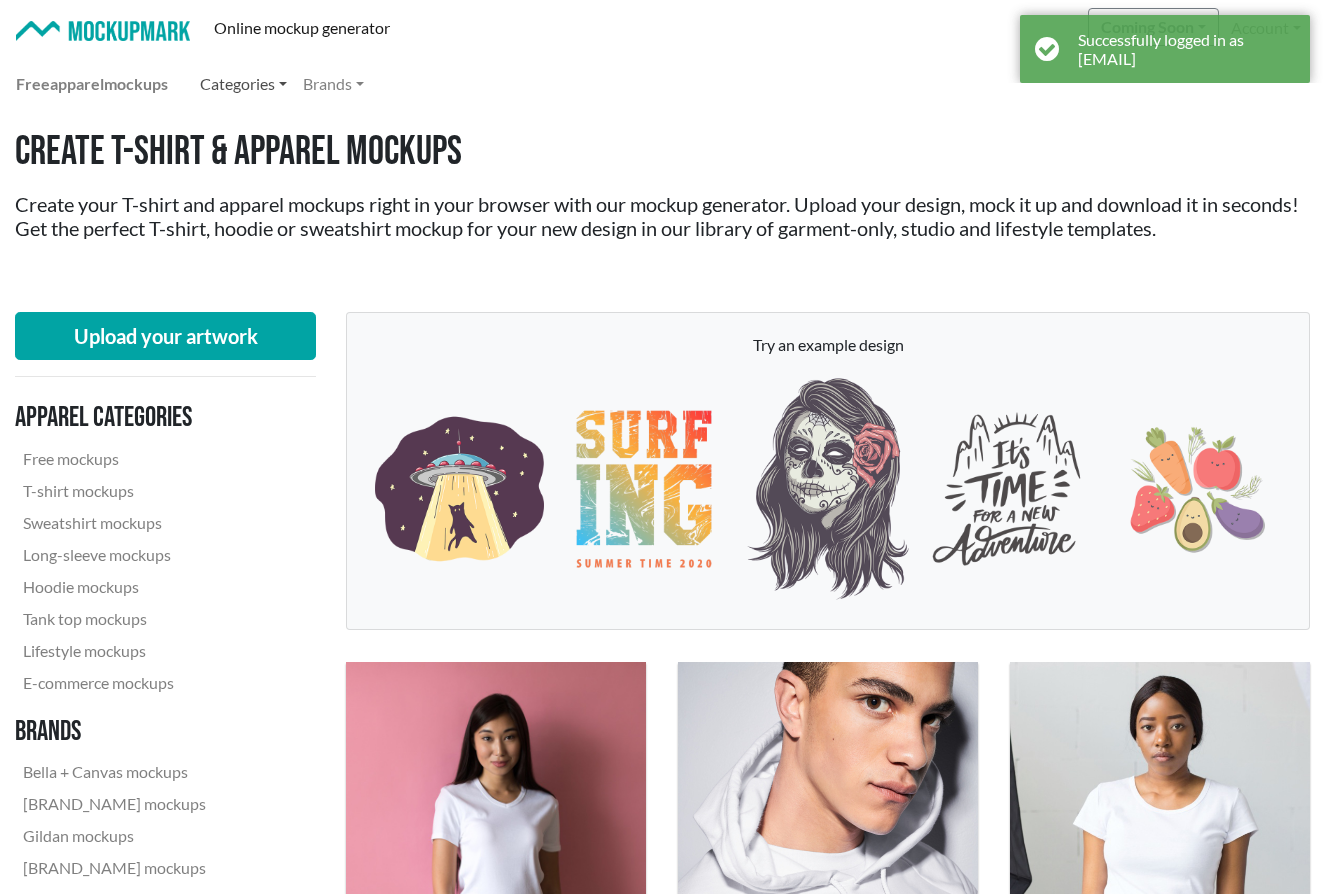 click on "Categories" at bounding box center [243, 84] 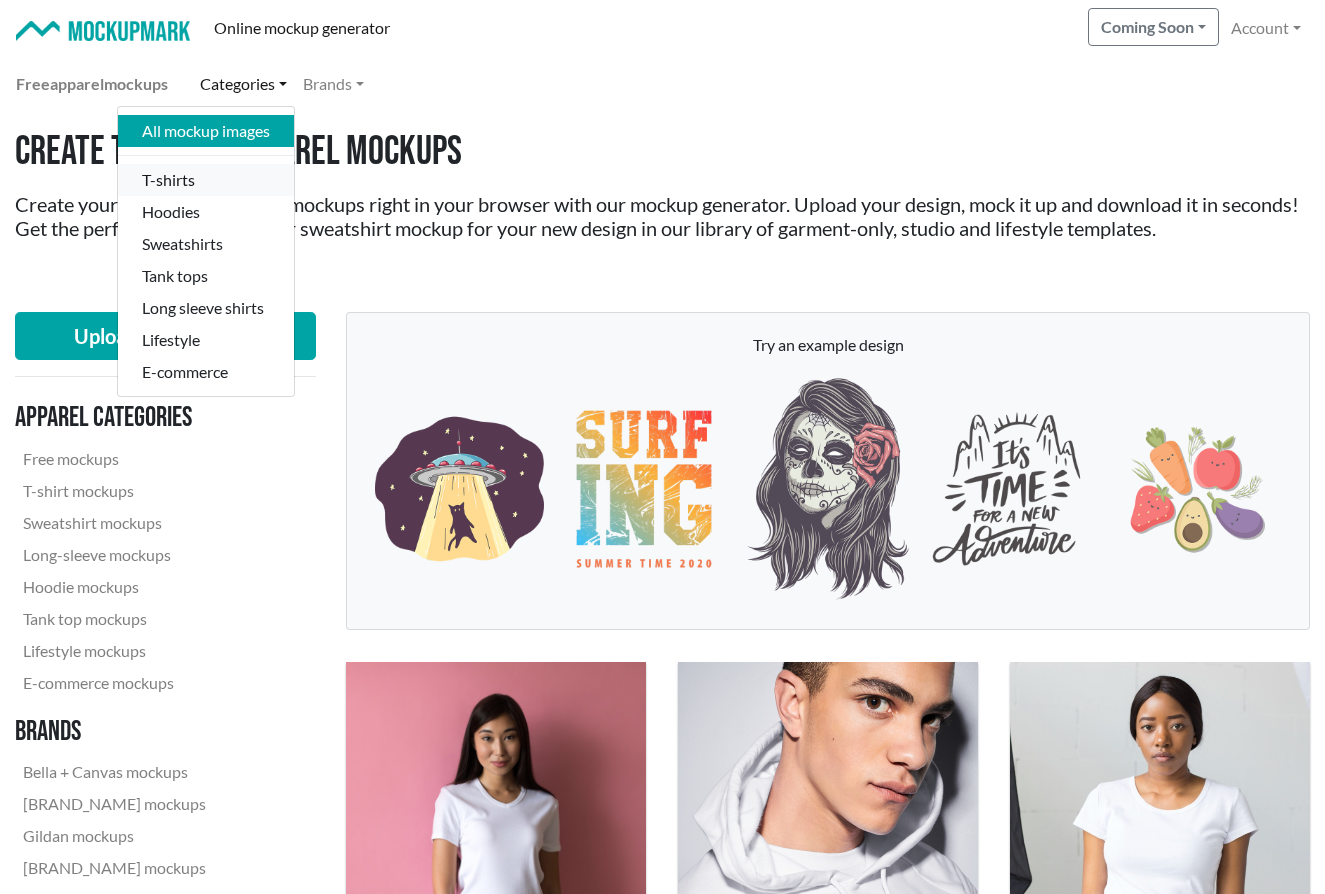 click on "T-shirts" at bounding box center (206, 180) 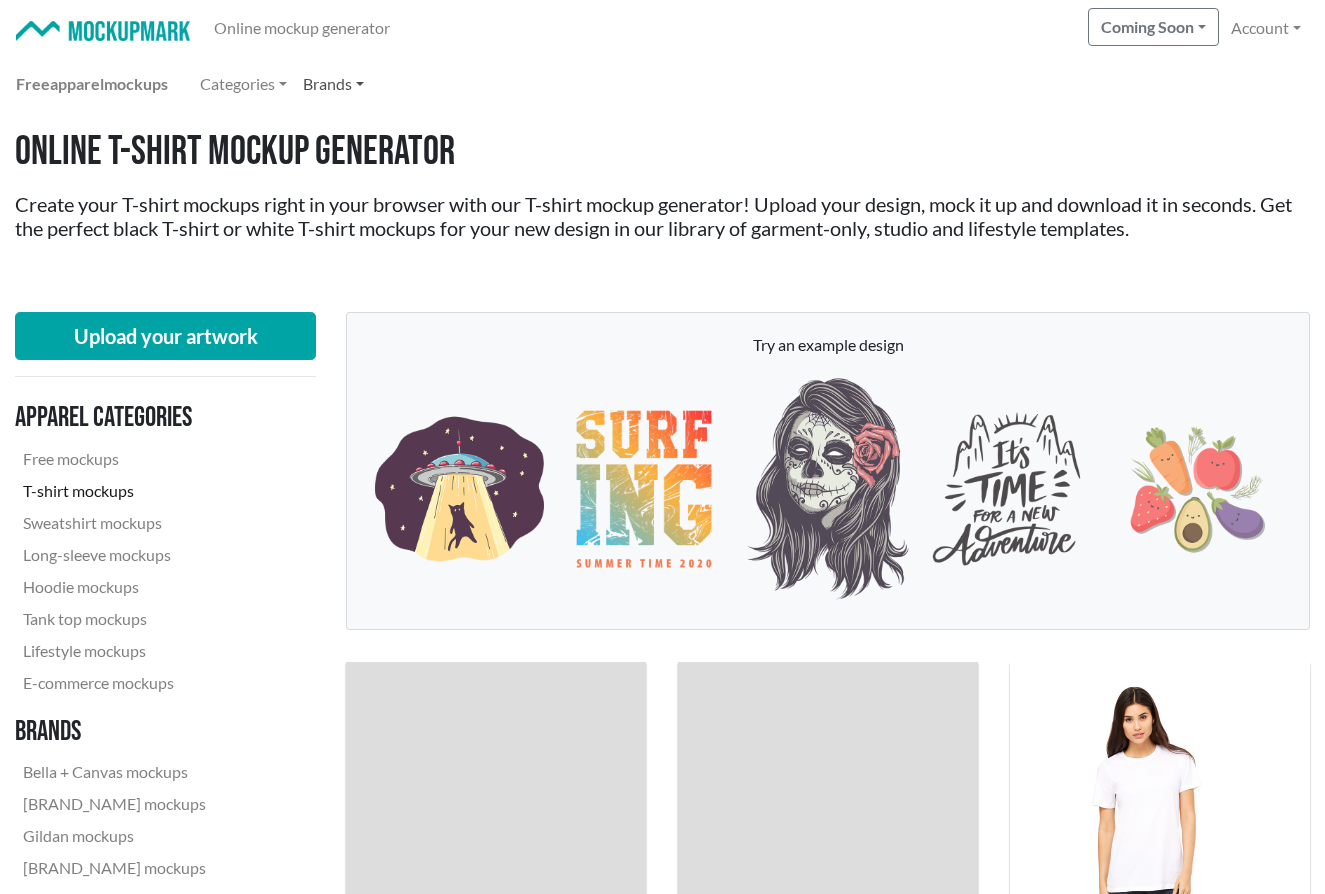 click on "Brands" at bounding box center (333, 84) 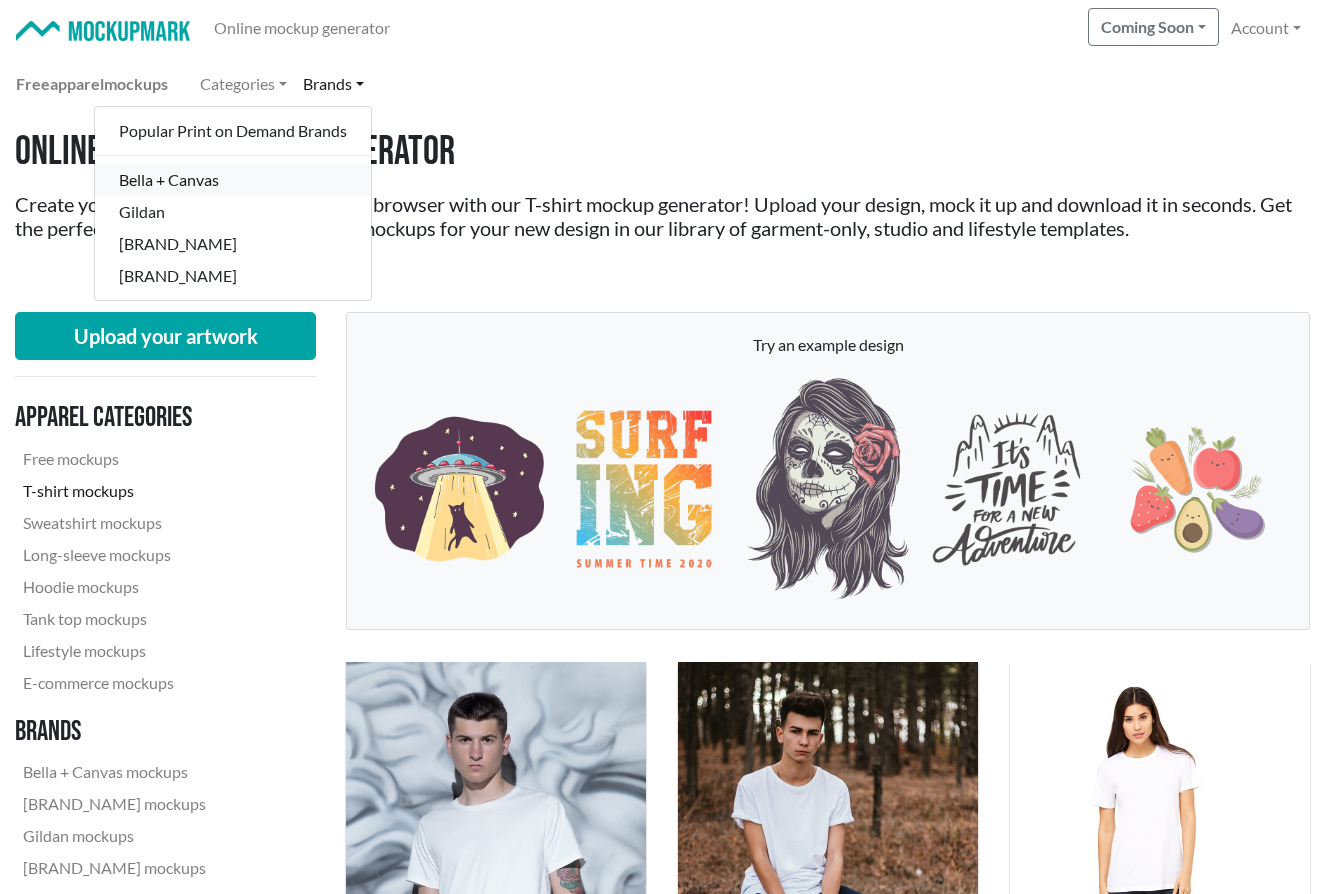 click on "Bella + Canvas" at bounding box center [233, 180] 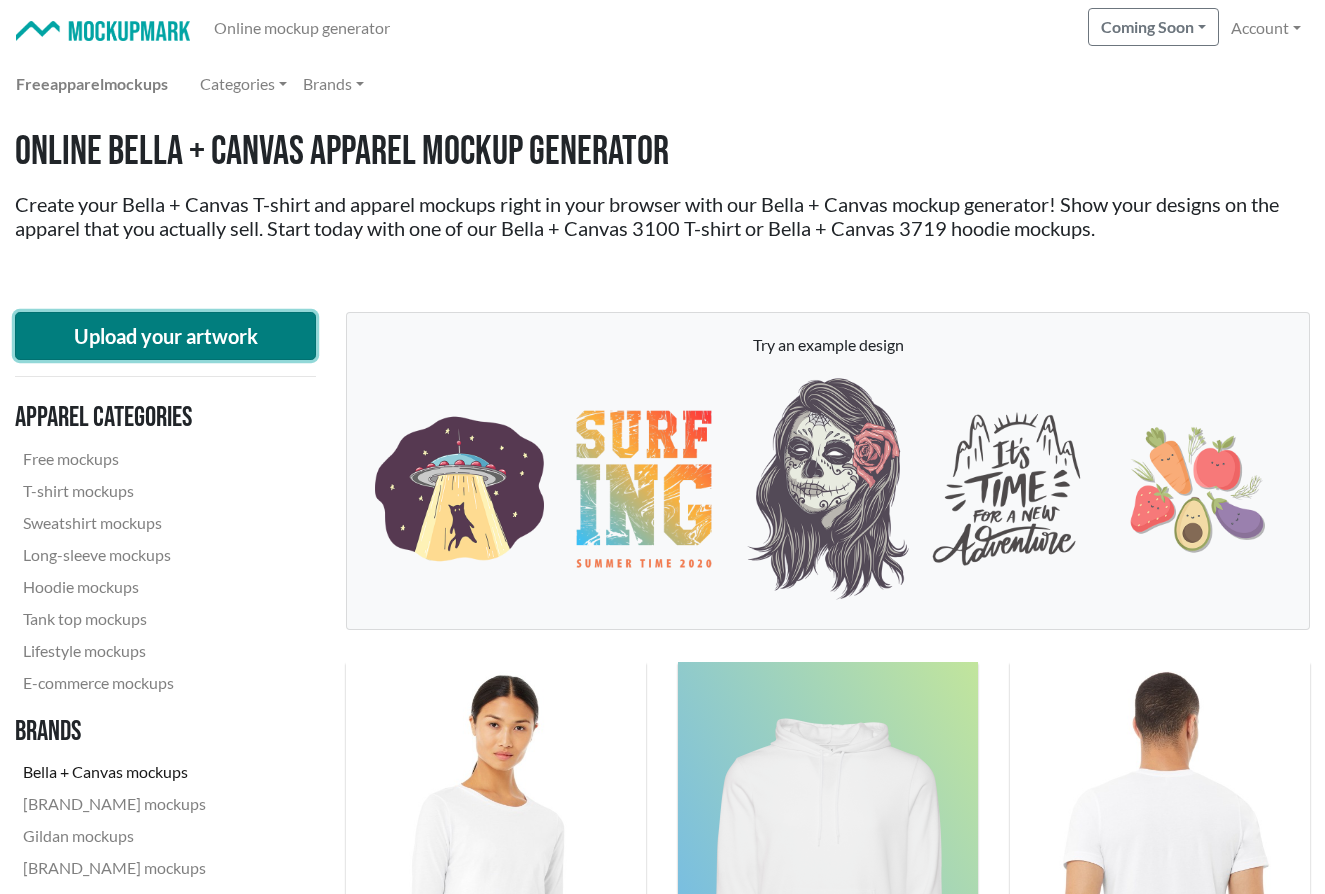 click on "Upload your artwork" at bounding box center [165, 336] 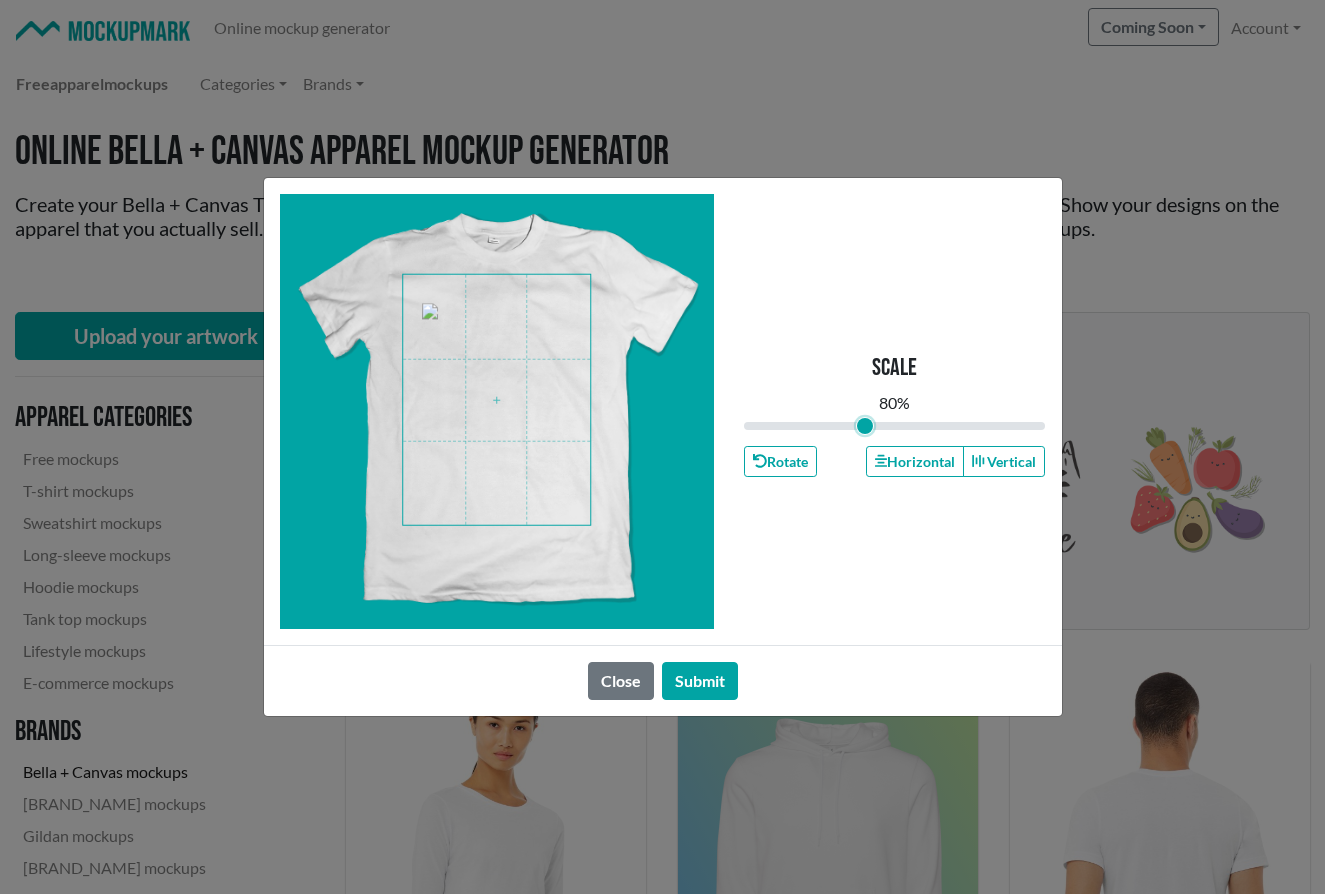 drag, startPoint x: 897, startPoint y: 428, endPoint x: 865, endPoint y: 431, distance: 32.140316 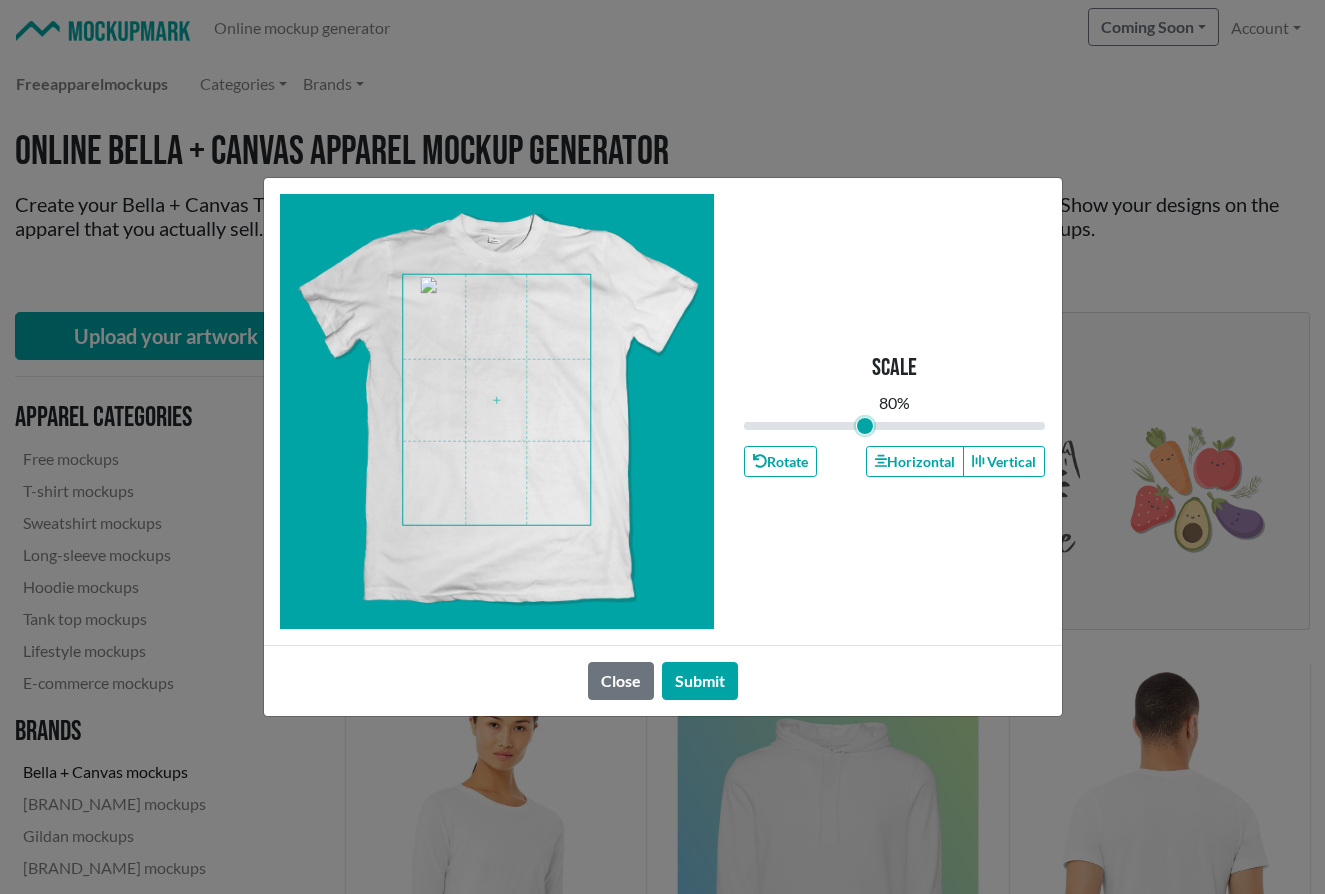 click at bounding box center [496, 400] 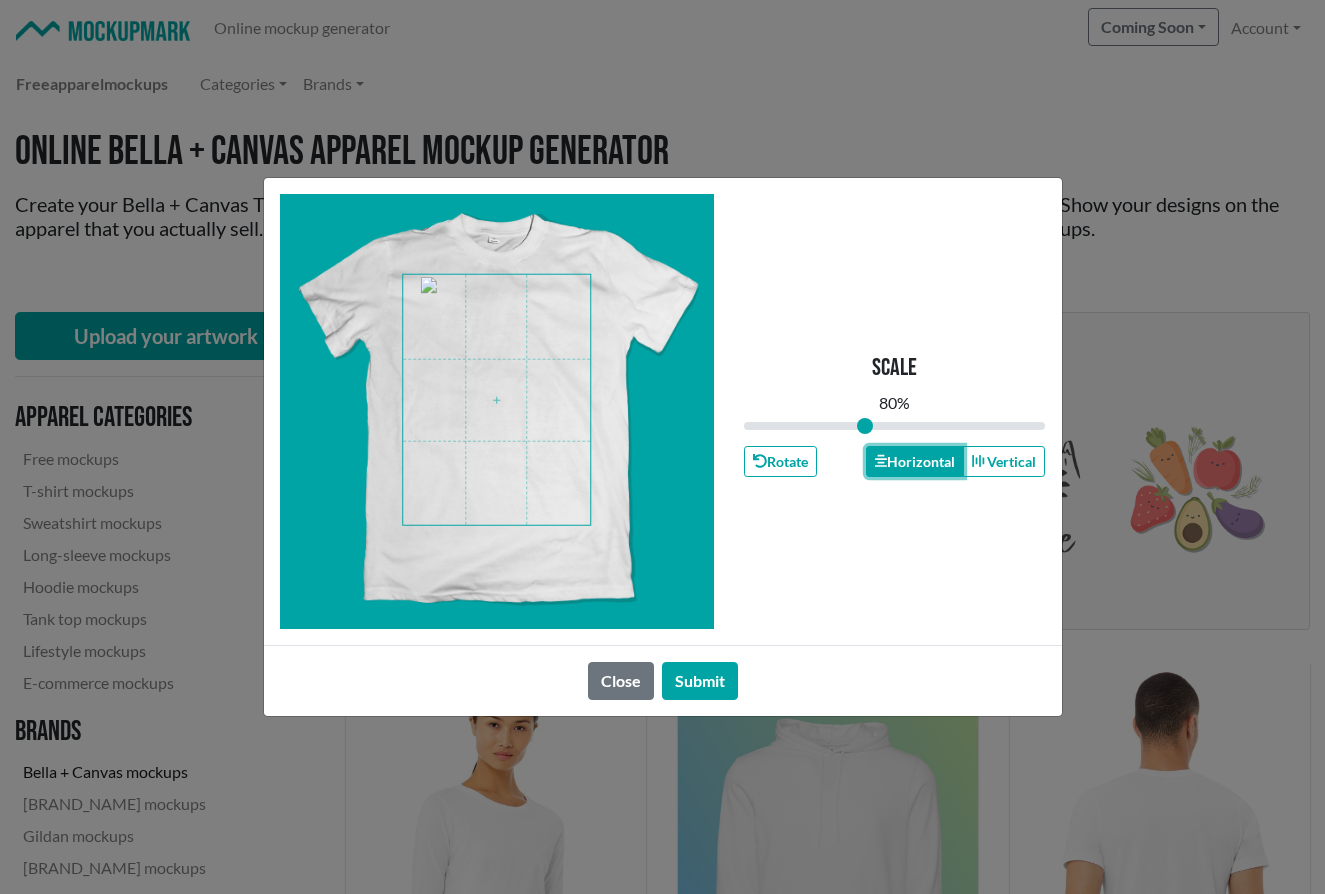 click on "Horizontal" at bounding box center (915, 461) 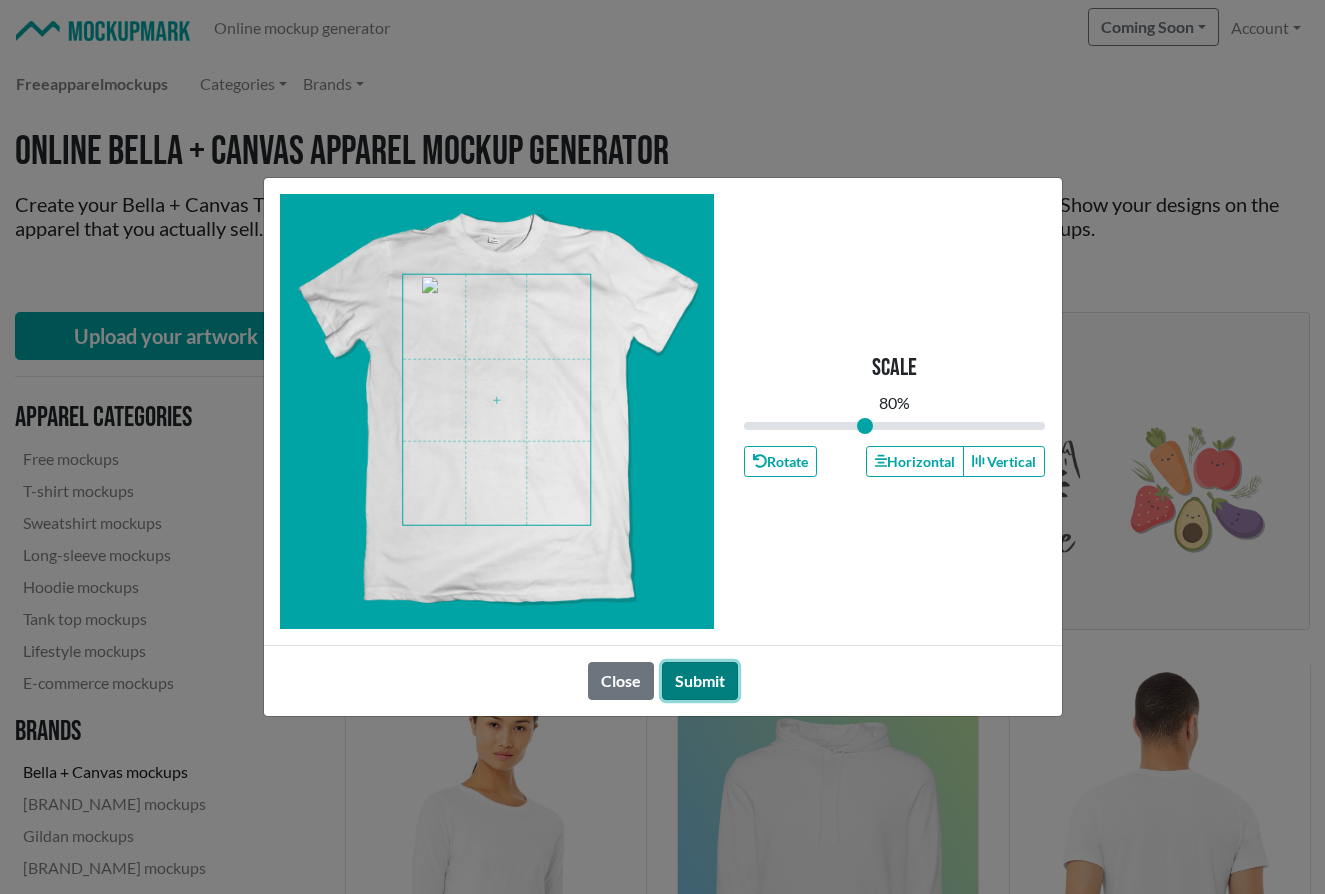 click on "Submit" at bounding box center [700, 681] 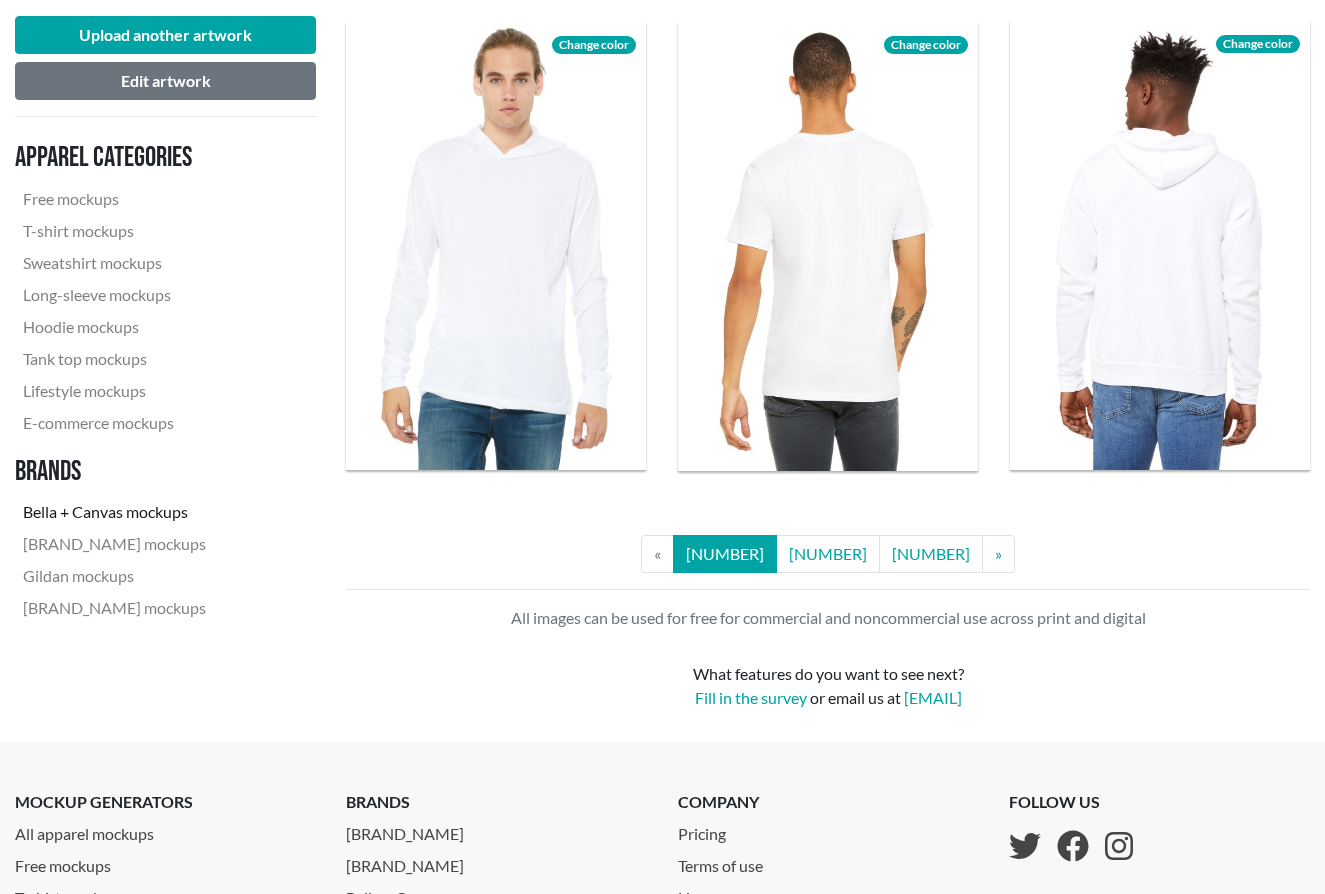 scroll, scrollTop: 4029, scrollLeft: 0, axis: vertical 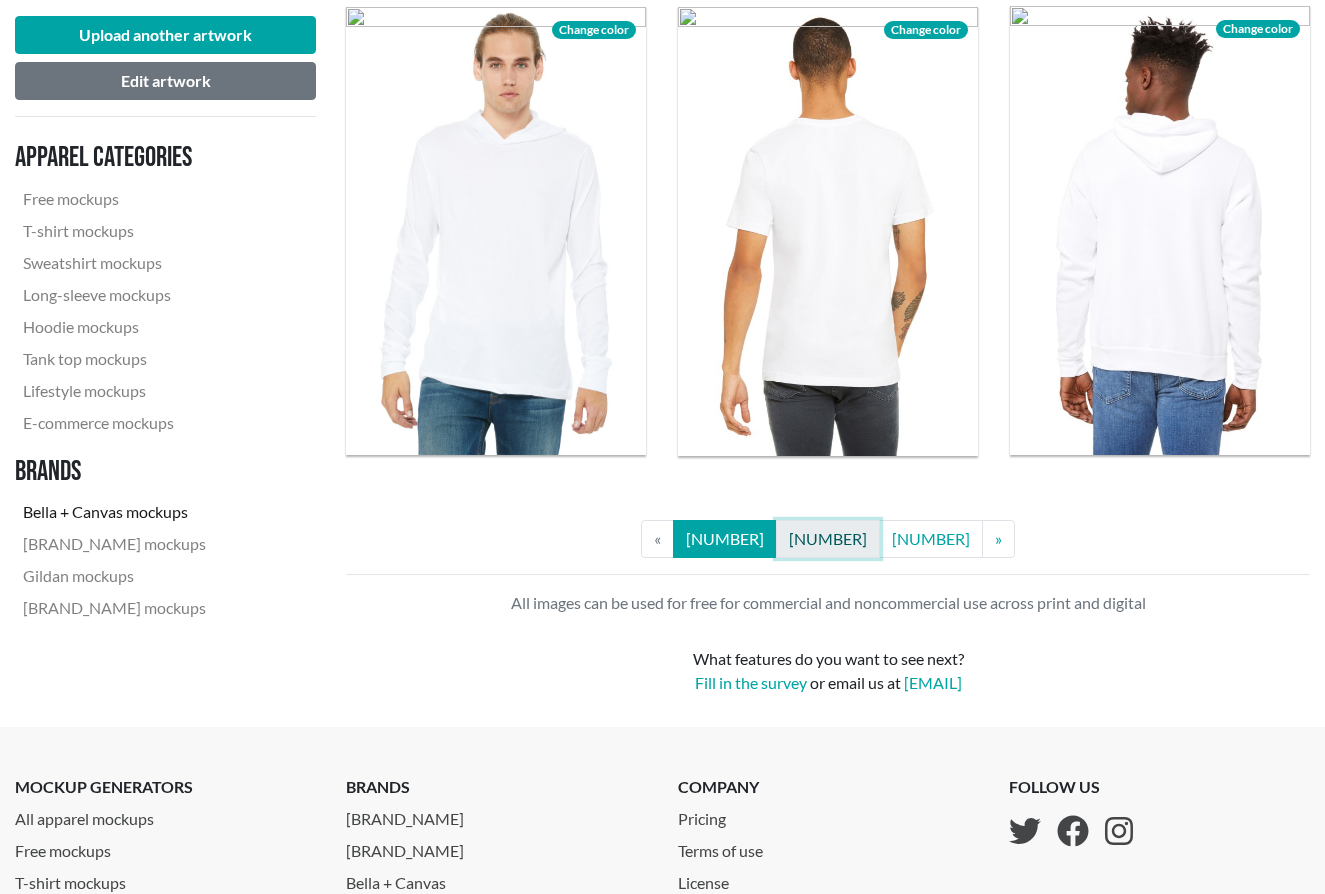 click on "[NUMBER]" at bounding box center (828, 539) 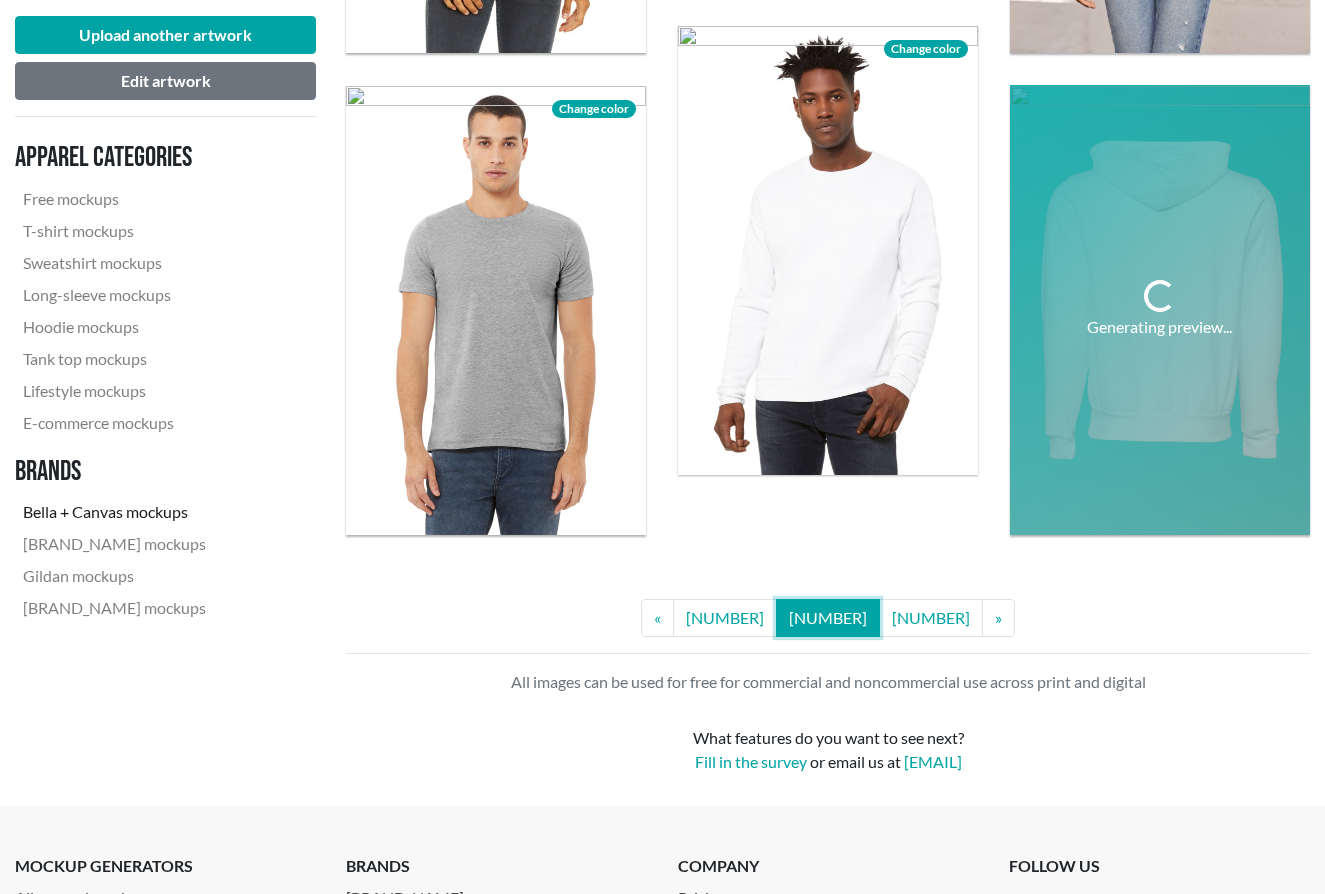 scroll, scrollTop: 4020, scrollLeft: 0, axis: vertical 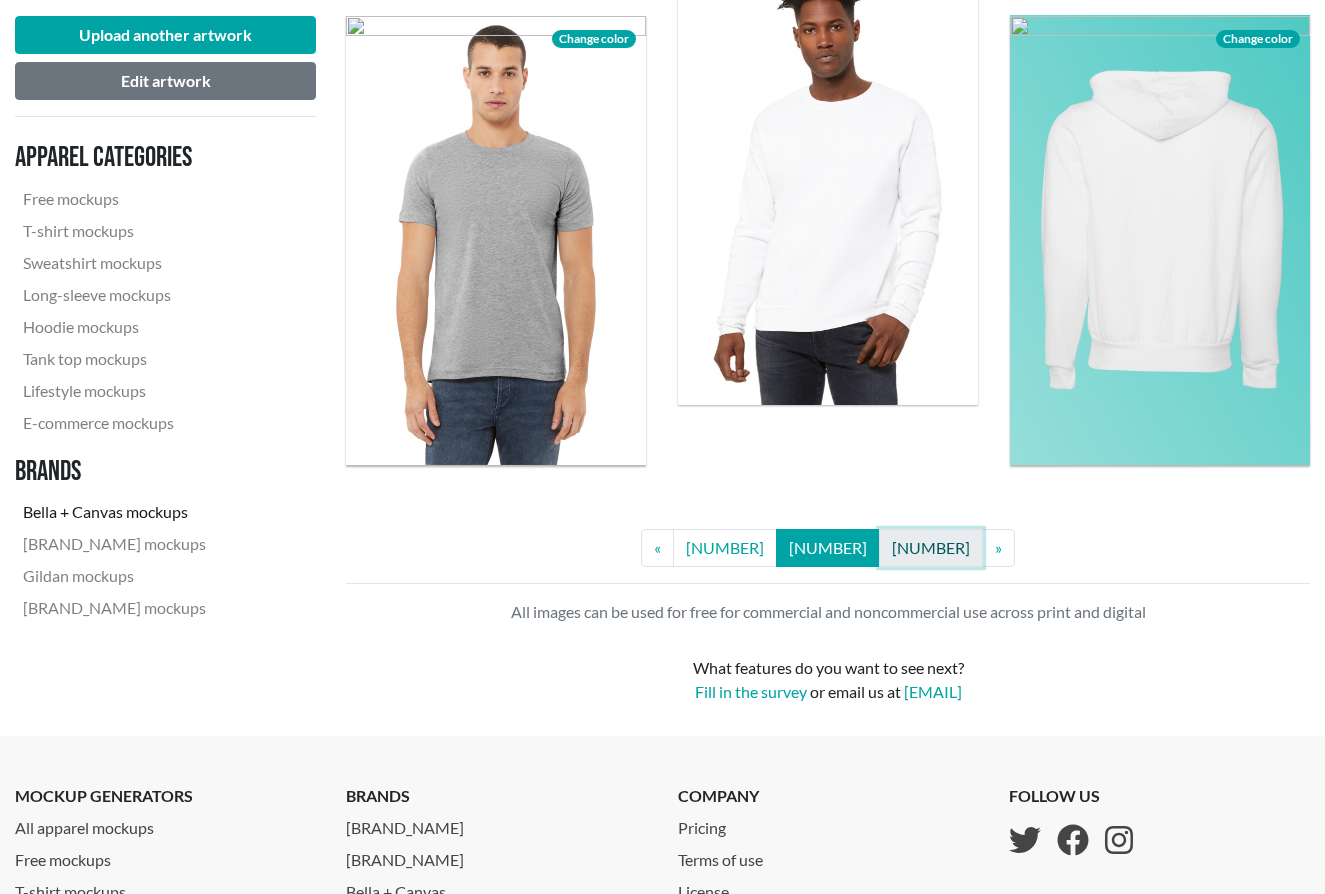 click on "[NUMBER]" at bounding box center [931, 548] 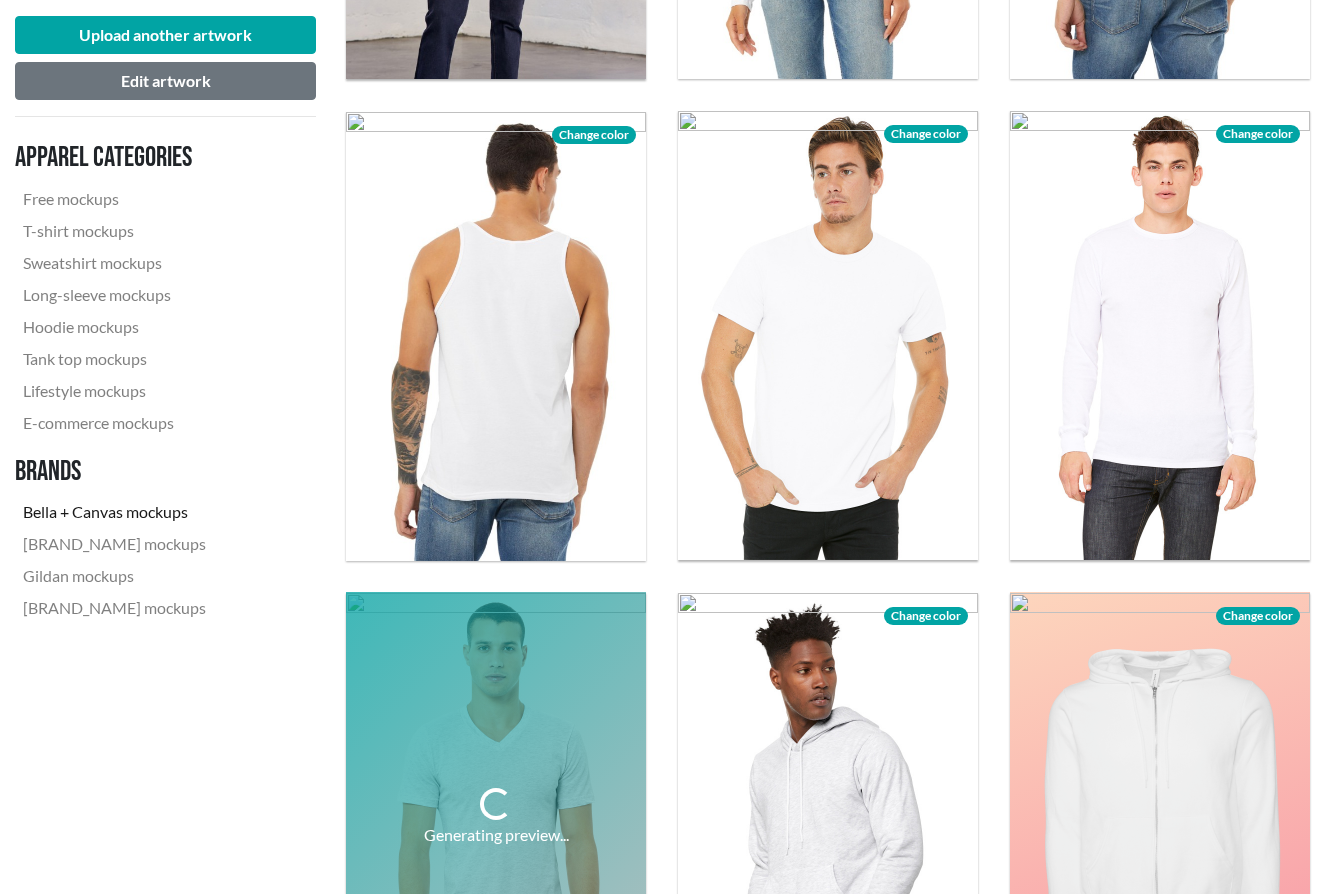 scroll, scrollTop: 1033, scrollLeft: 0, axis: vertical 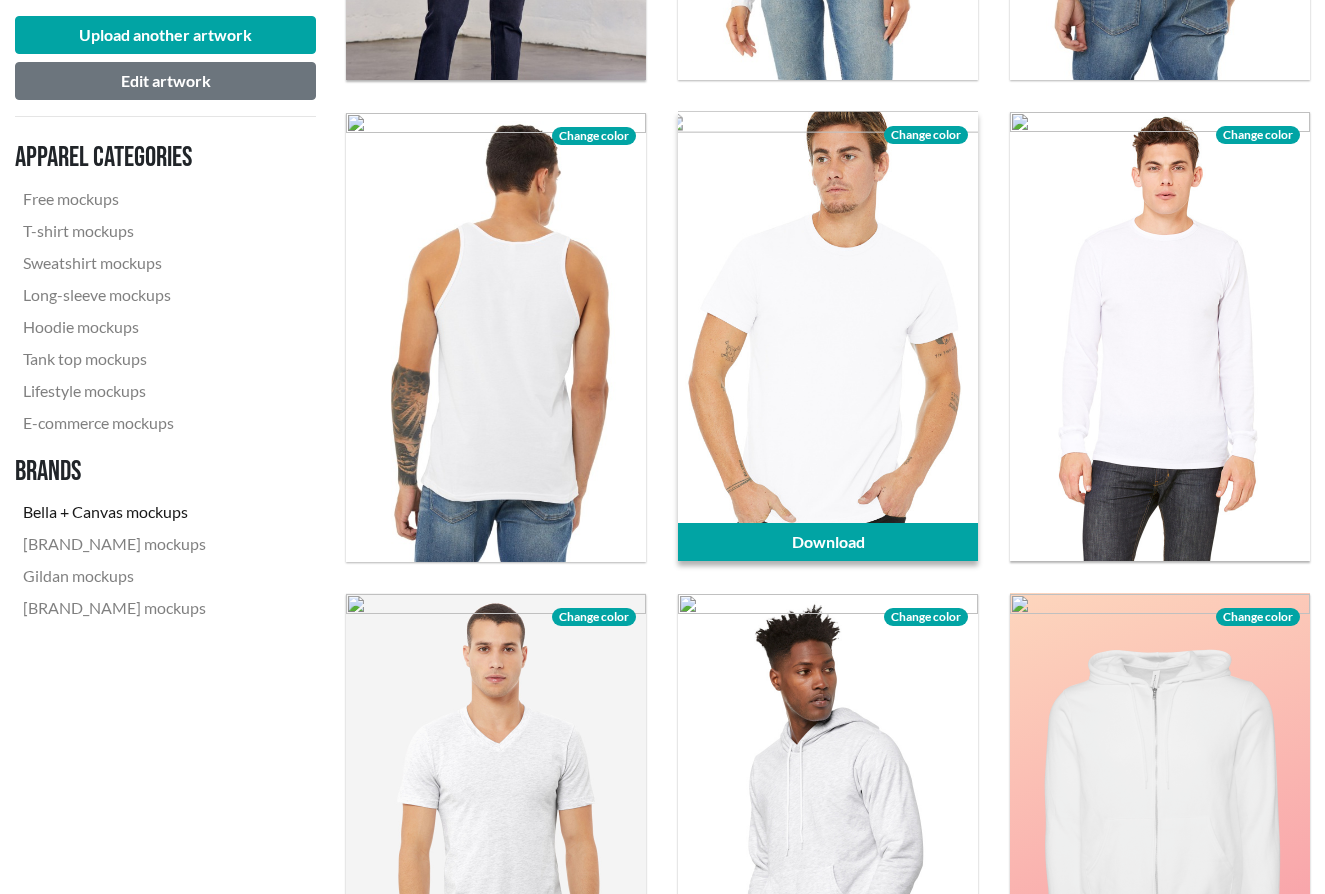 click on "Change color" at bounding box center [926, 135] 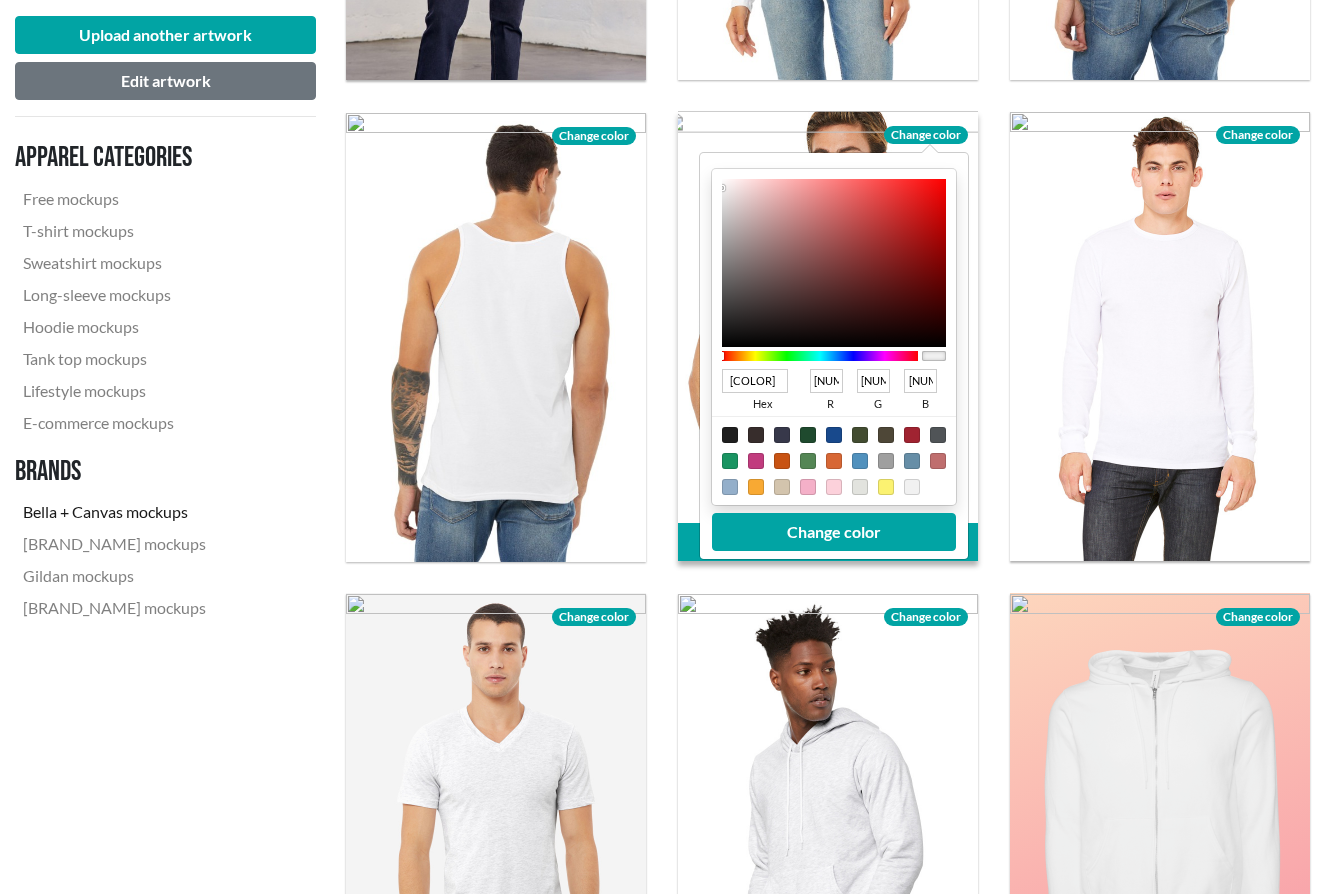 type on "F5F4F4" 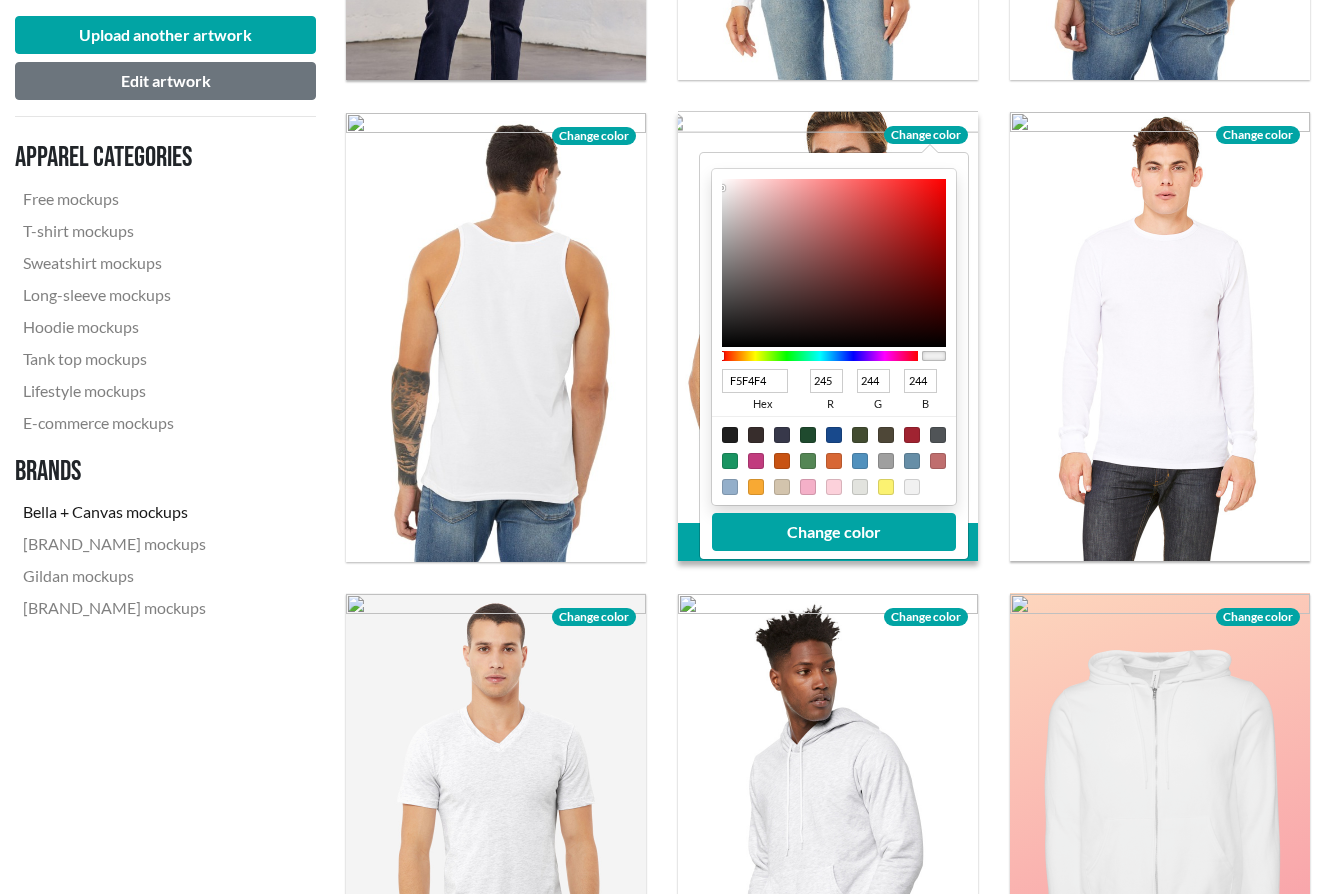 type on "[COLOR]" 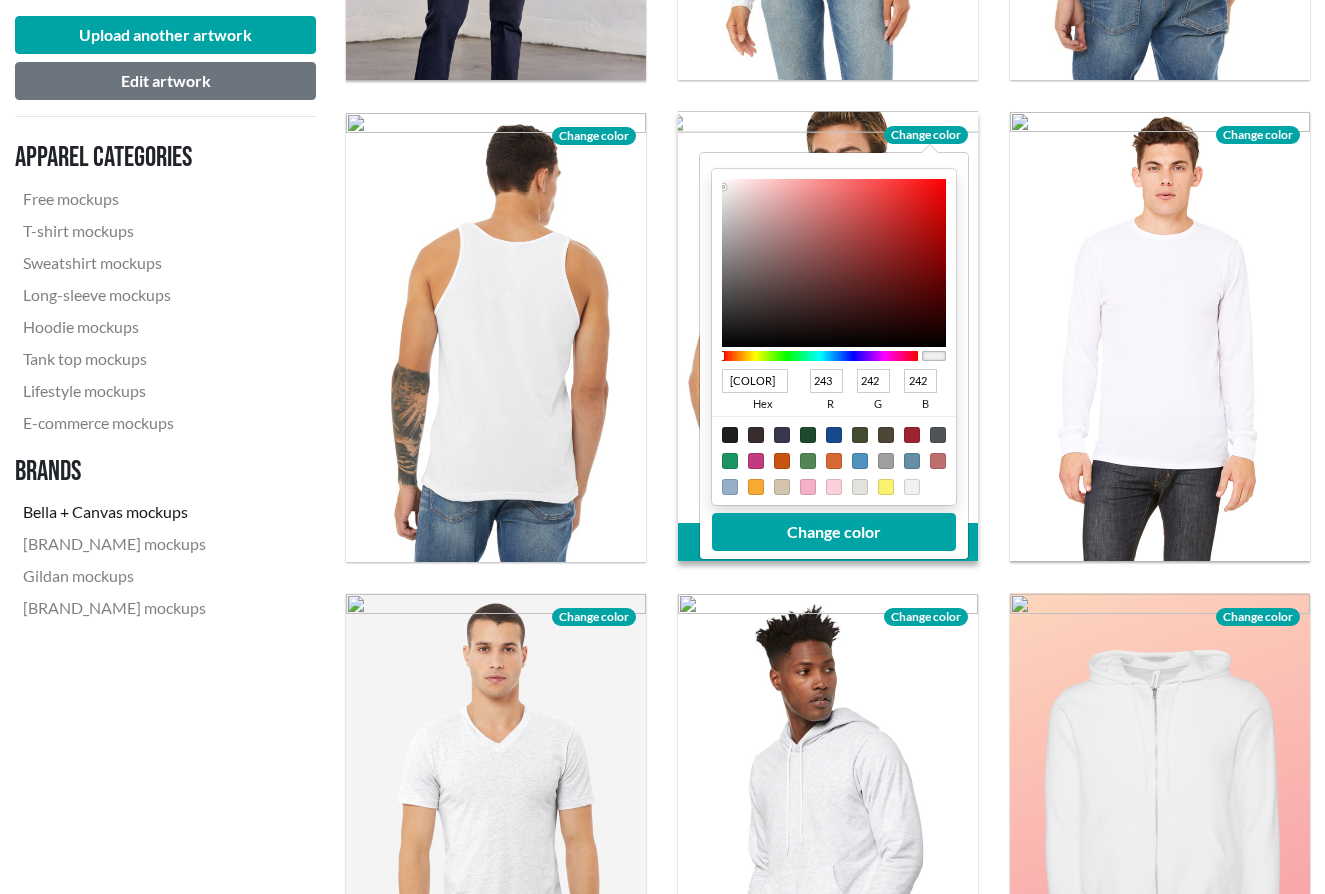 type on "[COLOR]" 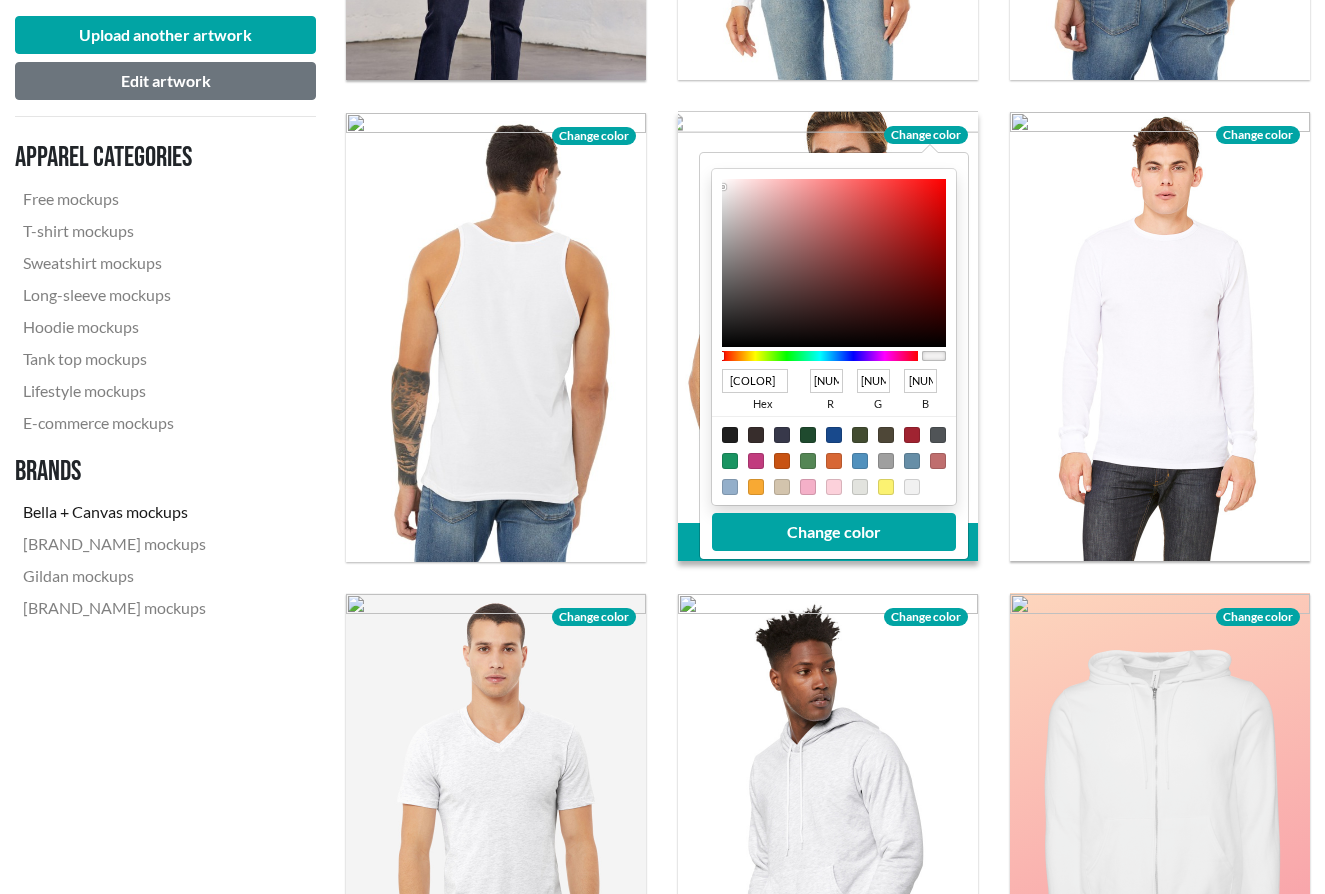 type on "2B2A2A" 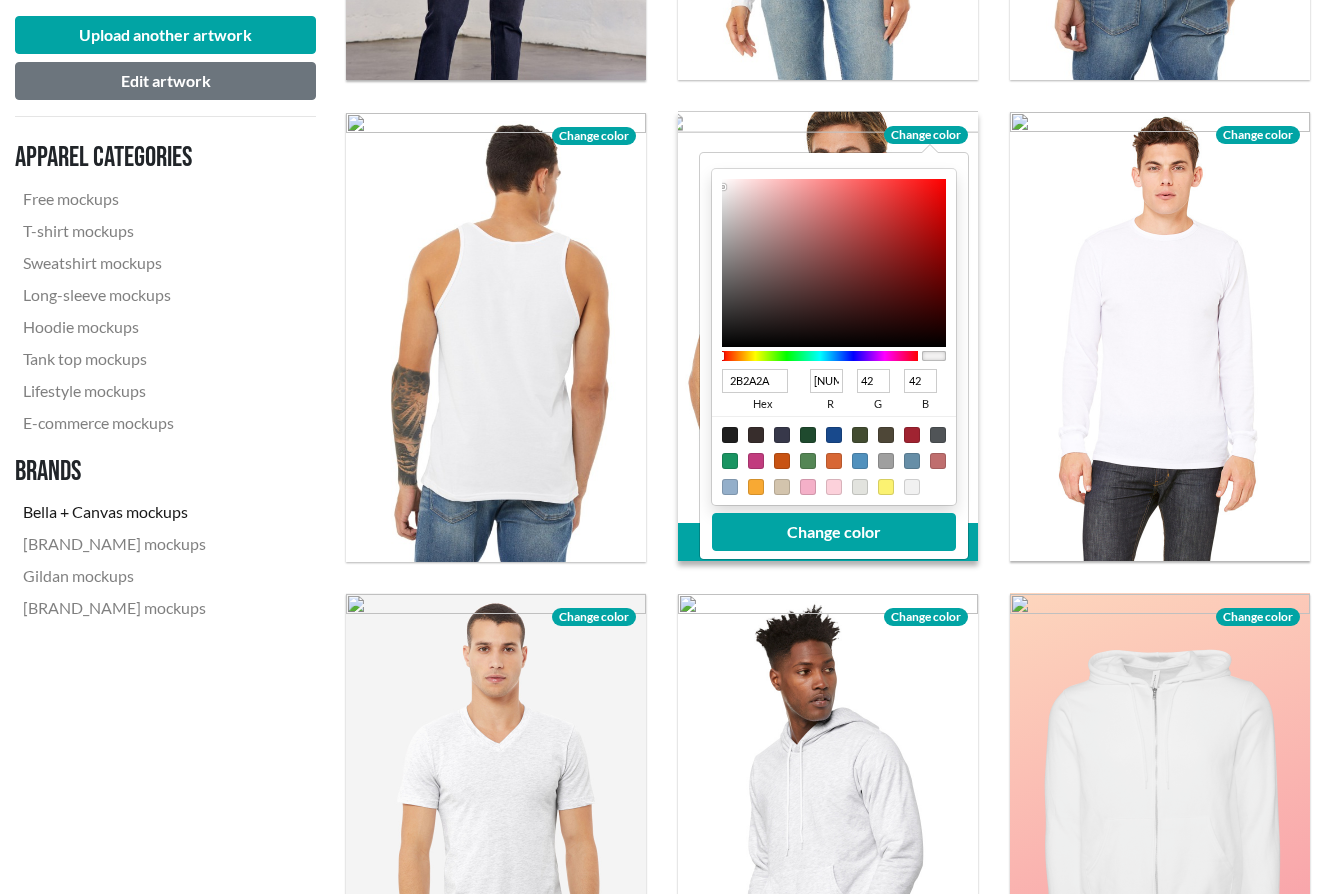 type on "000000" 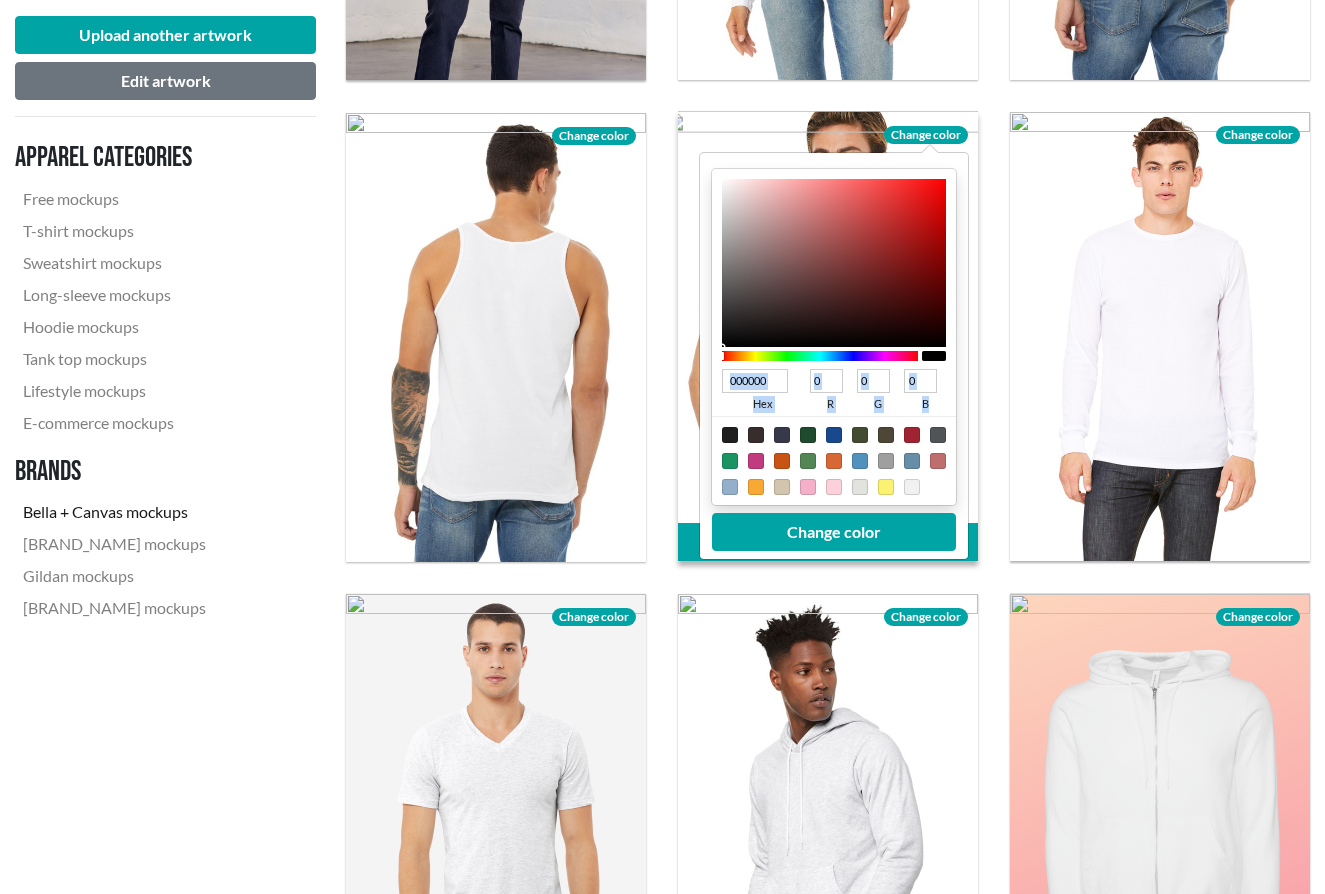 drag, startPoint x: 722, startPoint y: 186, endPoint x: 726, endPoint y: 436, distance: 250.032 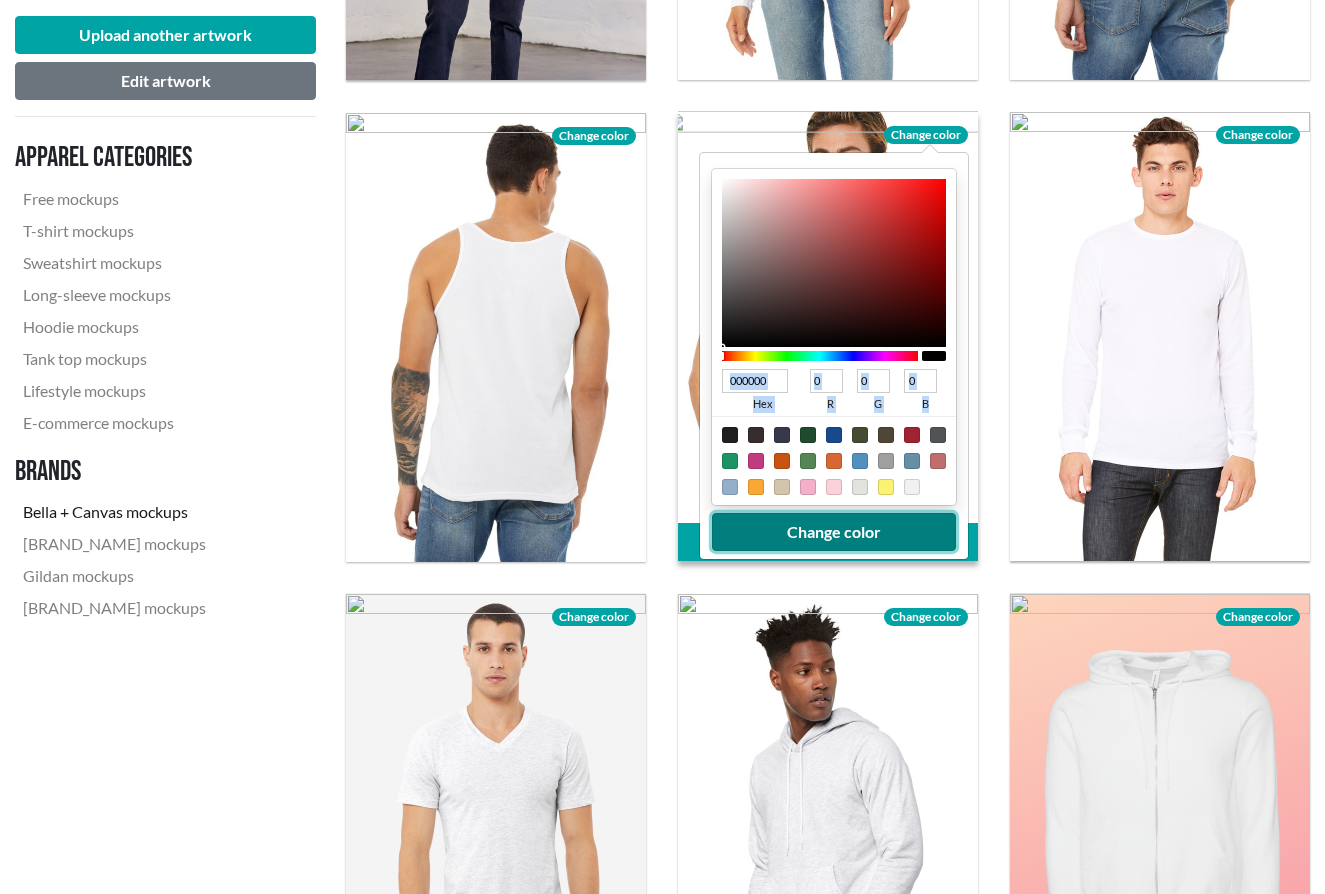 click on "Change color" at bounding box center (834, 532) 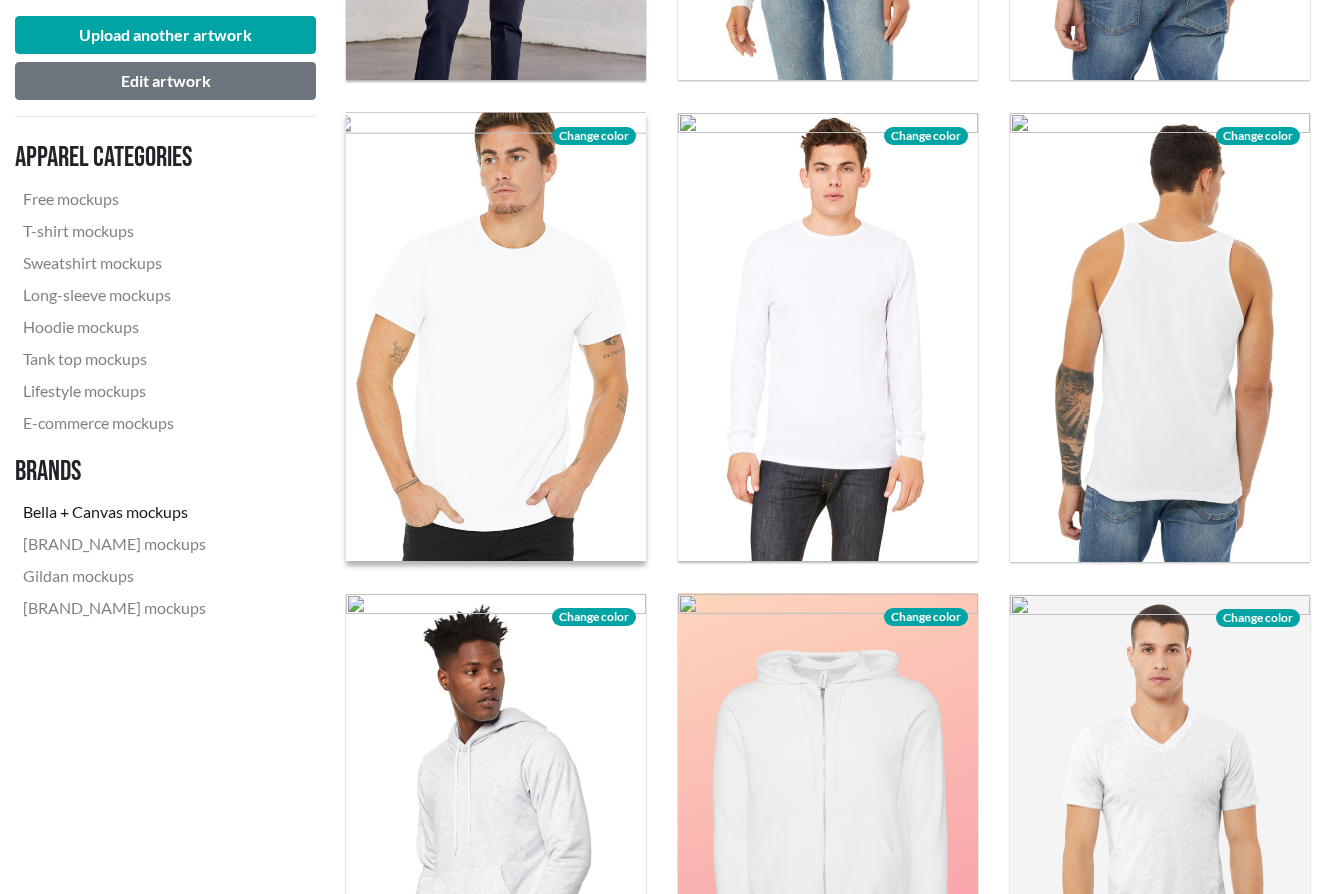 click at bounding box center [496, 337] 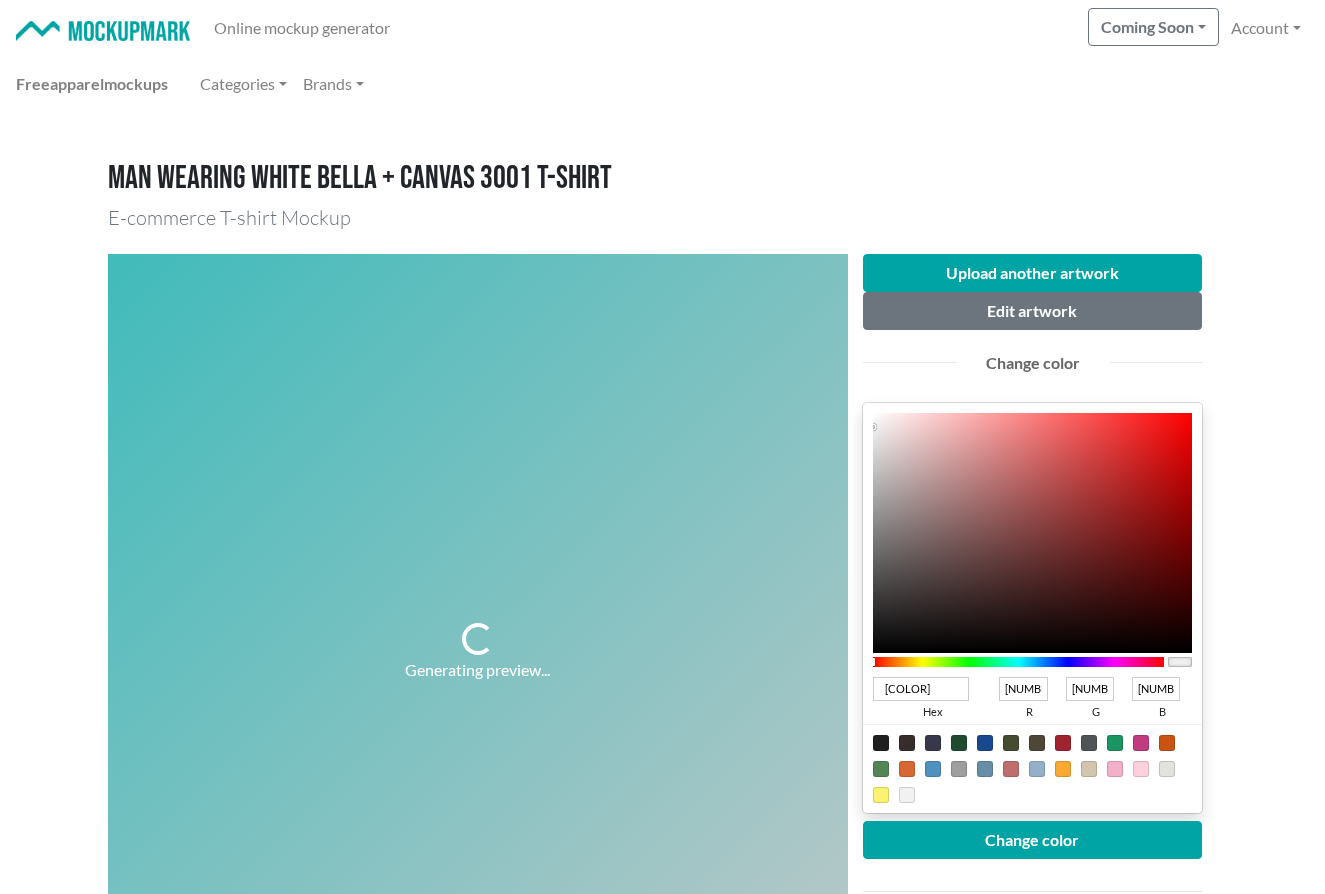 type on "[COLOR]" 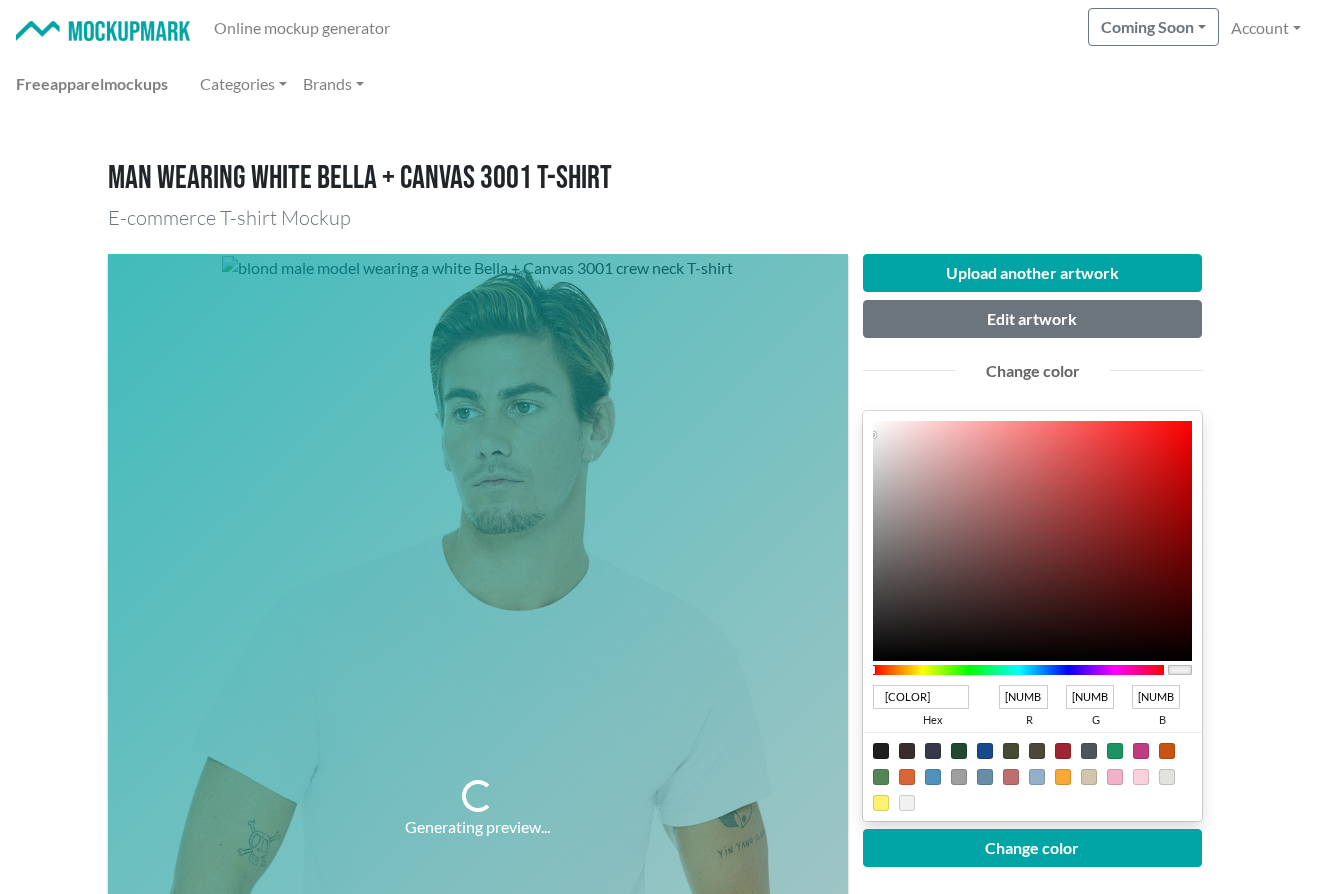 type on "242" 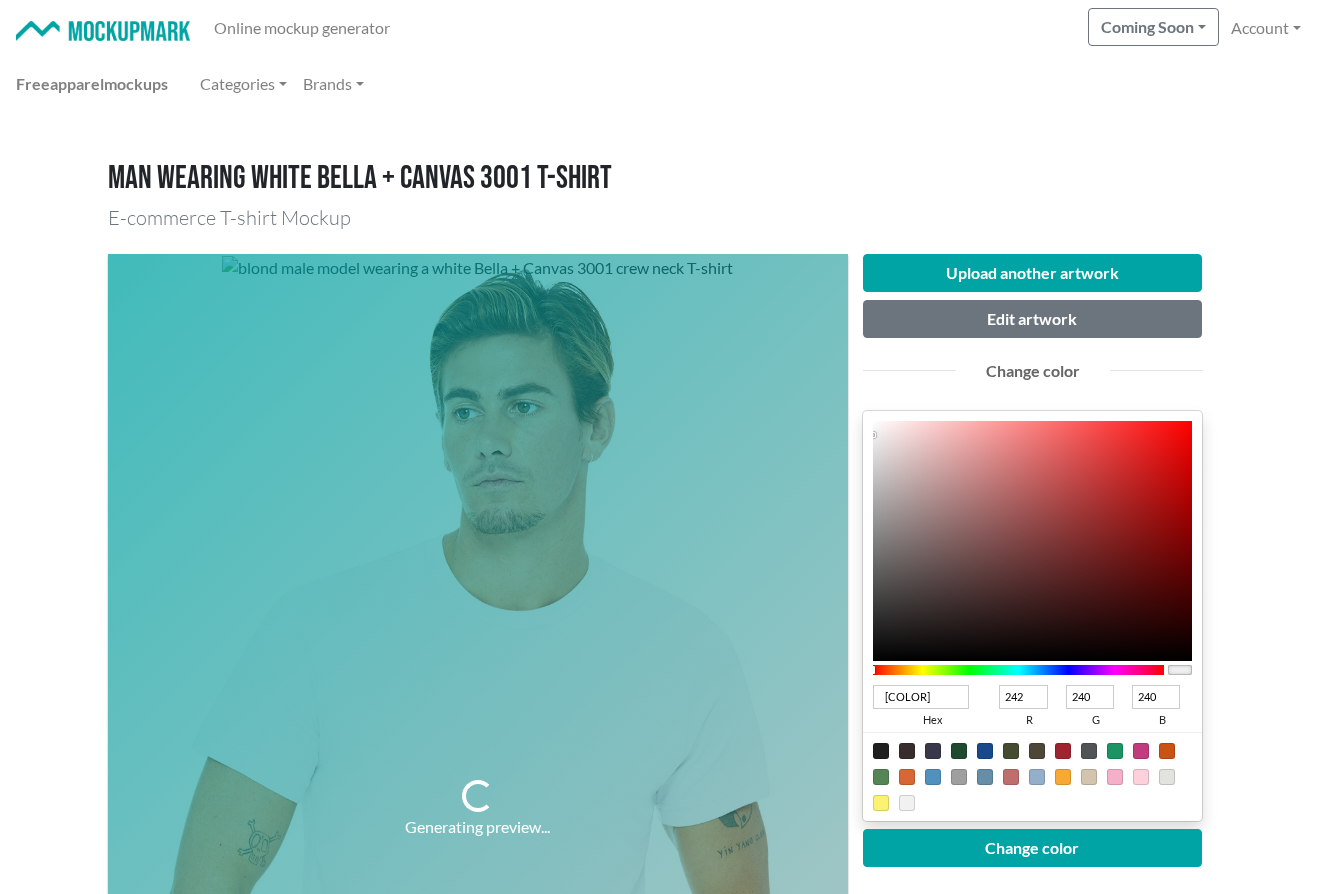 type on "[COLOR]" 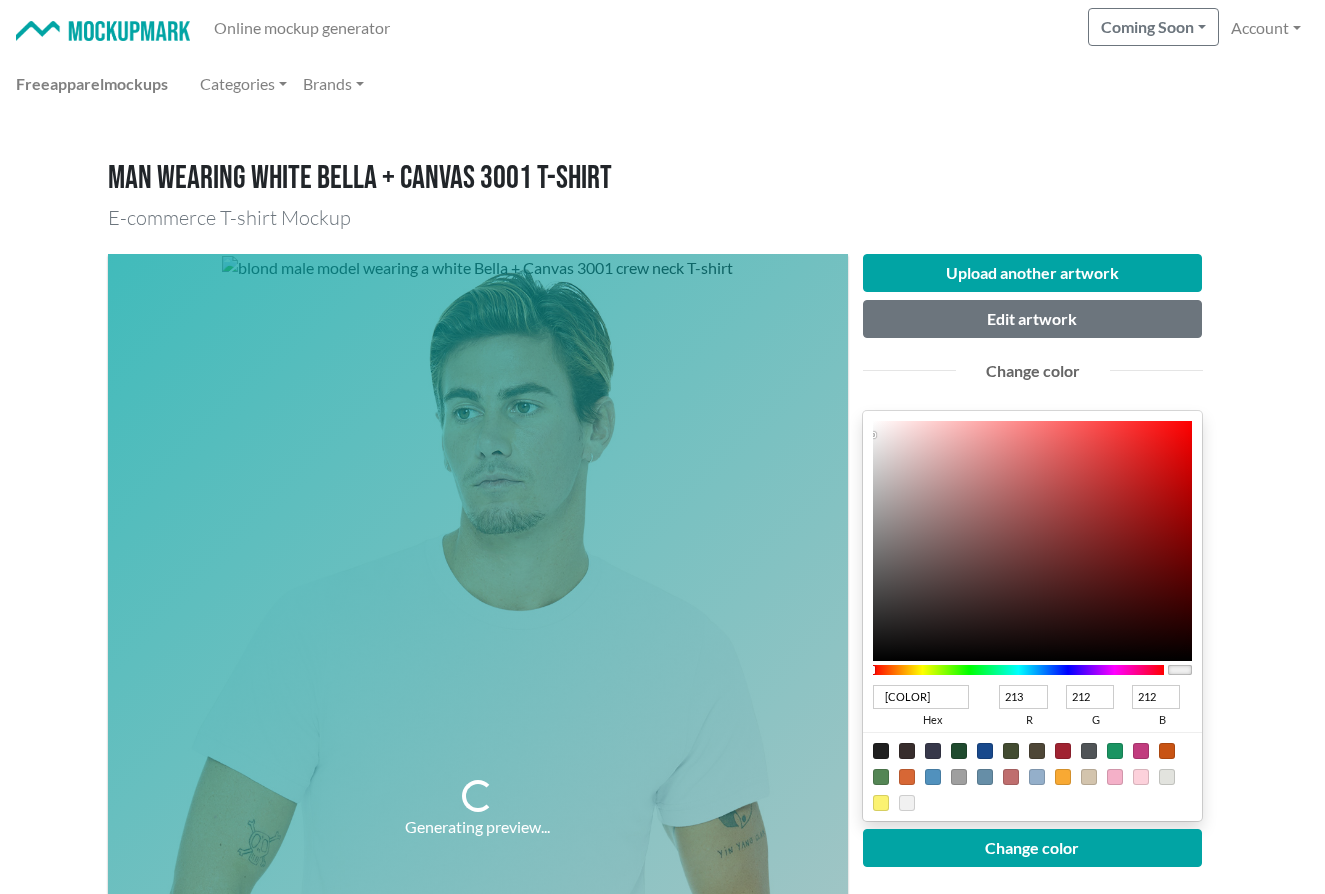 type on "[COLOR]" 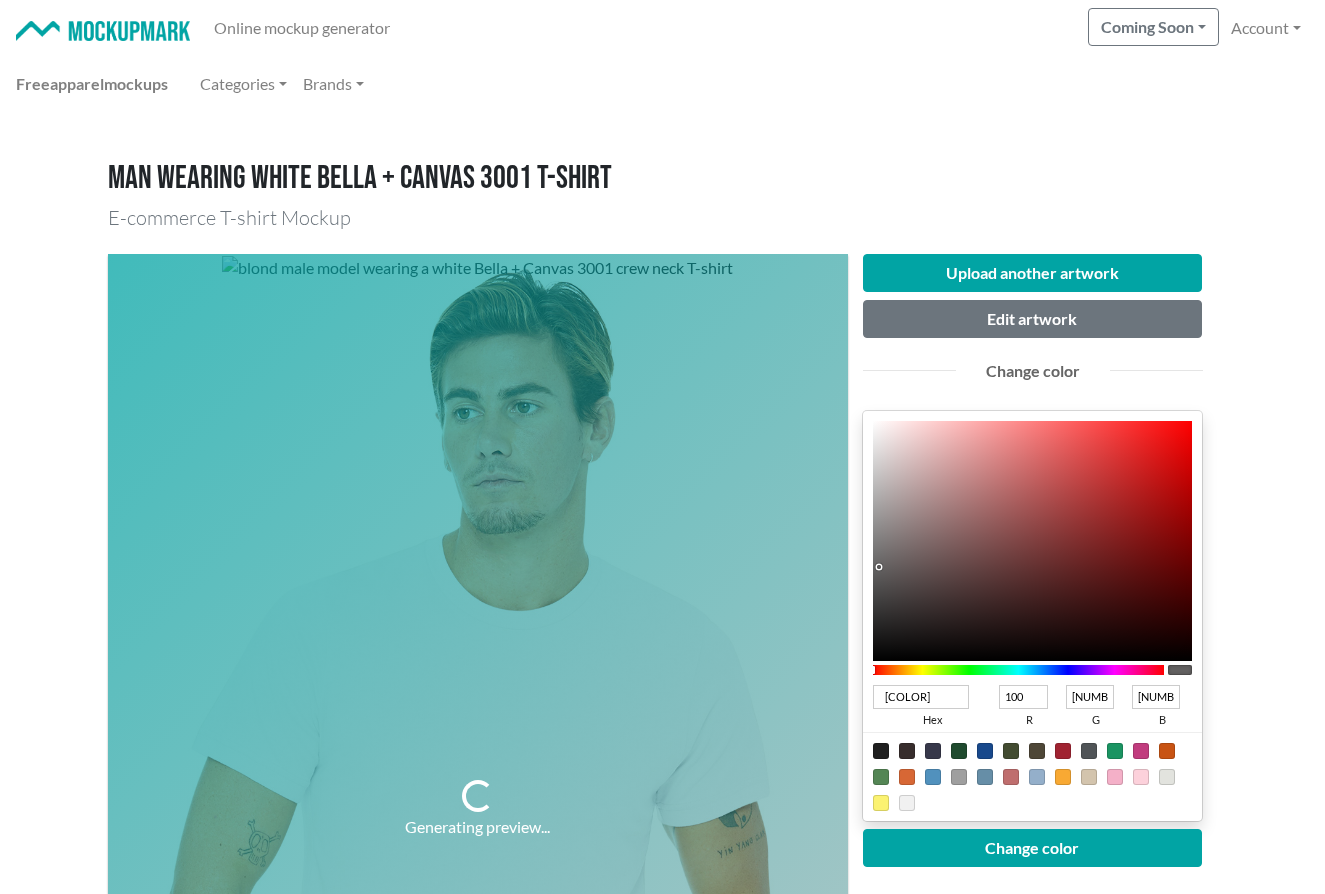 type on "[COLOR]" 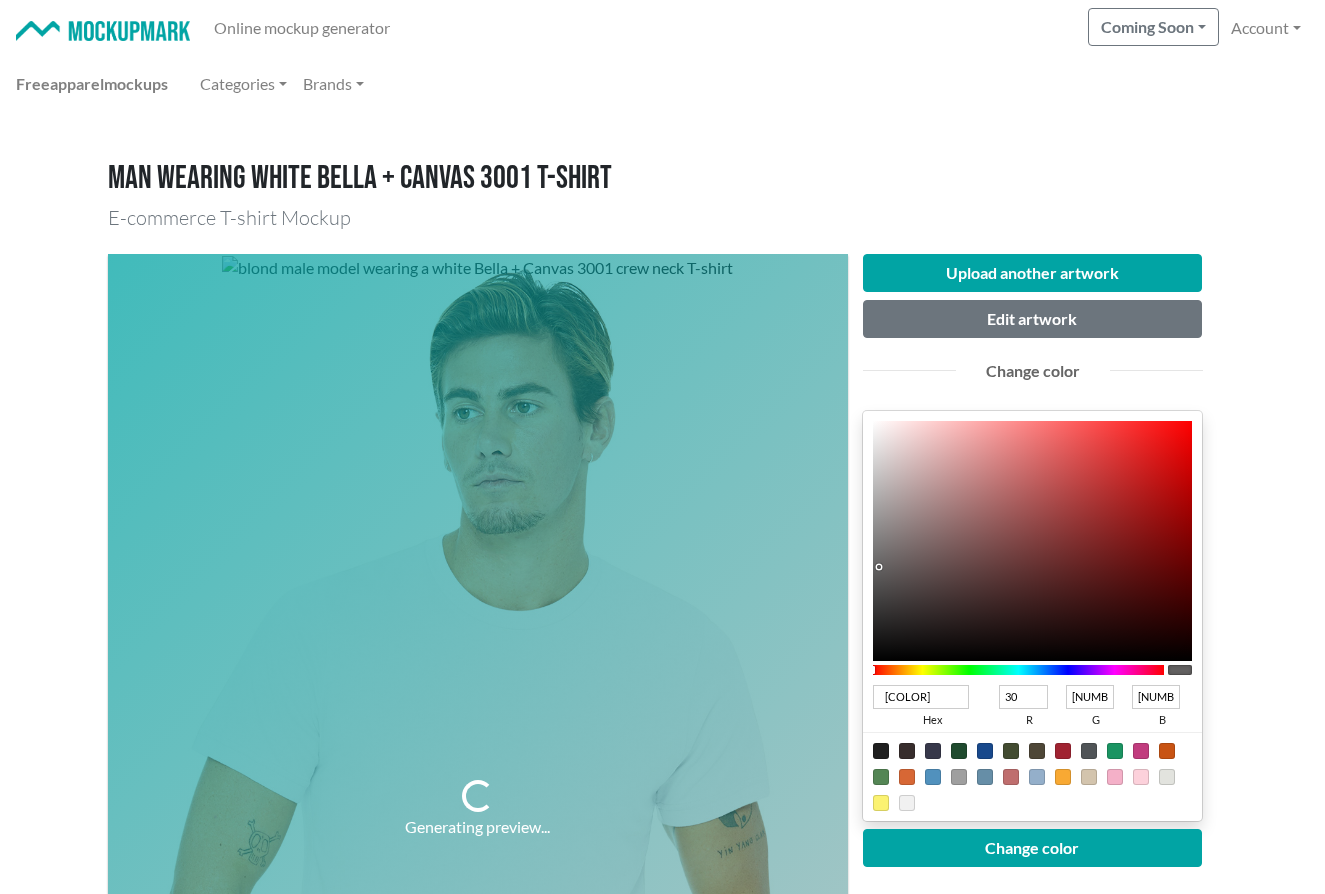 type on "000000" 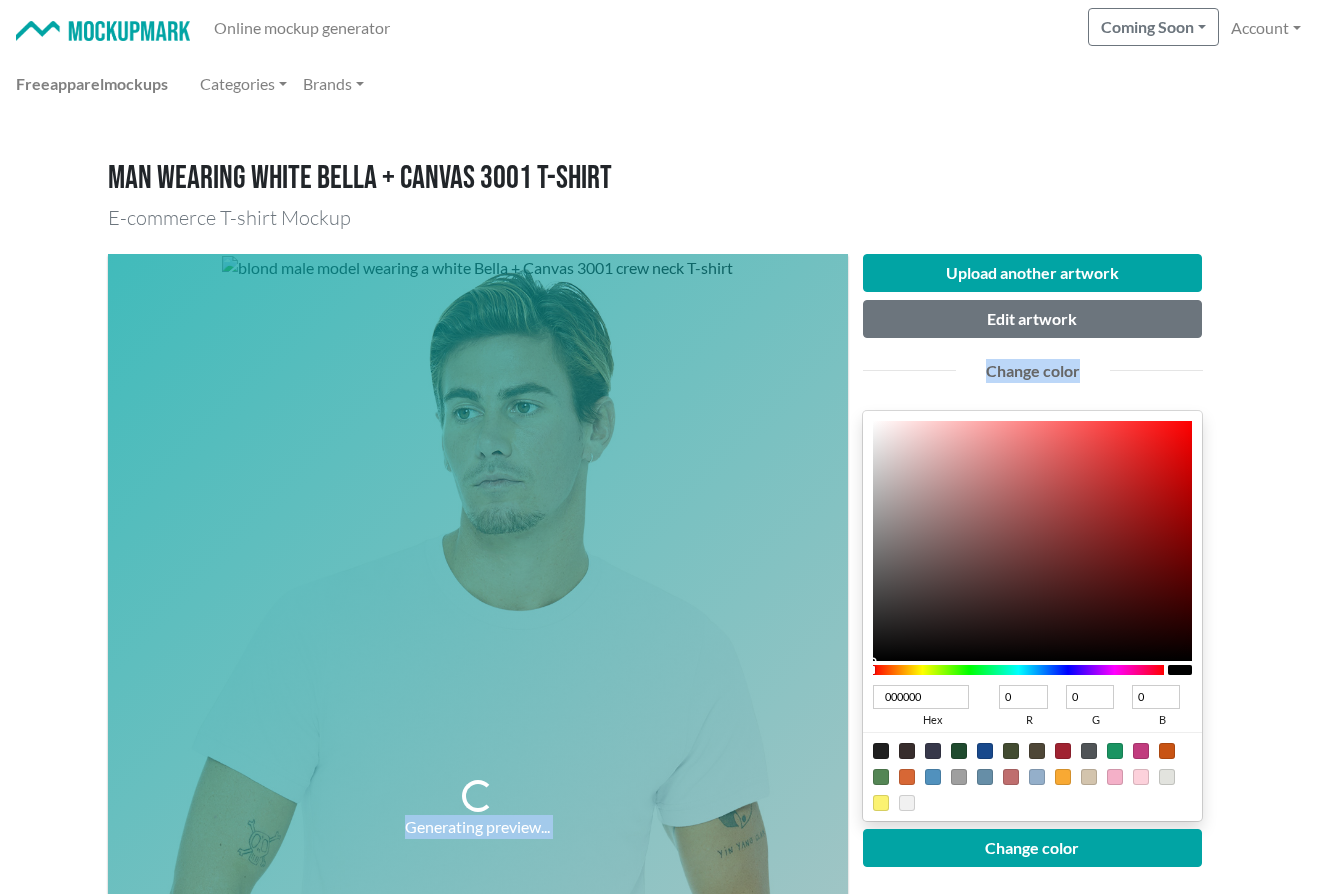drag, startPoint x: 874, startPoint y: 434, endPoint x: 841, endPoint y: 724, distance: 291.87155 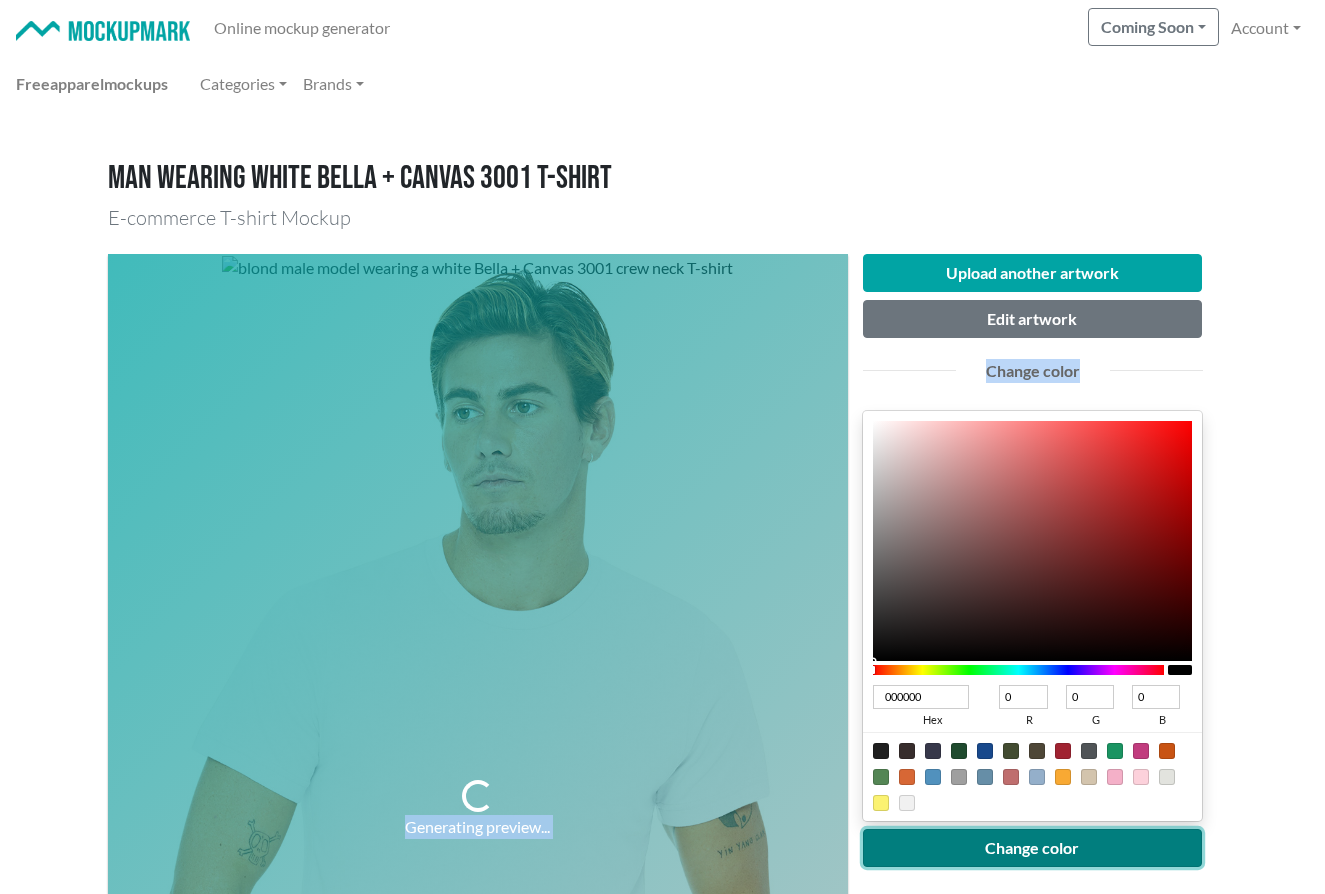 click on "Change color" at bounding box center (1033, 848) 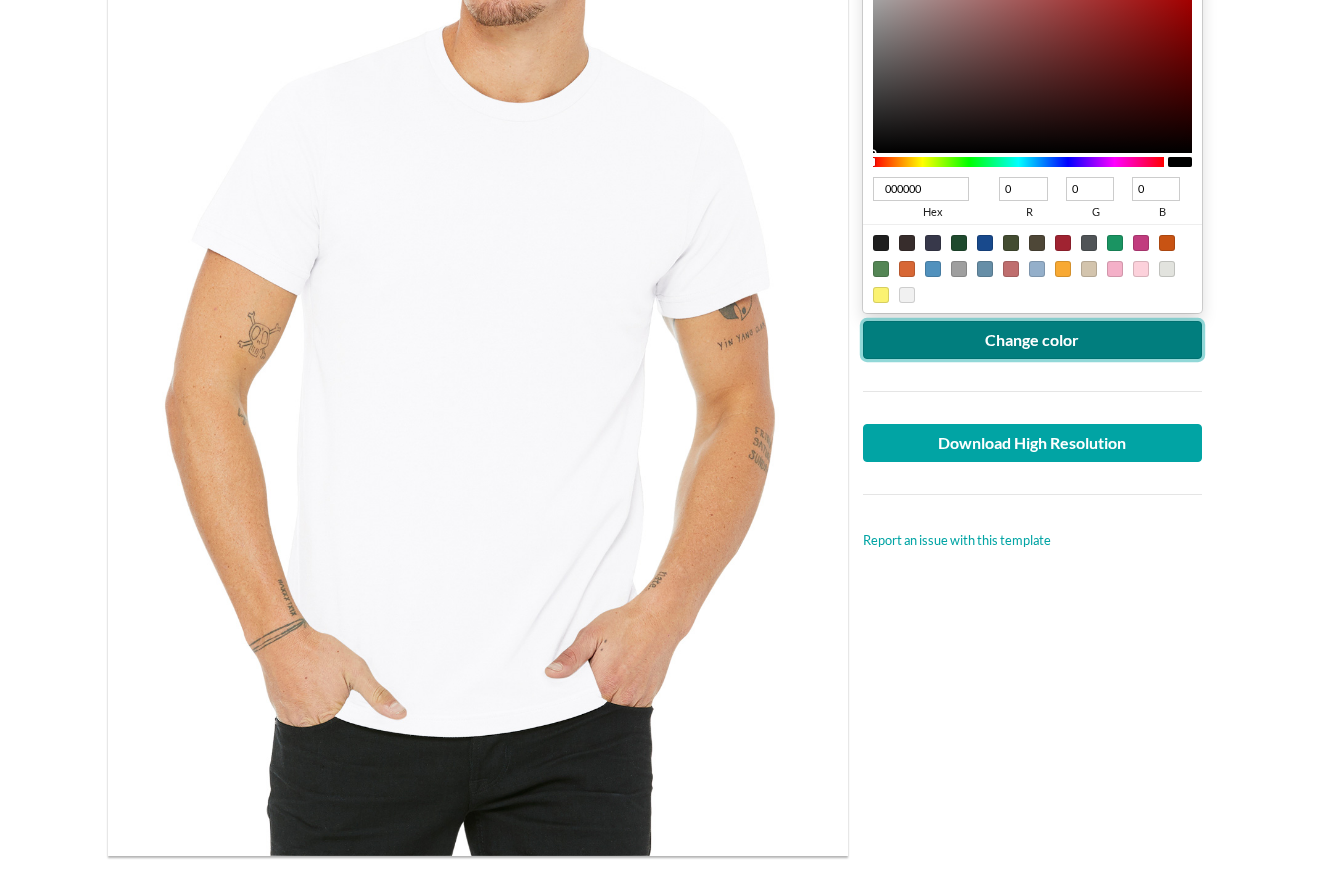 scroll, scrollTop: 509, scrollLeft: 0, axis: vertical 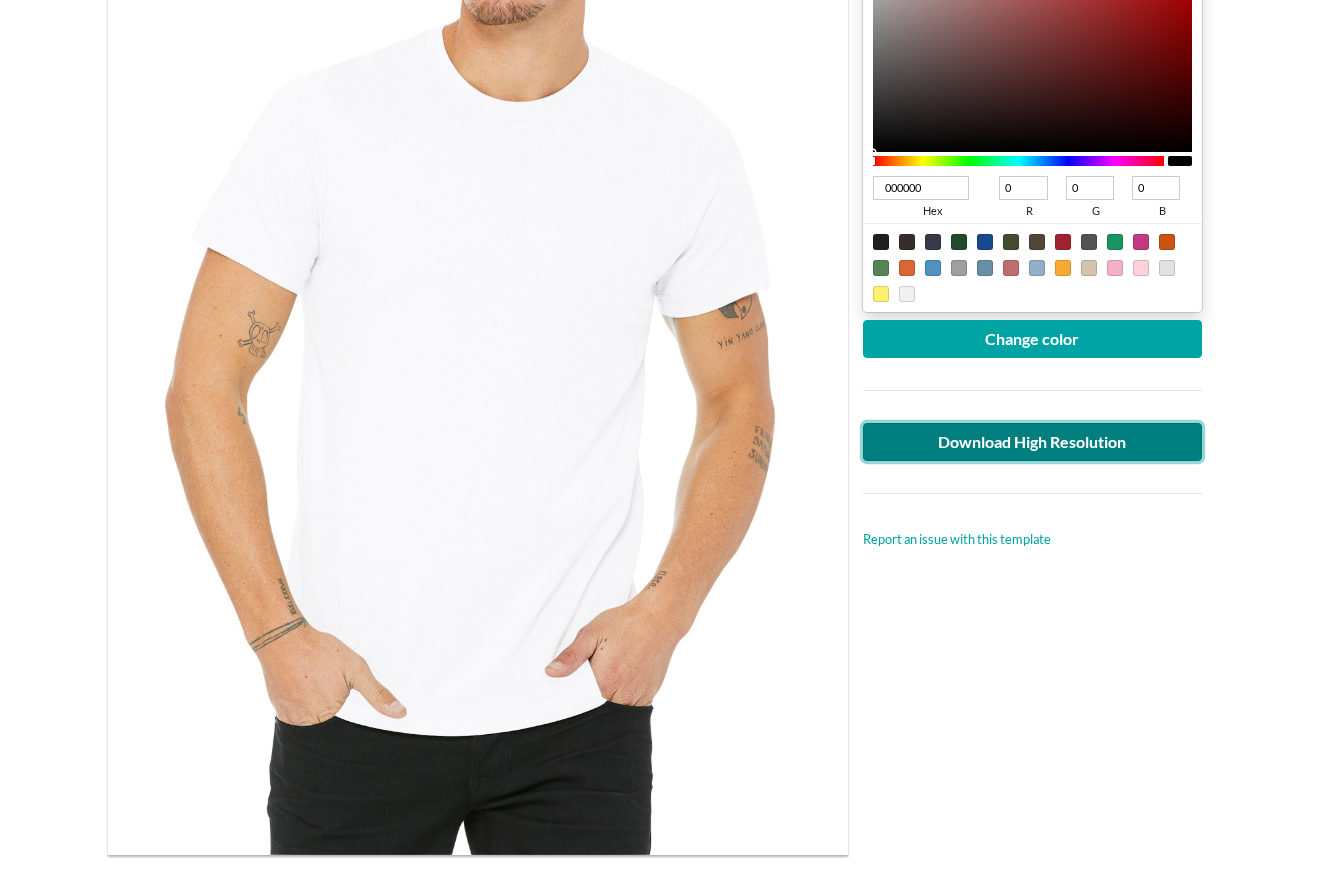 click on "Download High Resolution" at bounding box center [1033, 442] 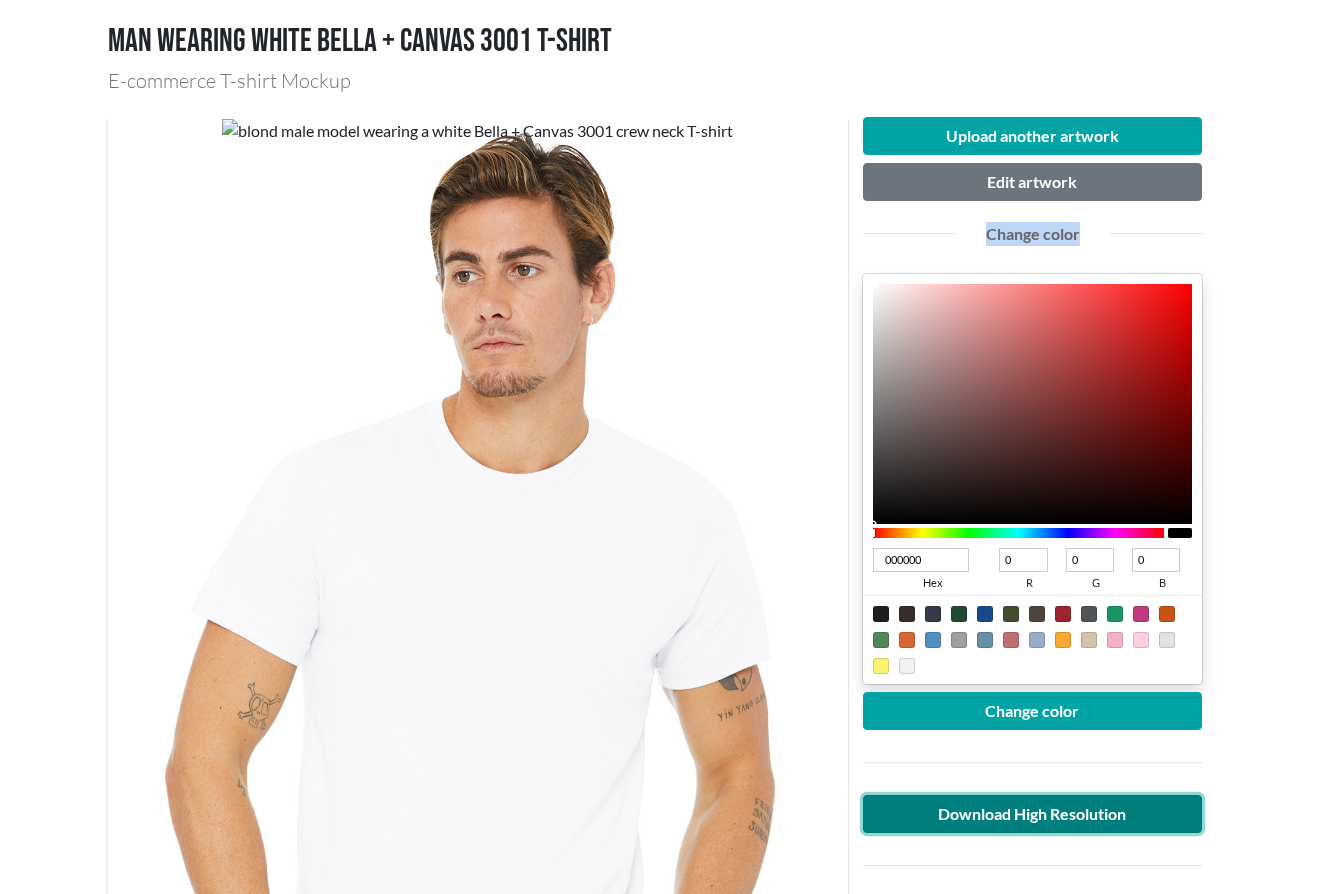 scroll, scrollTop: 102, scrollLeft: 0, axis: vertical 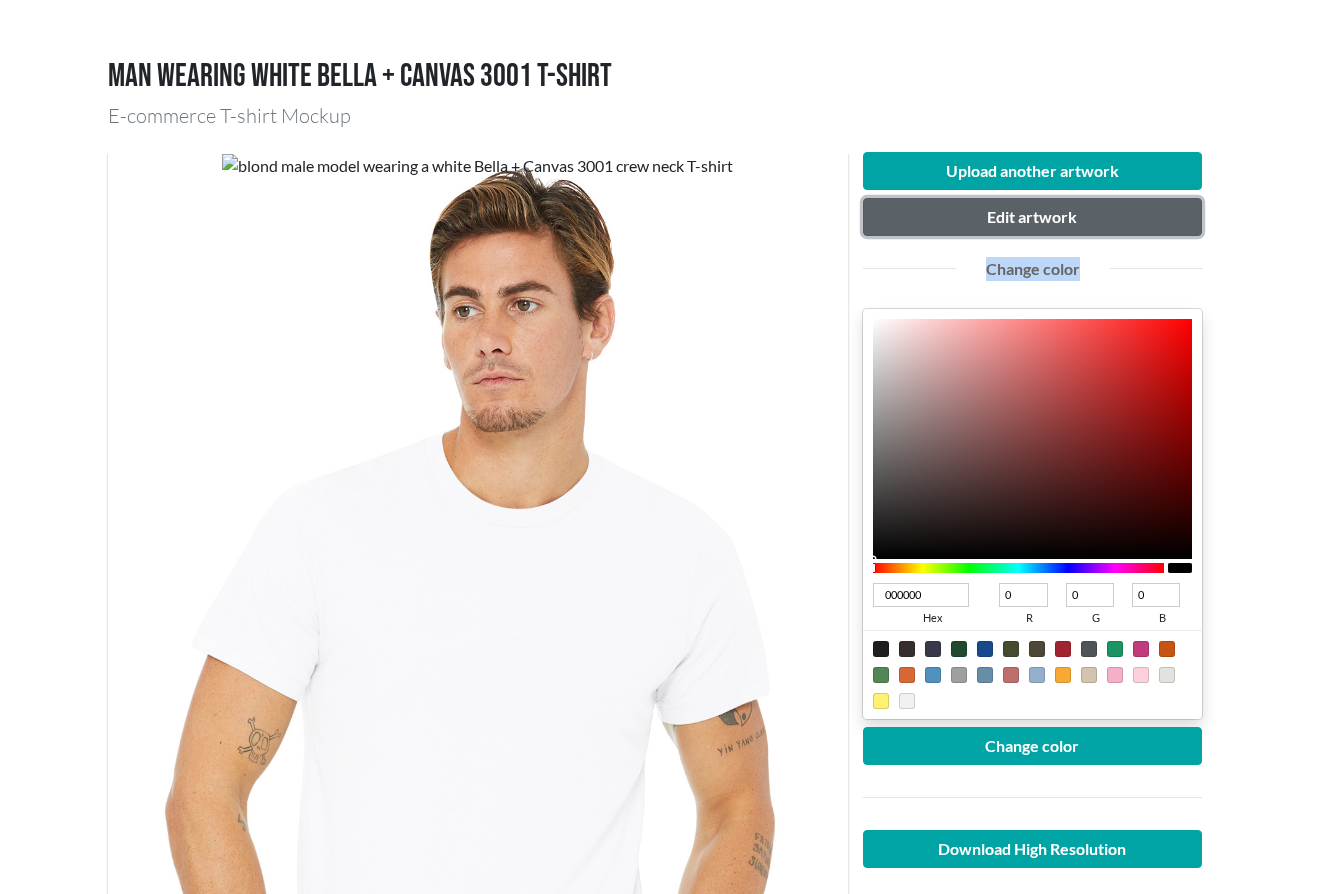 click on "Edit artwork" at bounding box center (1033, 217) 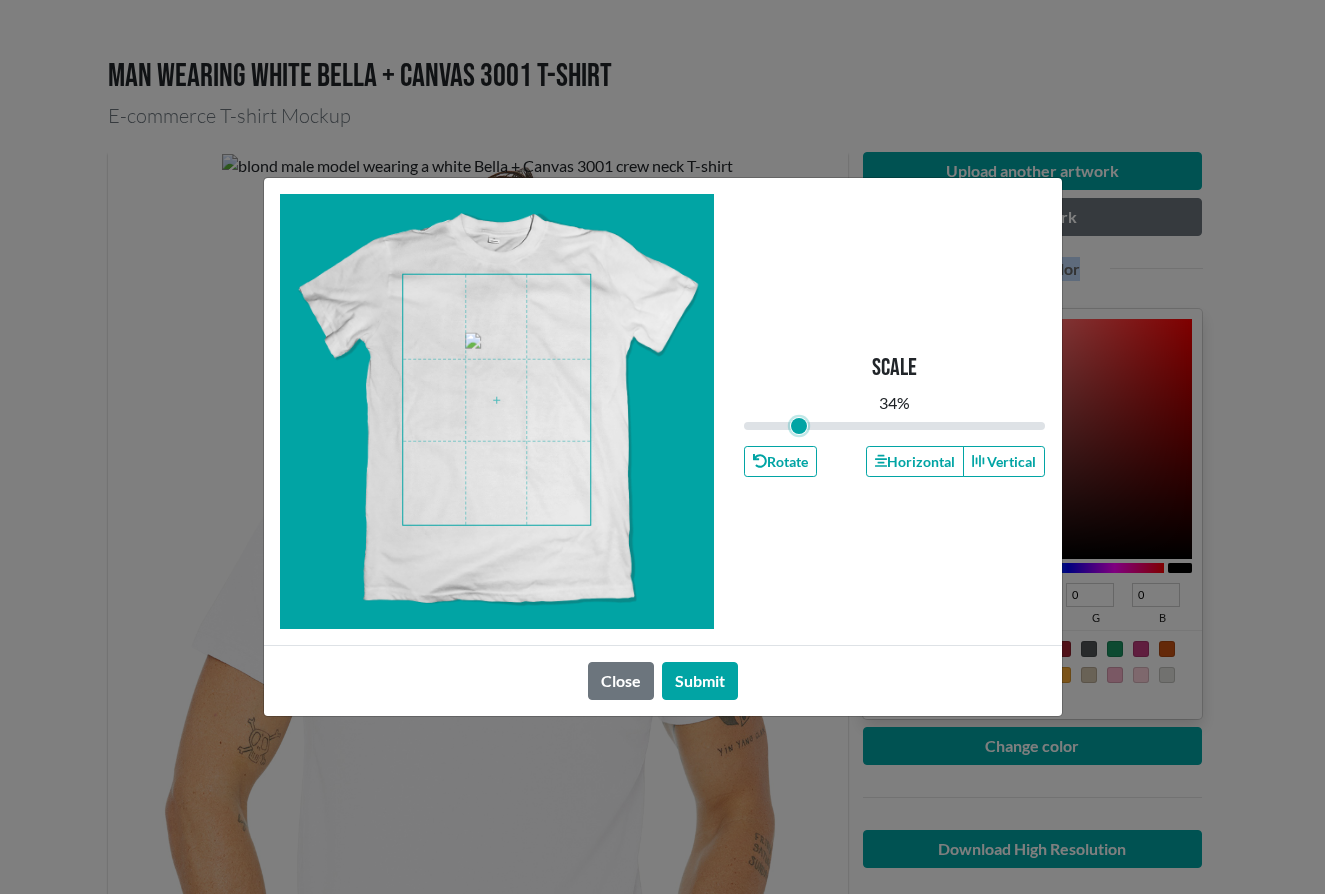 drag, startPoint x: 866, startPoint y: 429, endPoint x: 799, endPoint y: 433, distance: 67.11929 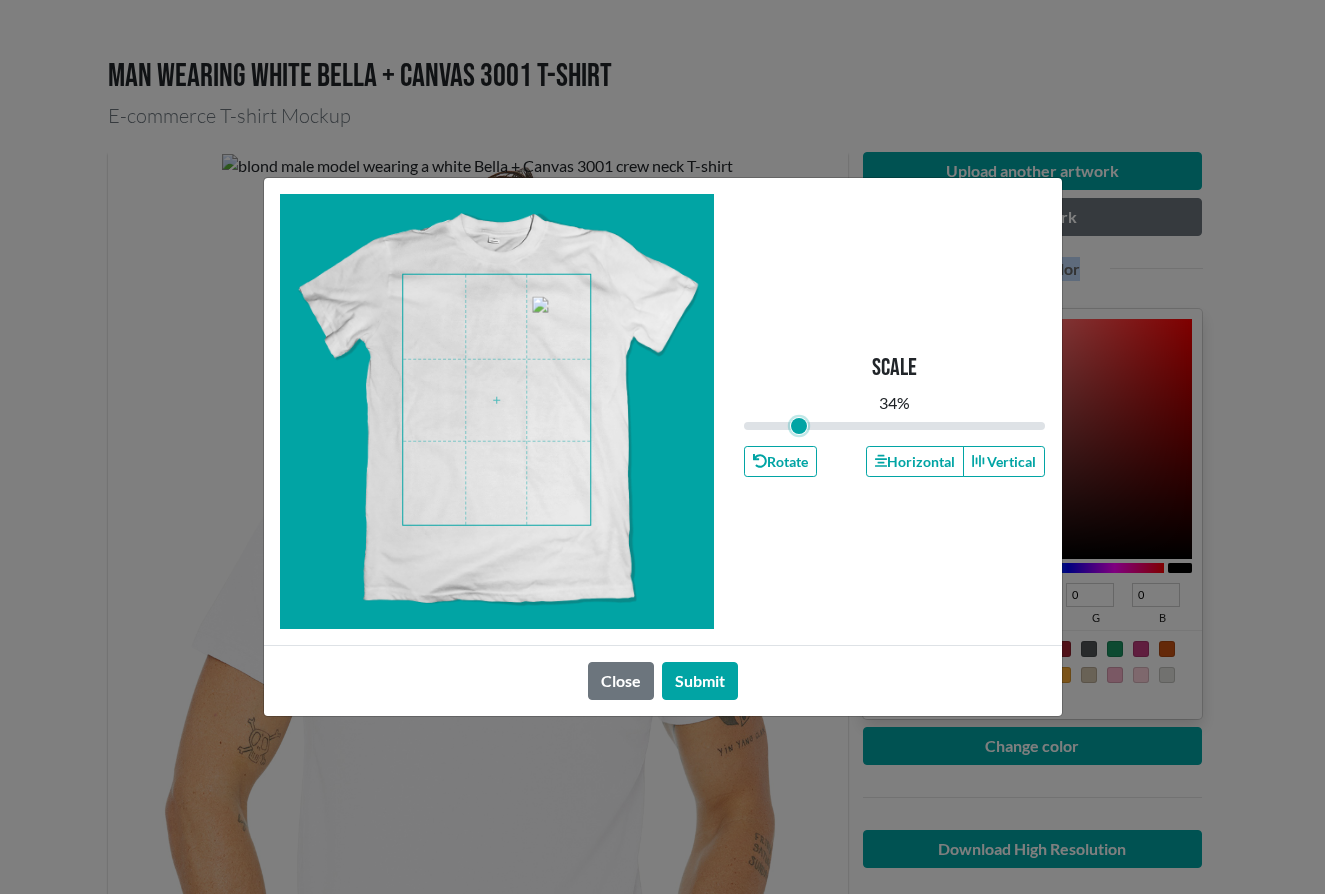 click at bounding box center (496, 400) 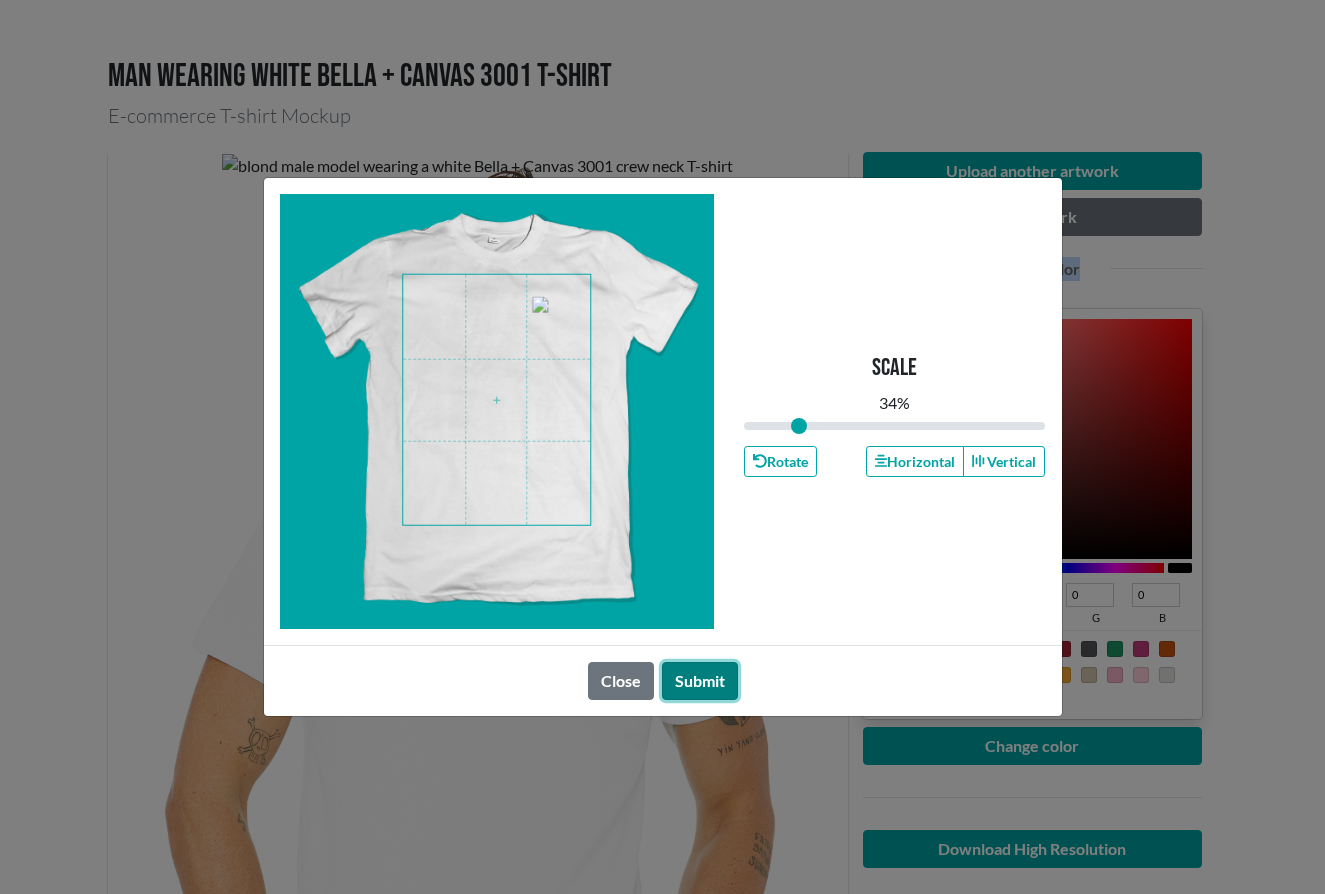 click on "Submit" at bounding box center (700, 681) 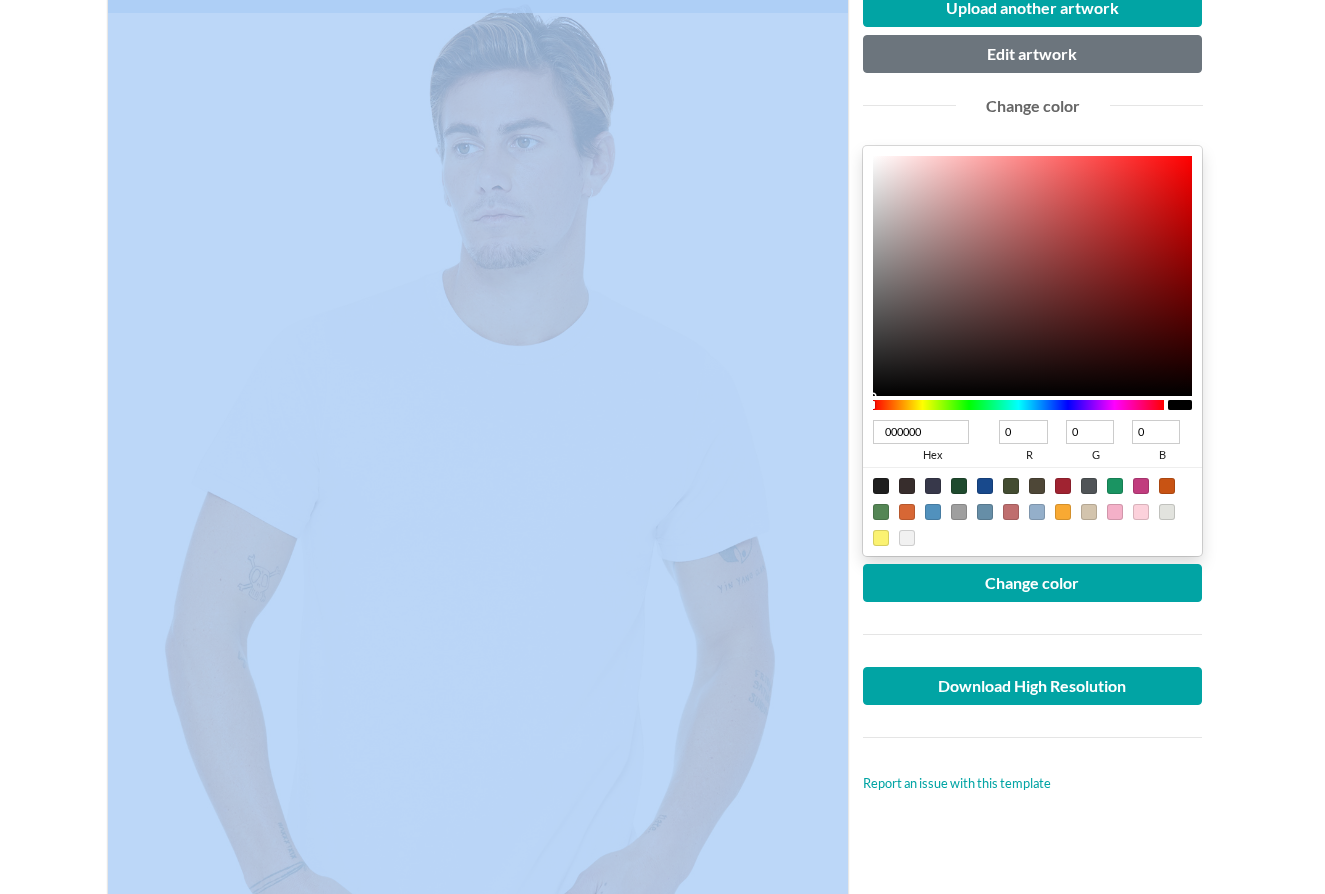 scroll, scrollTop: 349, scrollLeft: 0, axis: vertical 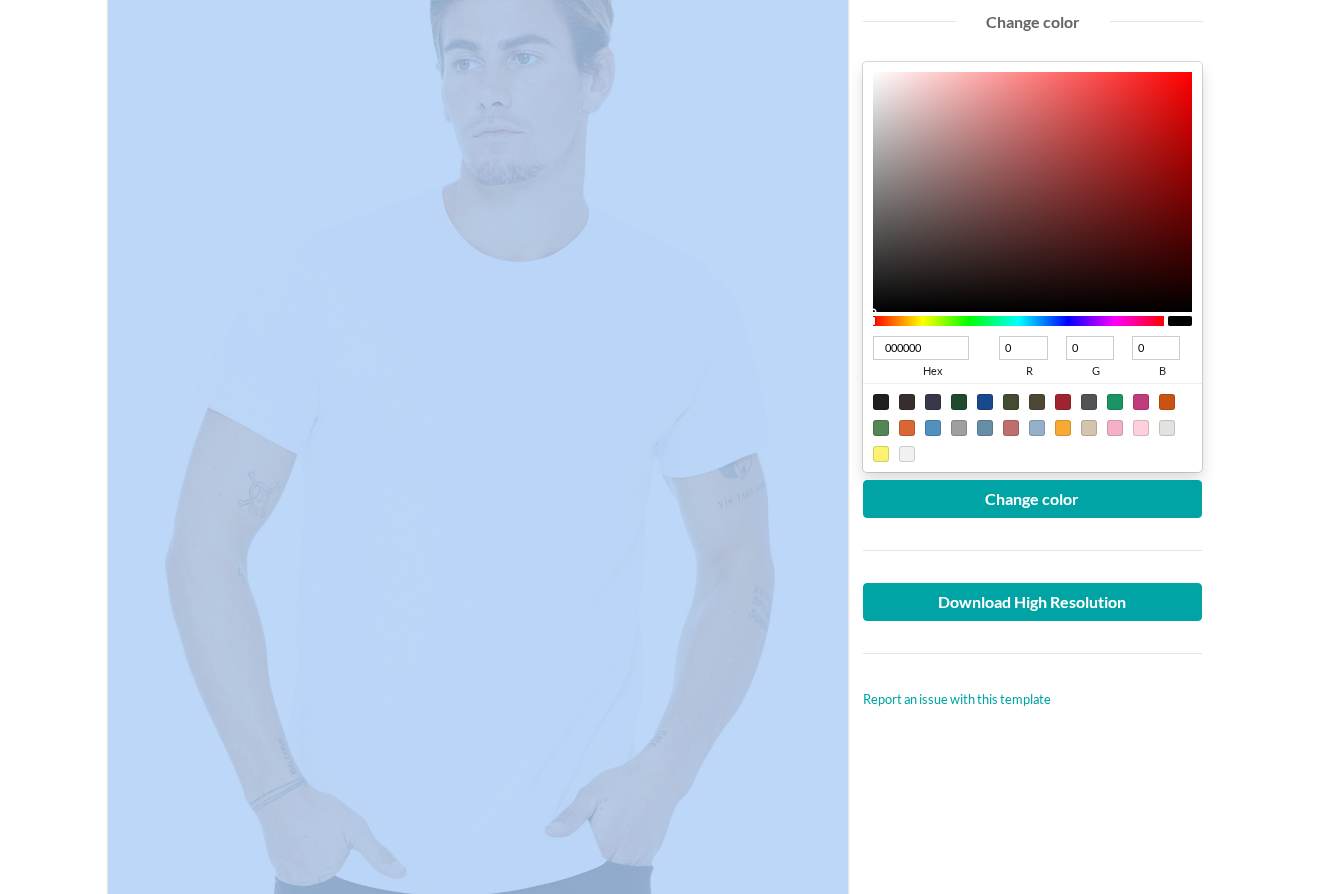 click at bounding box center [478, 460] 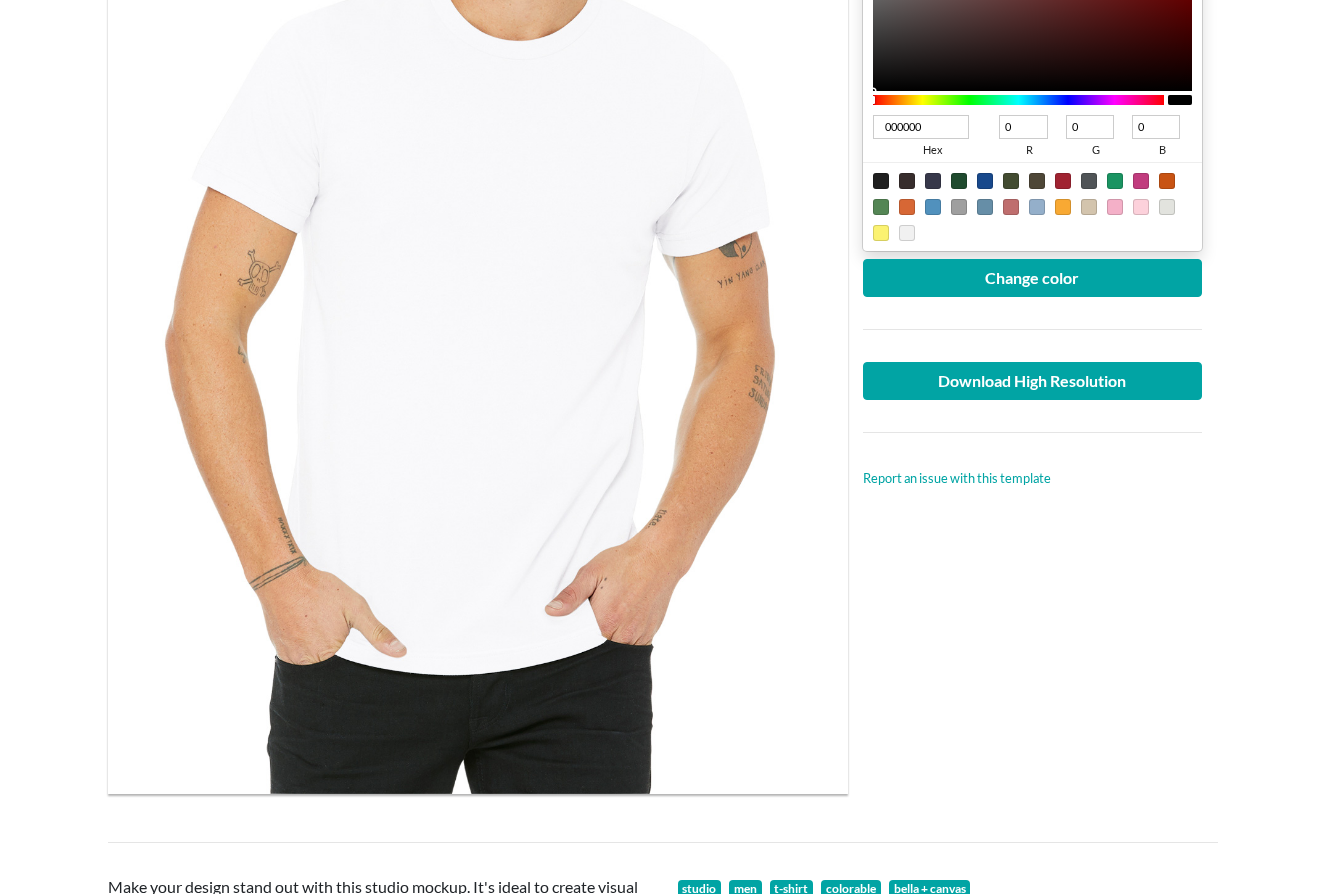 scroll, scrollTop: 573, scrollLeft: 0, axis: vertical 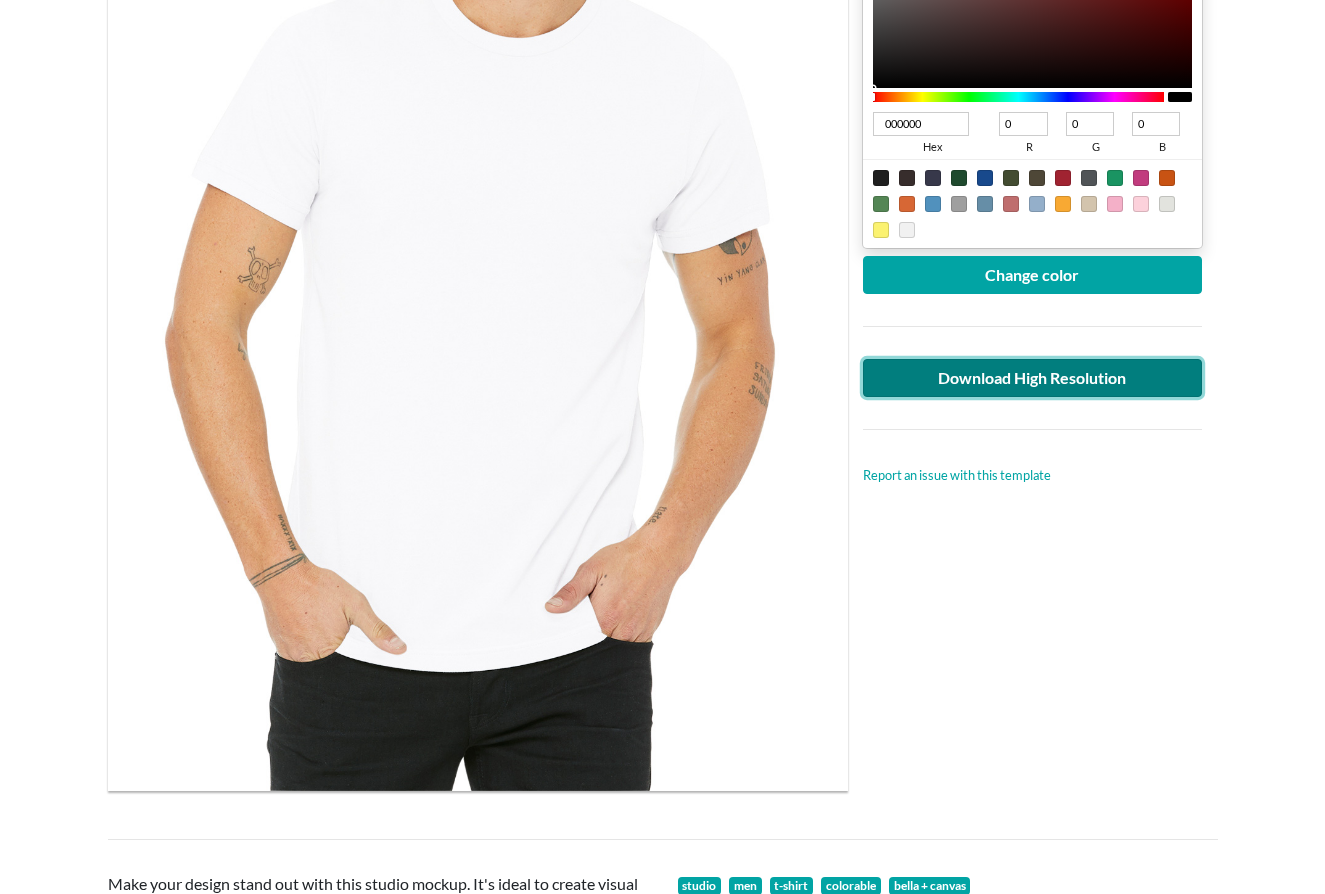 click on "Download High Resolution" at bounding box center [1033, 378] 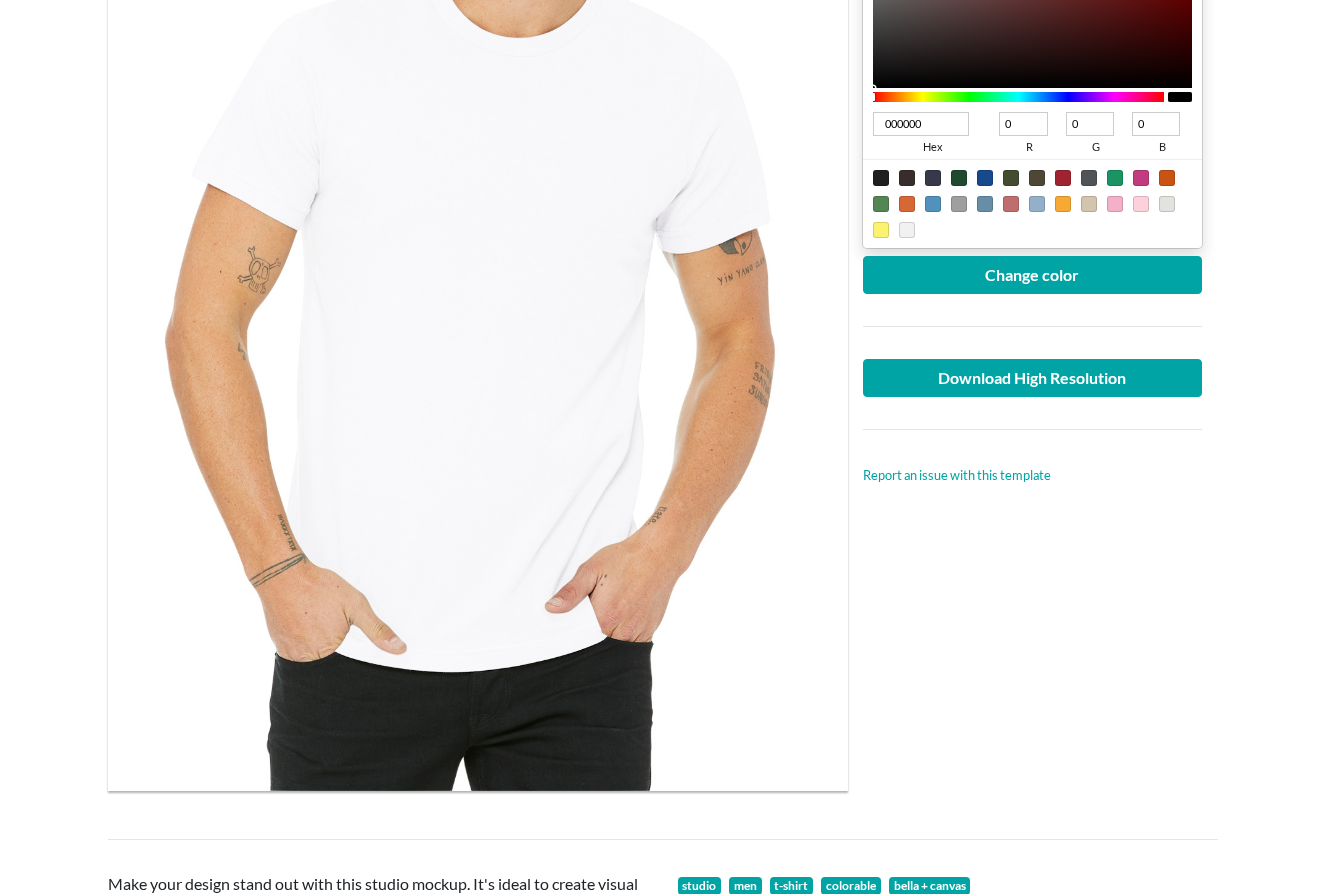scroll, scrollTop: 0, scrollLeft: 0, axis: both 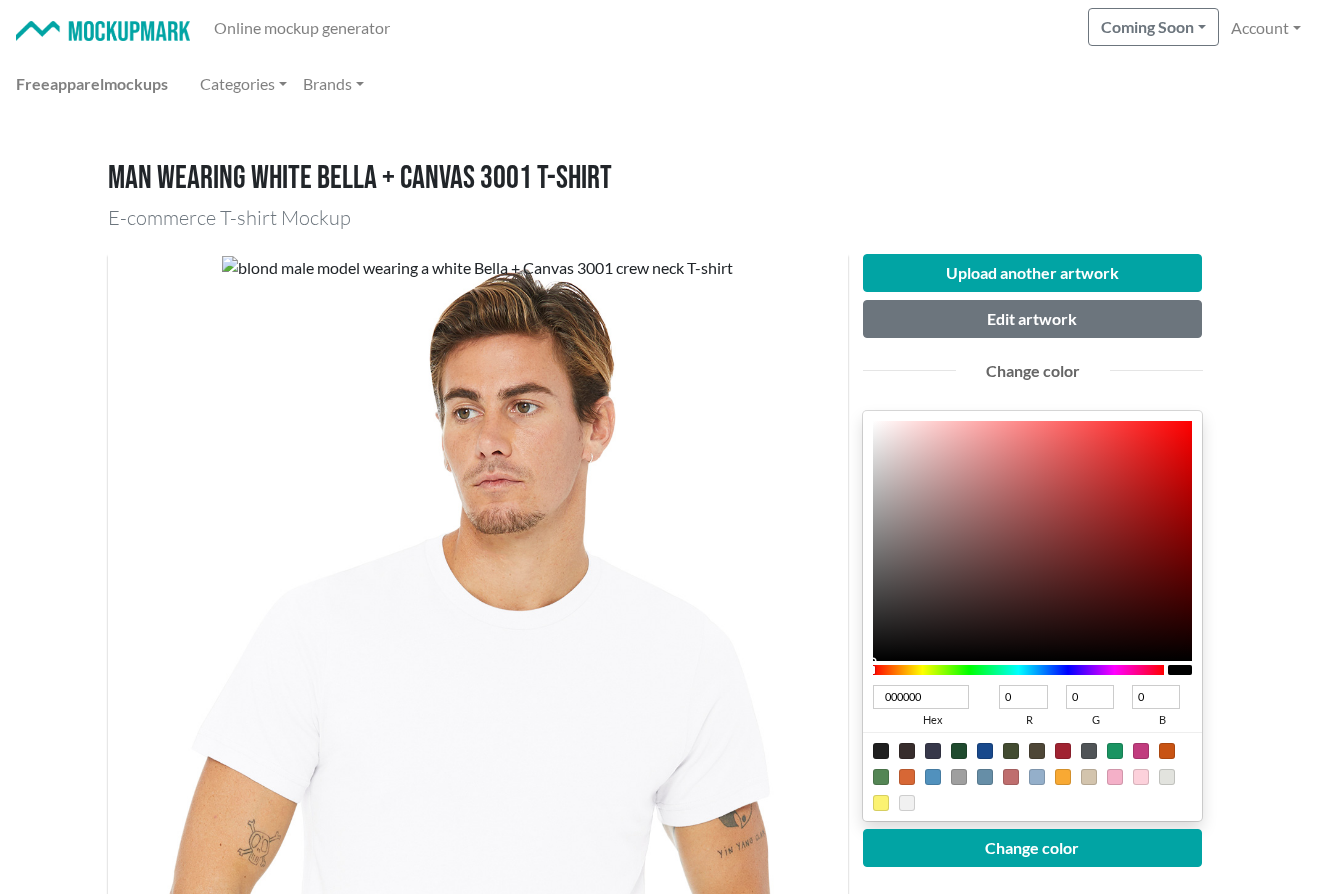 click at bounding box center (103, 31) 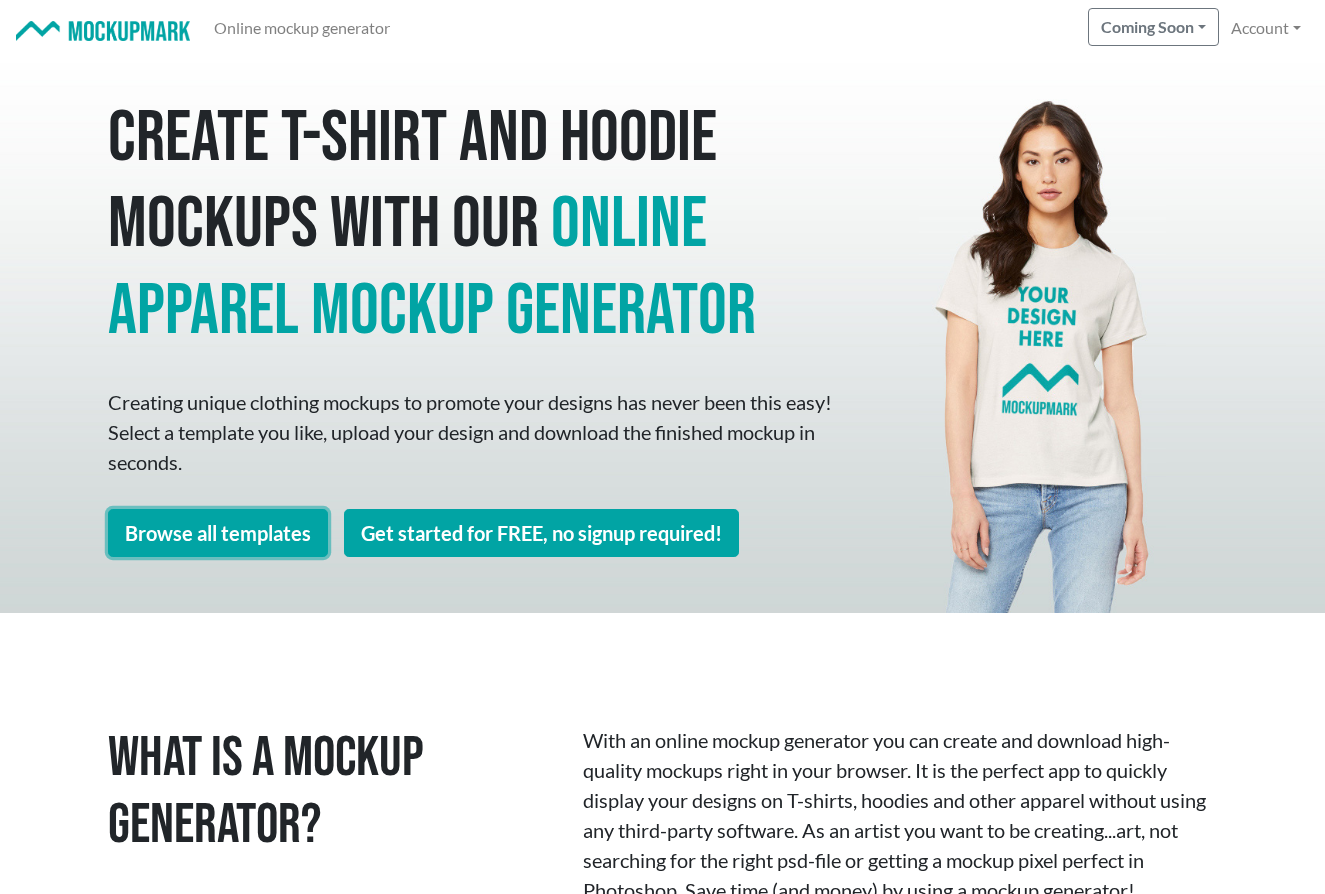 click on "Browse all templates" at bounding box center [218, 533] 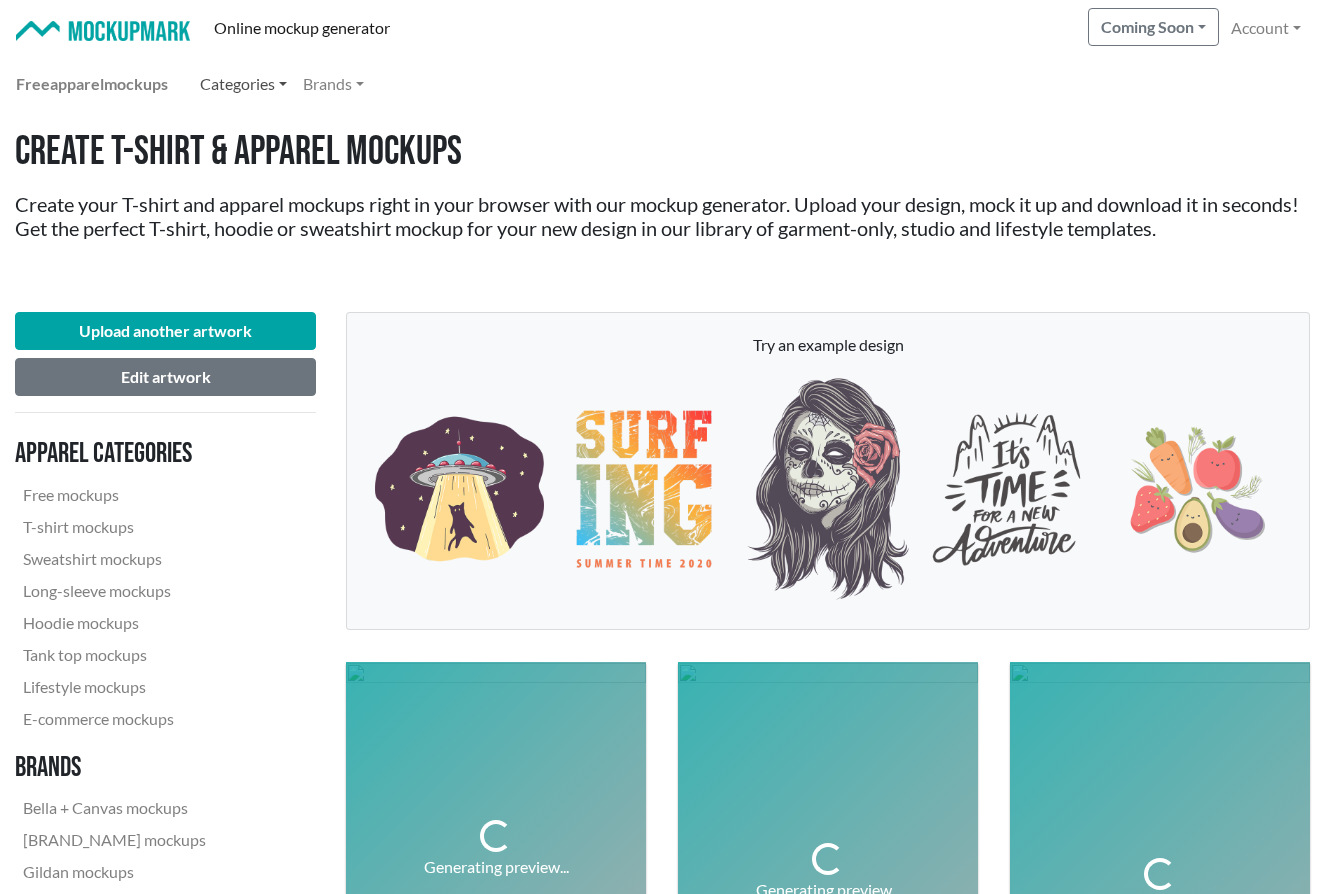click on "Categories" at bounding box center (243, 84) 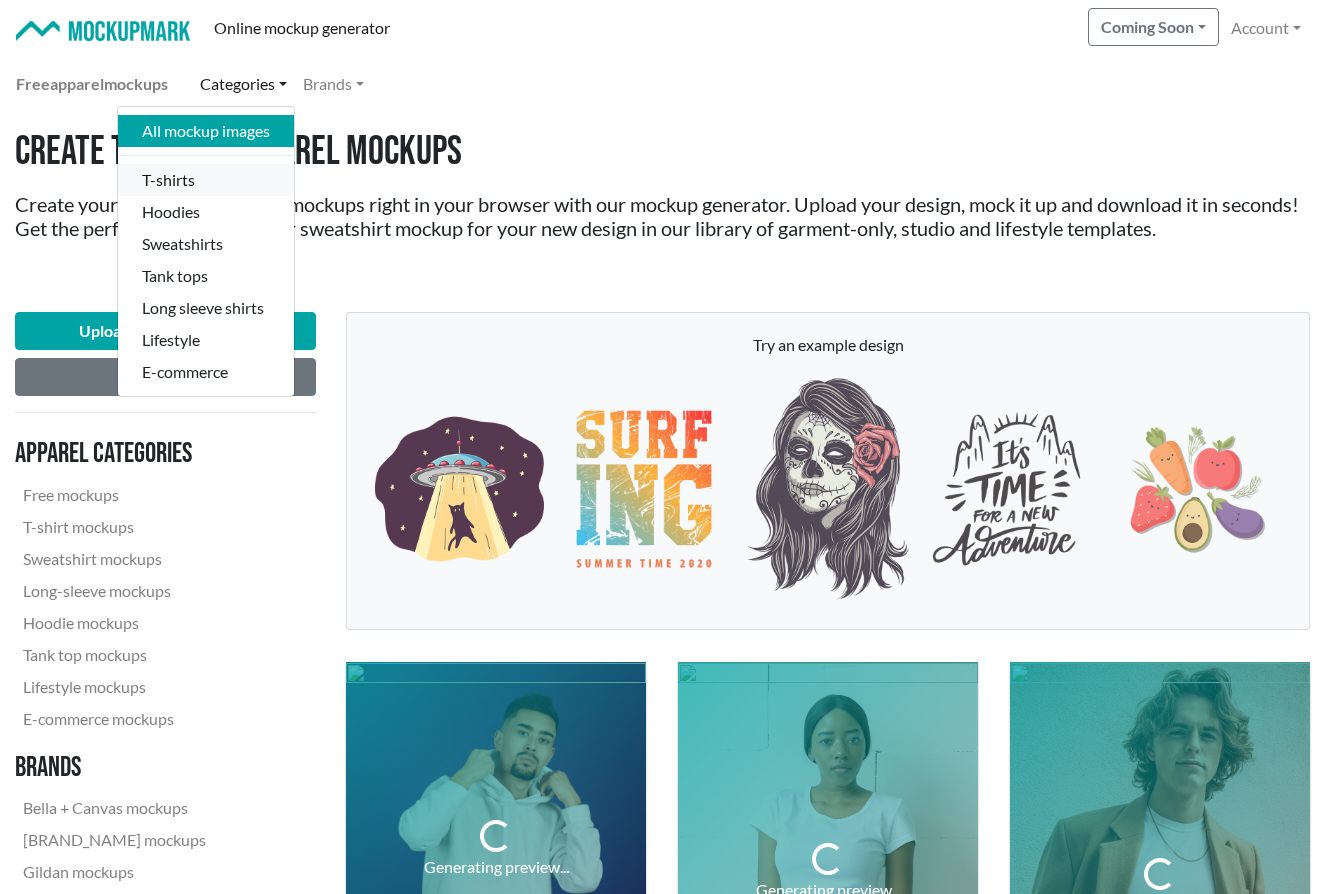 click on "T-shirts" at bounding box center (206, 180) 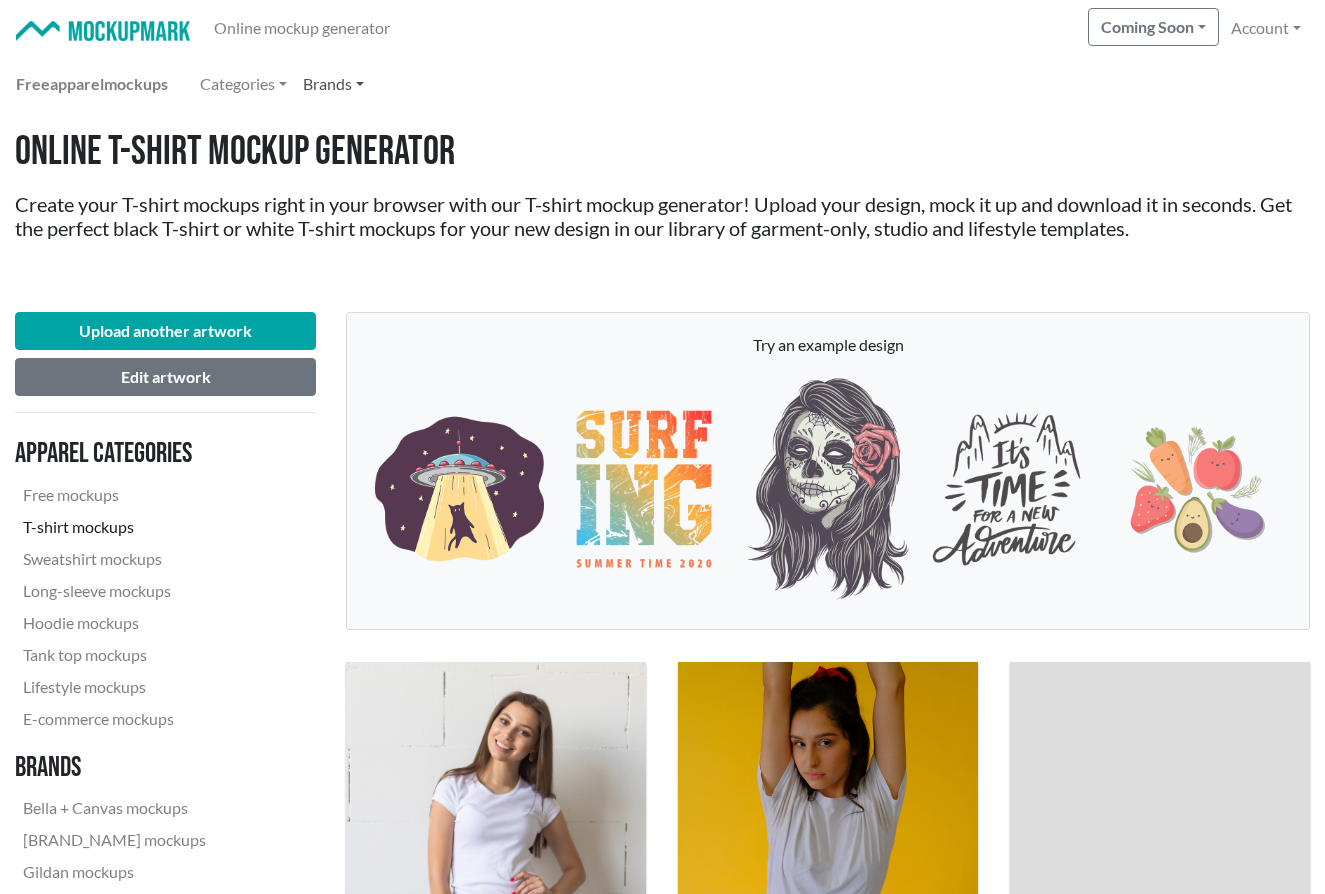 click on "Brands" at bounding box center [333, 84] 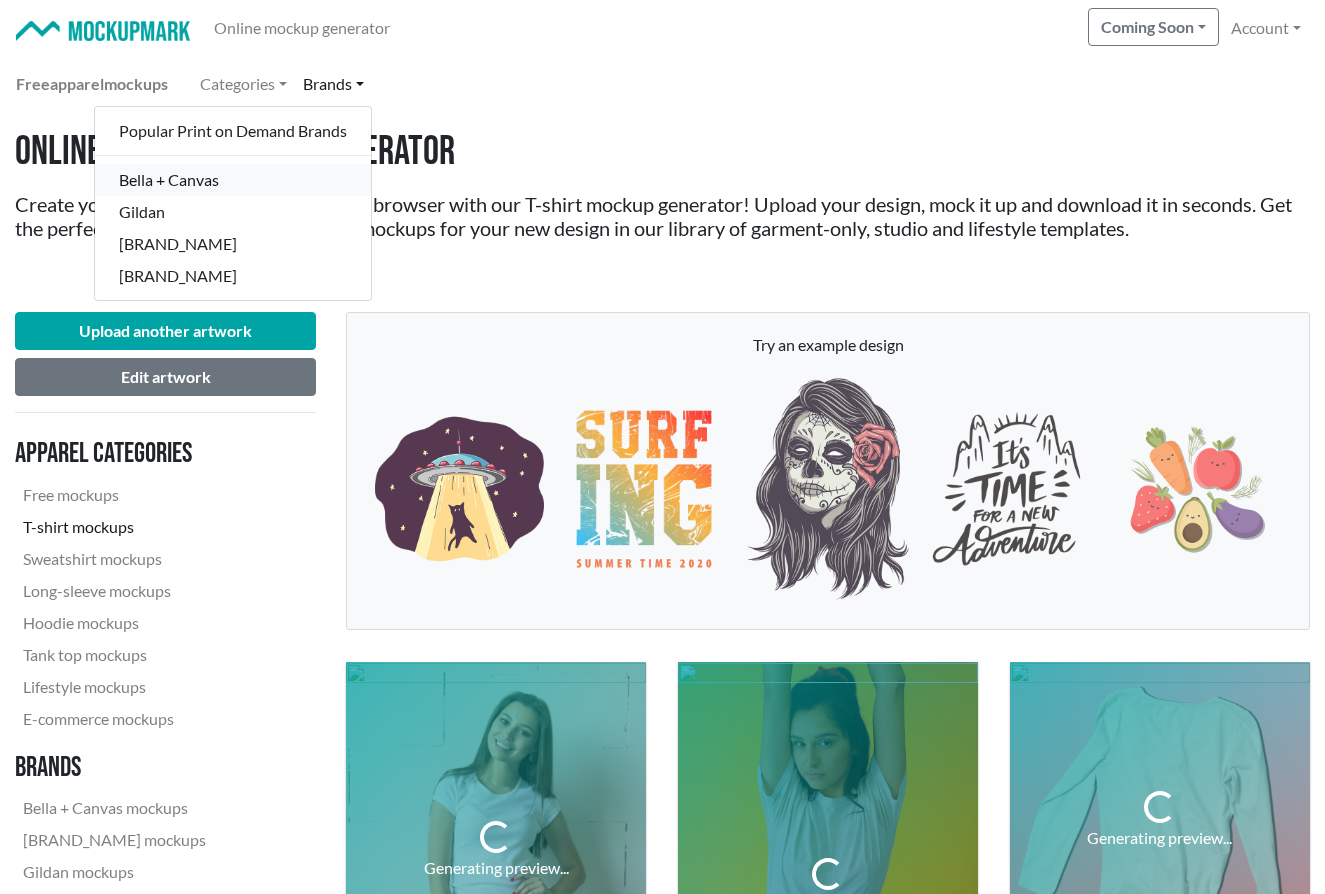click on "Bella + Canvas" at bounding box center (233, 180) 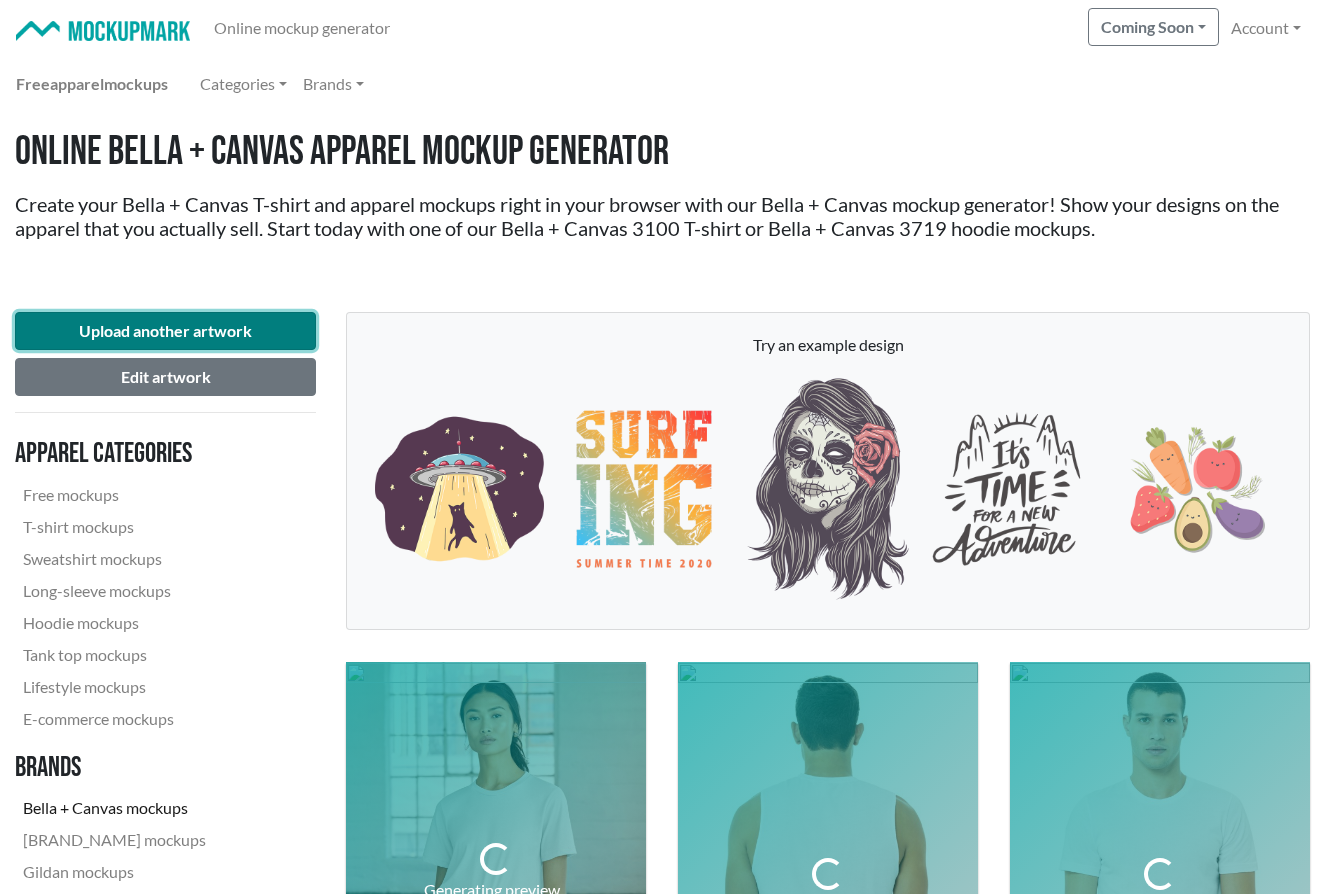 click on "Upload another artwork" at bounding box center [165, 331] 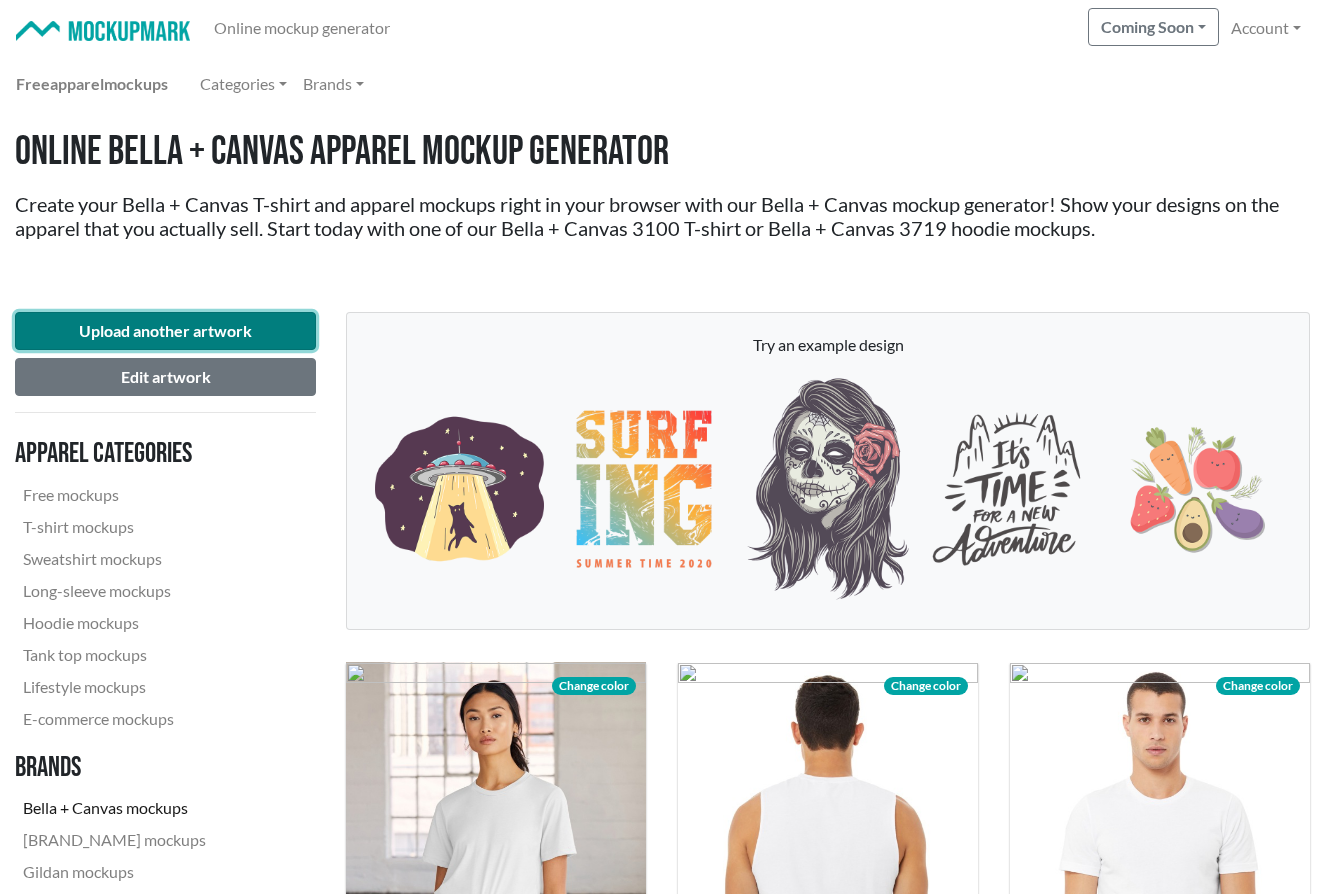 click on "Upload another artwork" at bounding box center [165, 331] 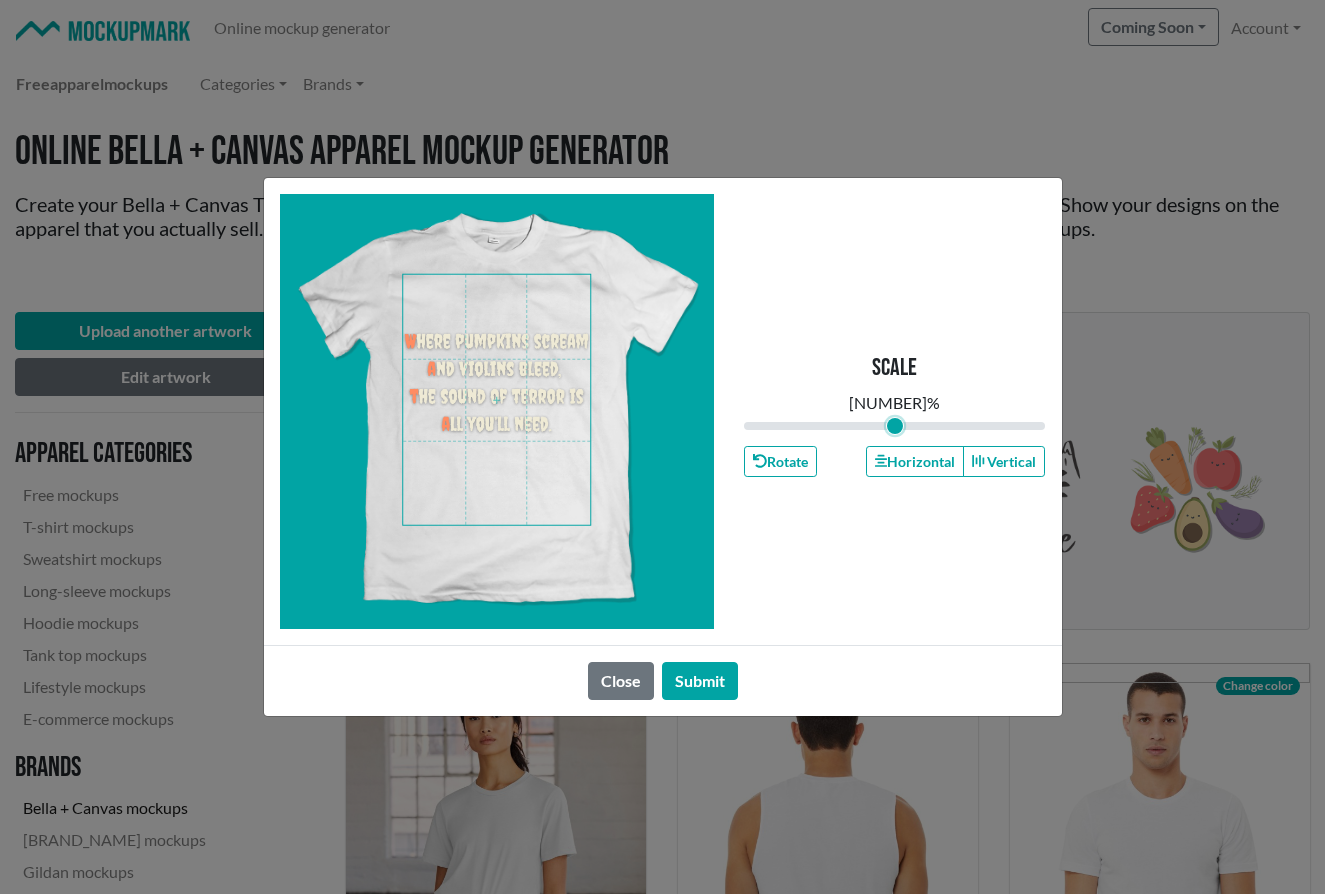 type on "[NUMBER]" 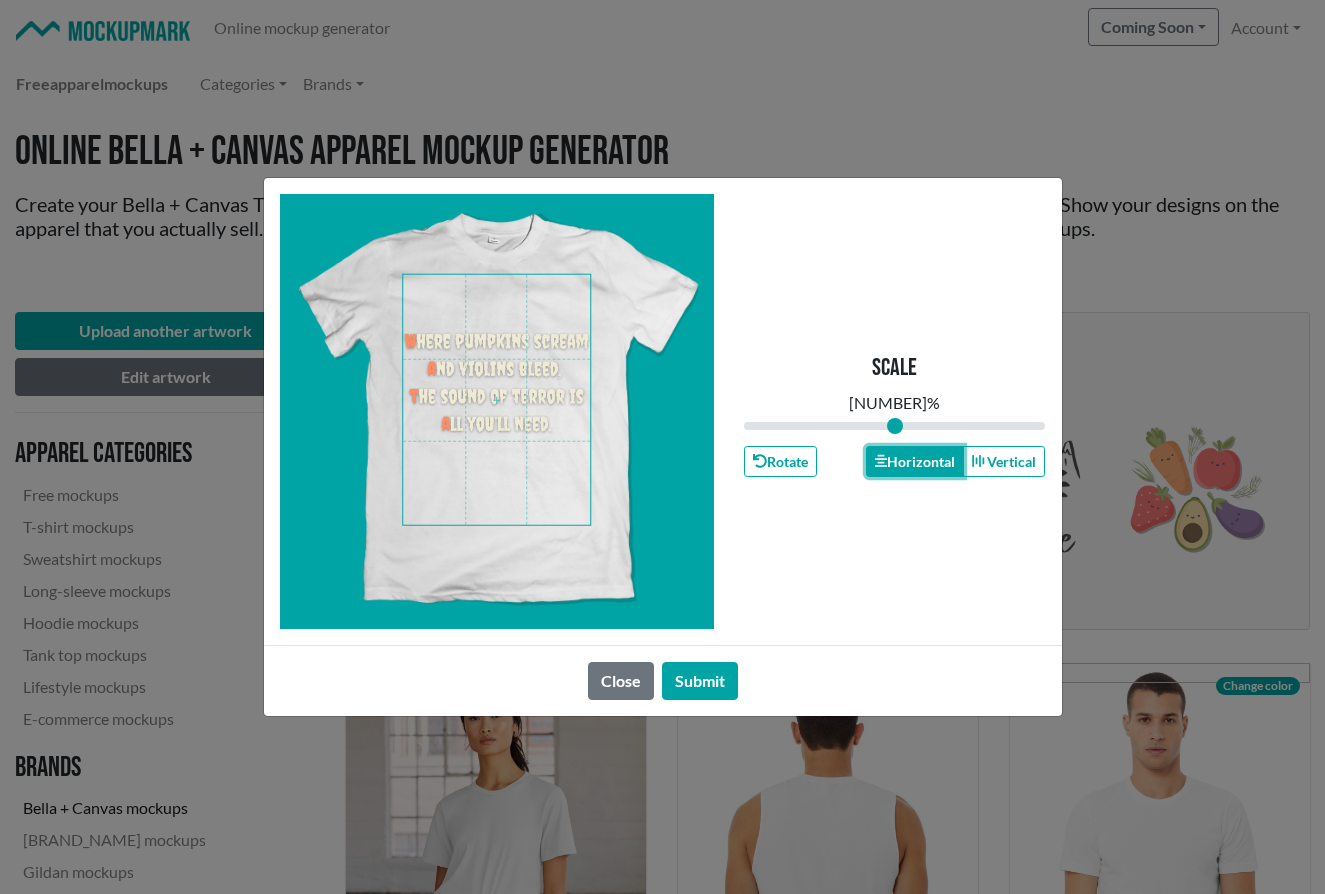 click on "Horizontal" at bounding box center (915, 461) 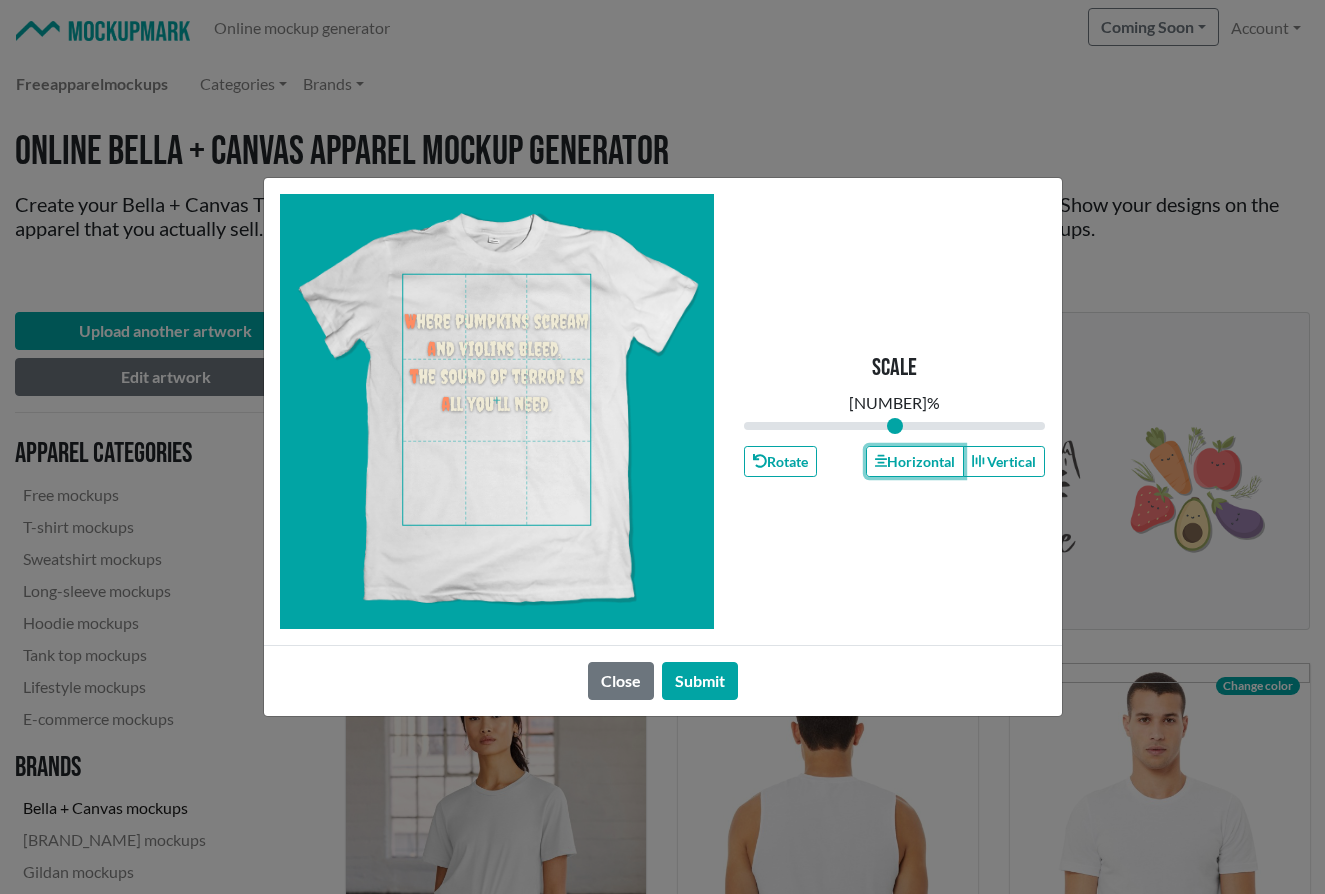 click at bounding box center (496, 400) 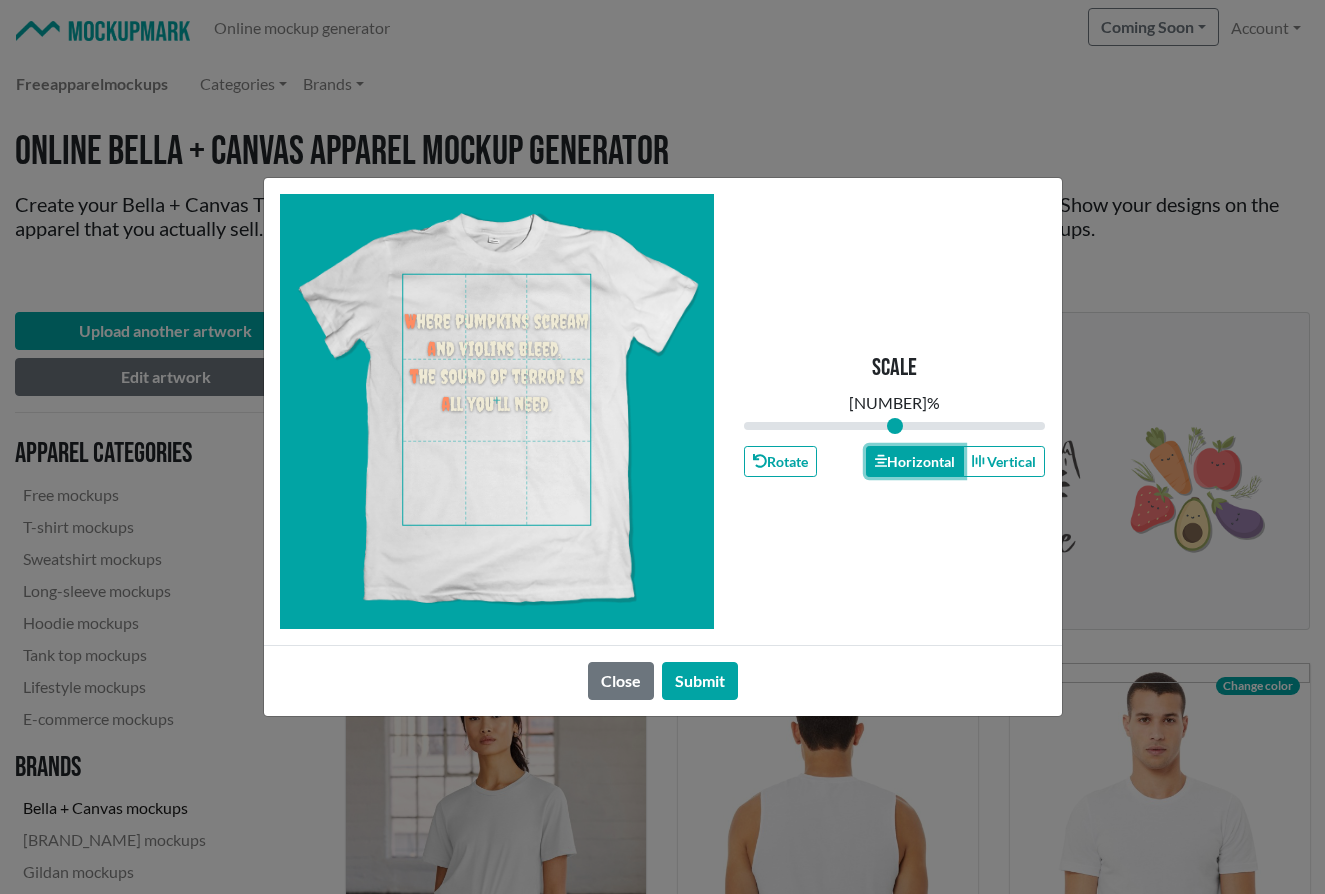 click on "Horizontal" at bounding box center (915, 461) 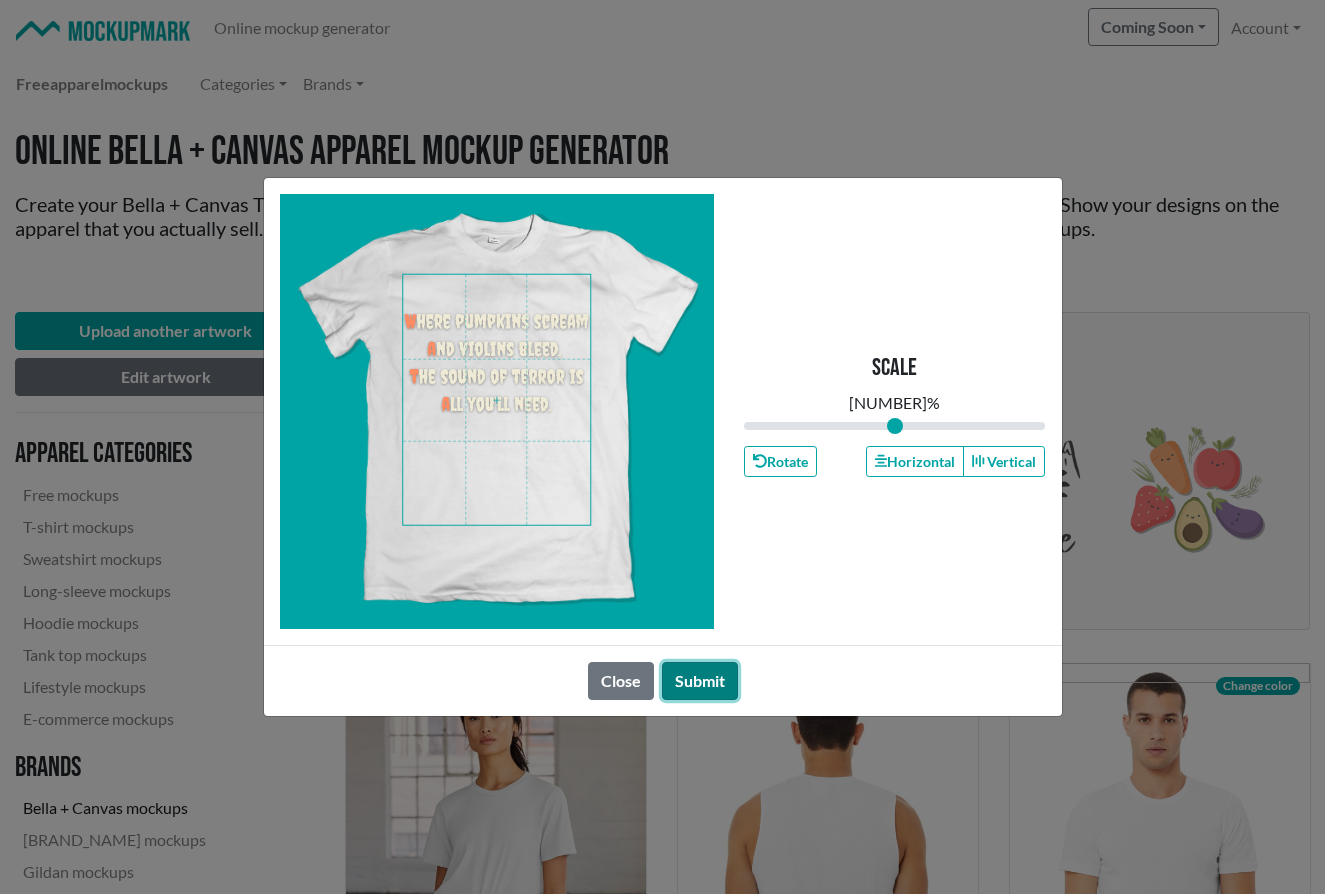 click on "Submit" at bounding box center [700, 681] 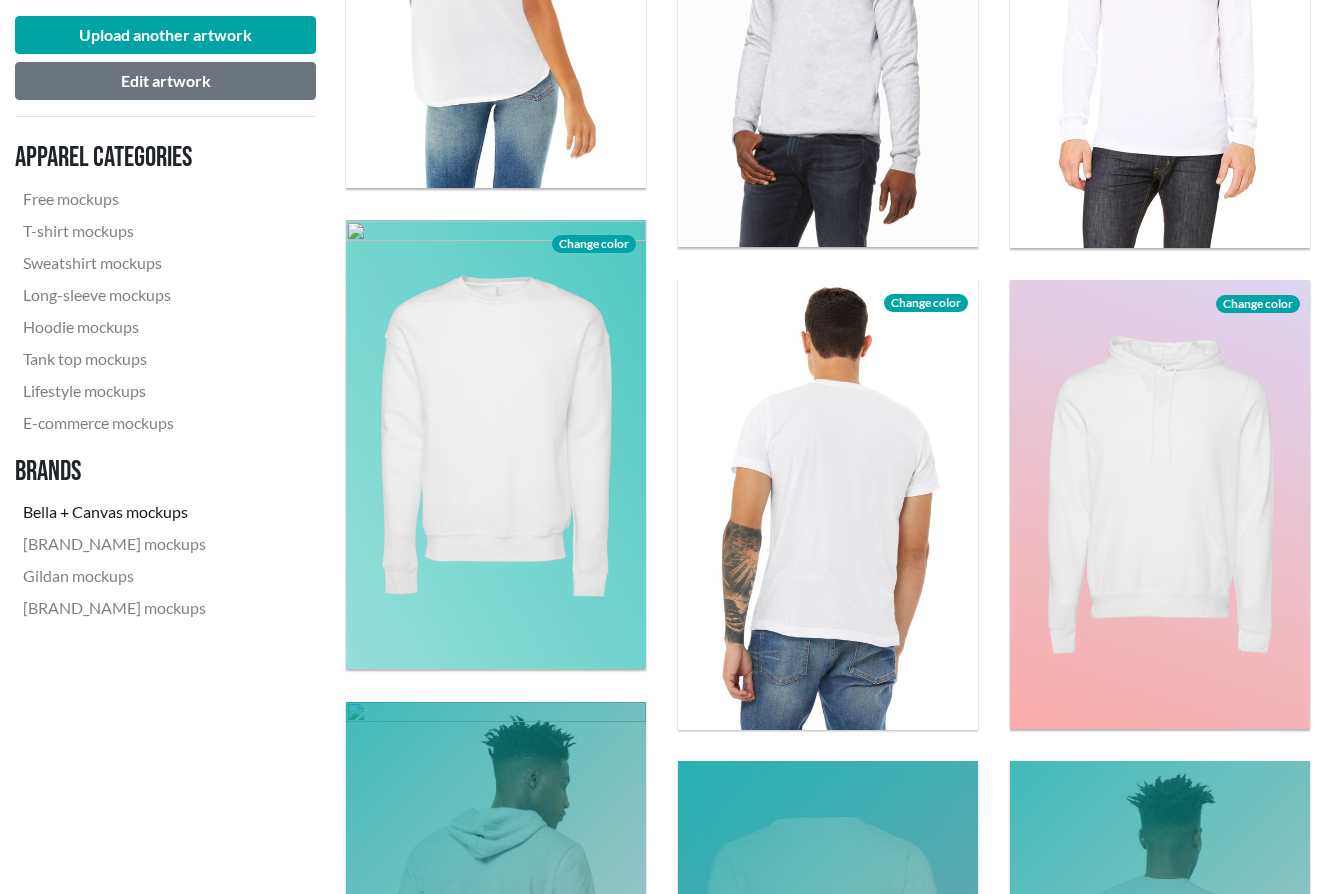 scroll, scrollTop: 2313, scrollLeft: 0, axis: vertical 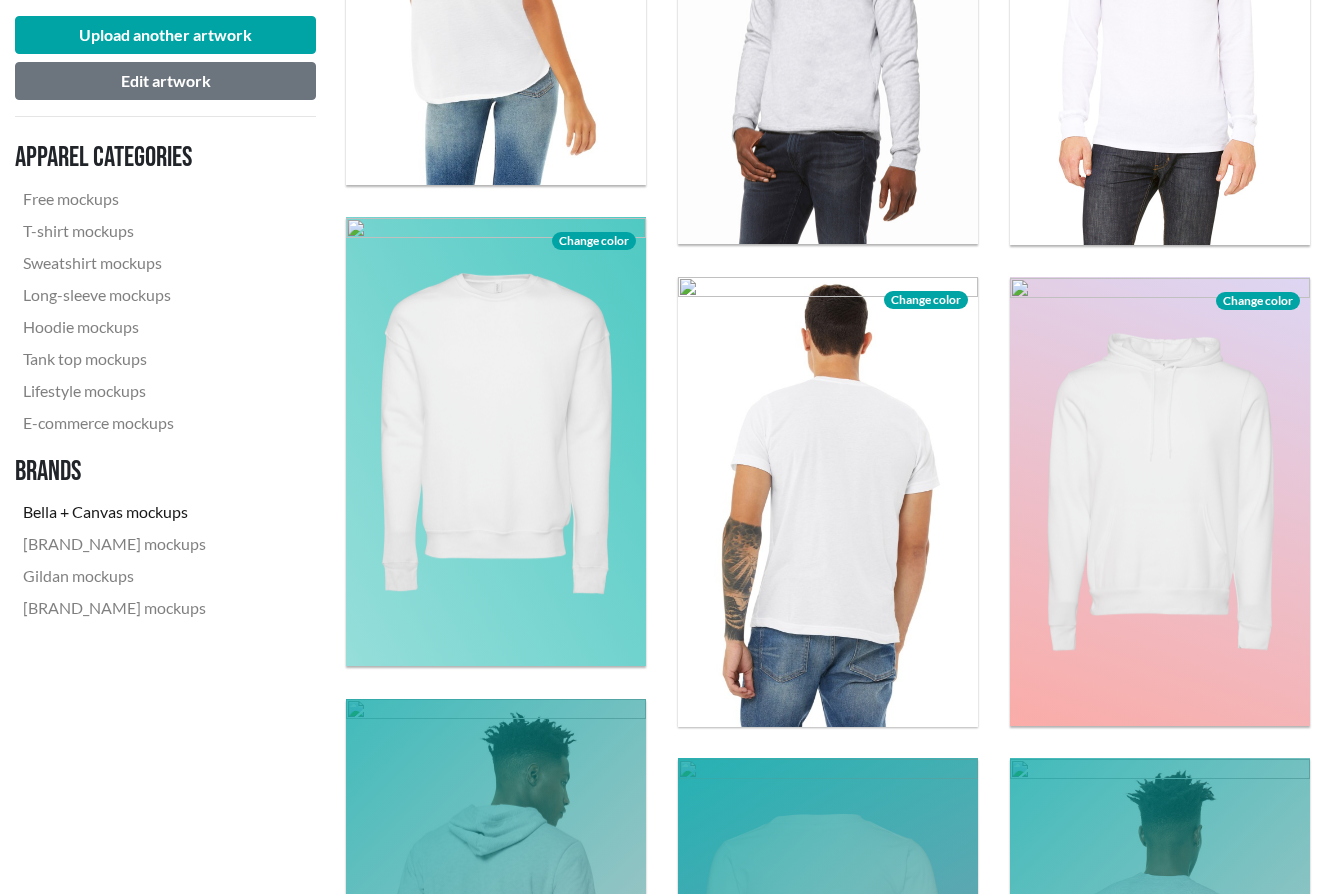 click at bounding box center (828, 501) 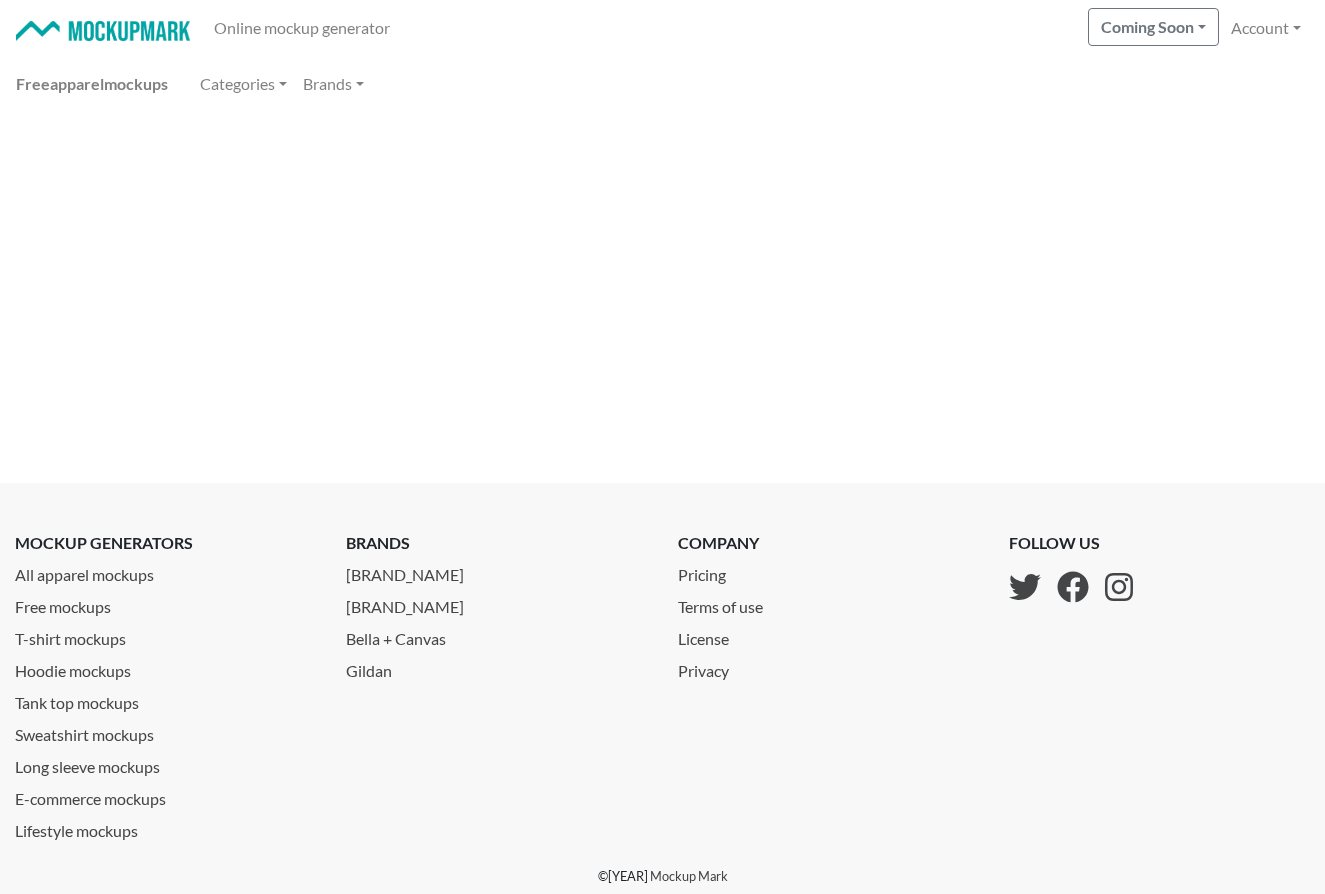 scroll, scrollTop: 0, scrollLeft: 0, axis: both 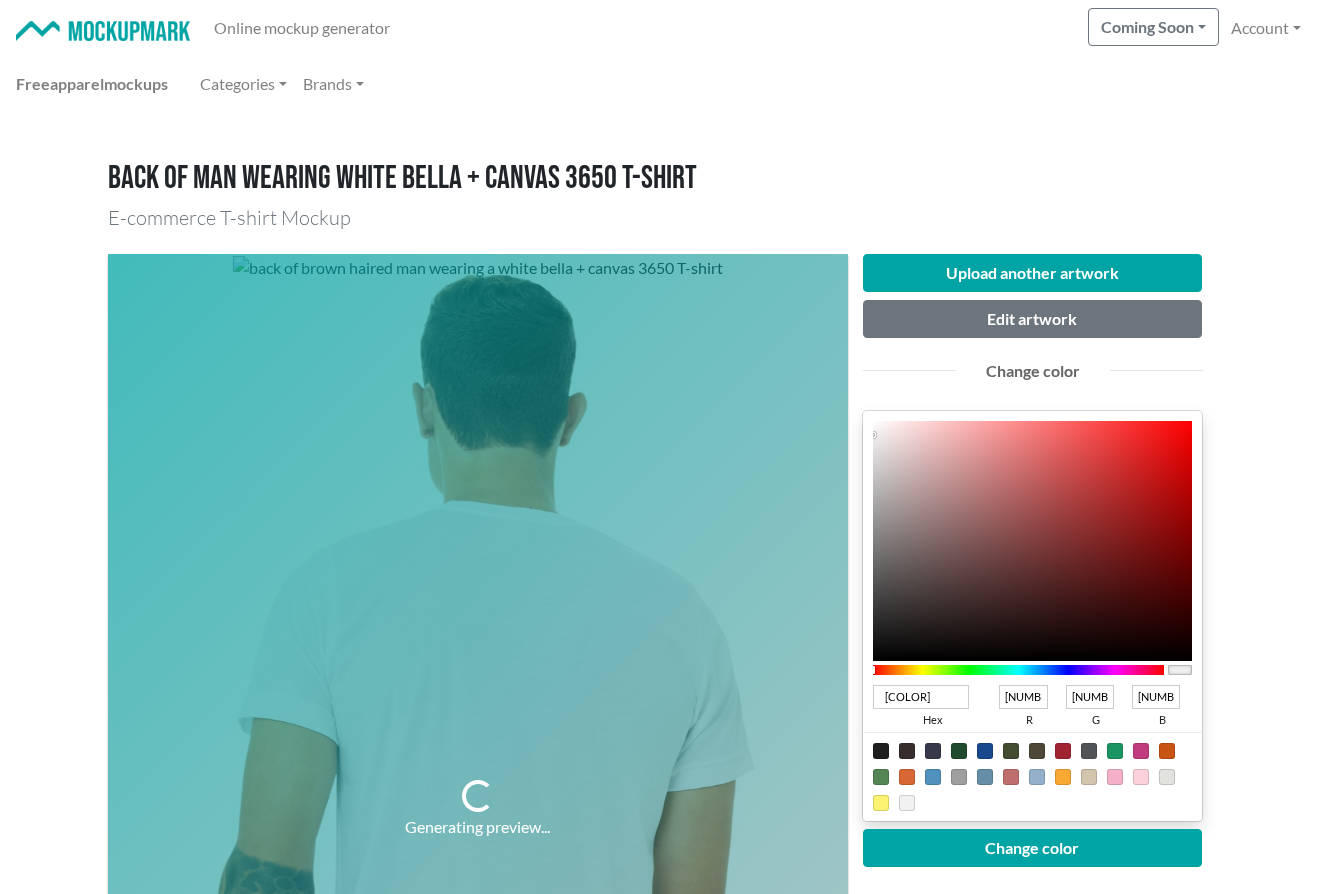 type on "EFEEEE" 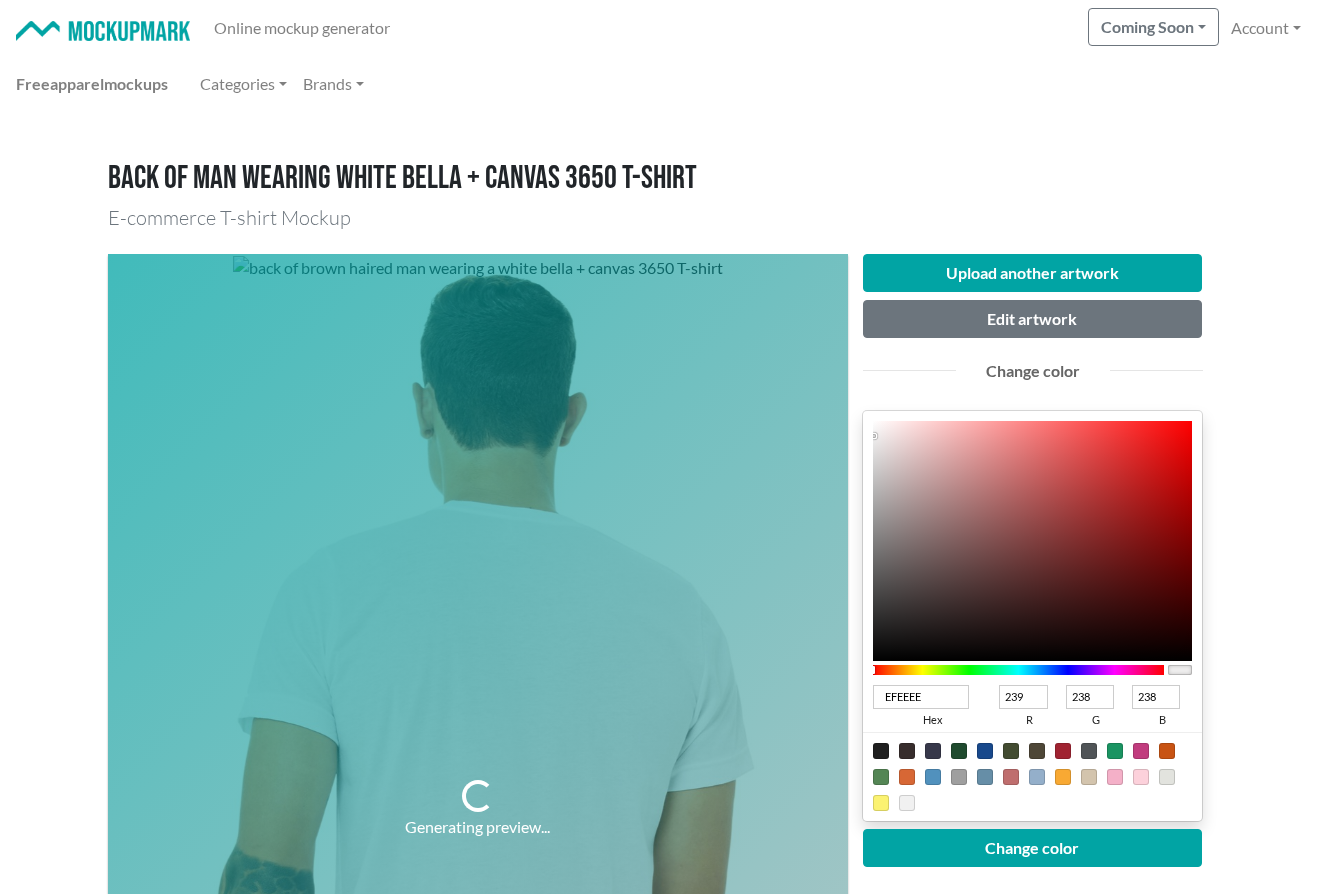 type on "EEEDED" 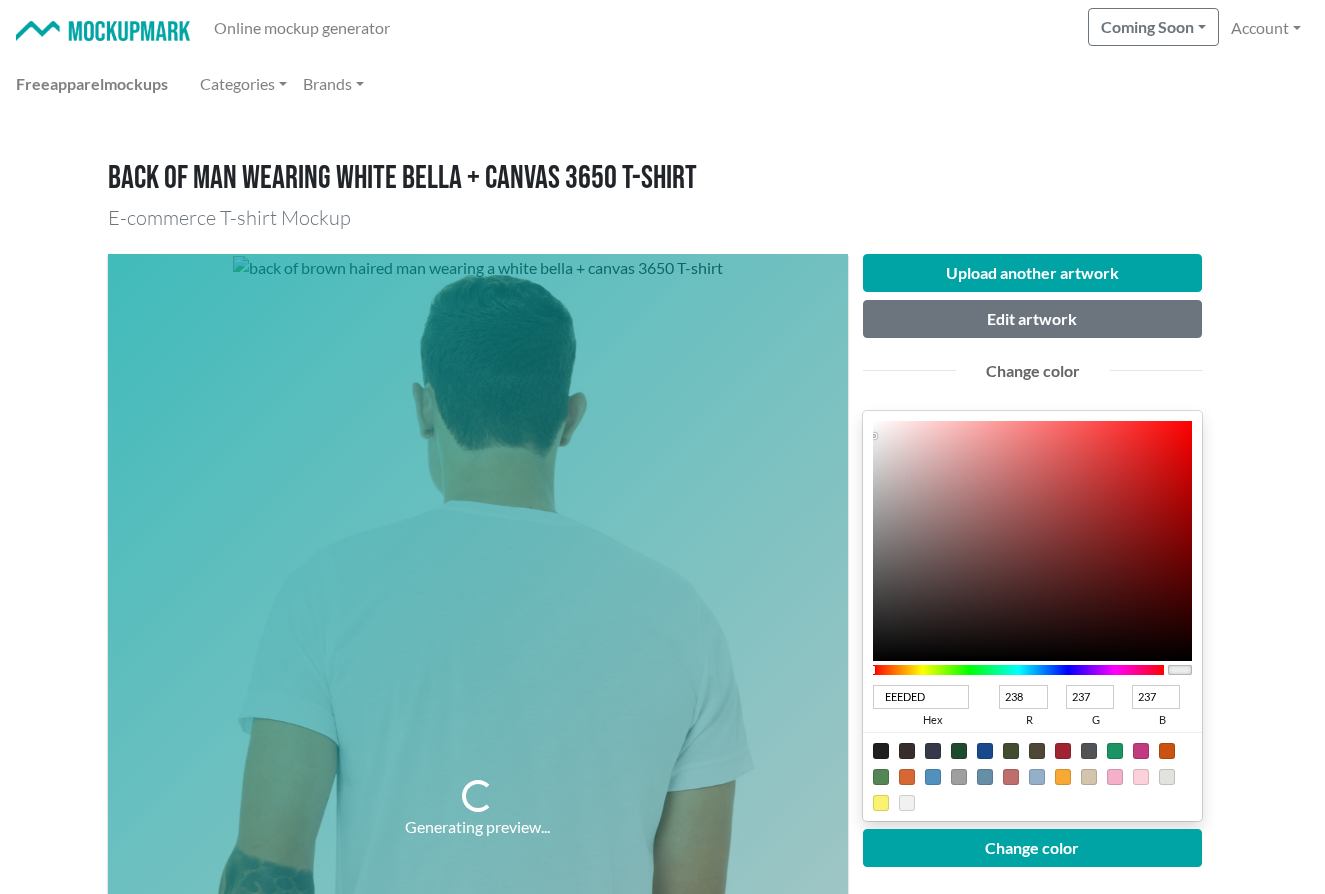 type on "[COLOR]" 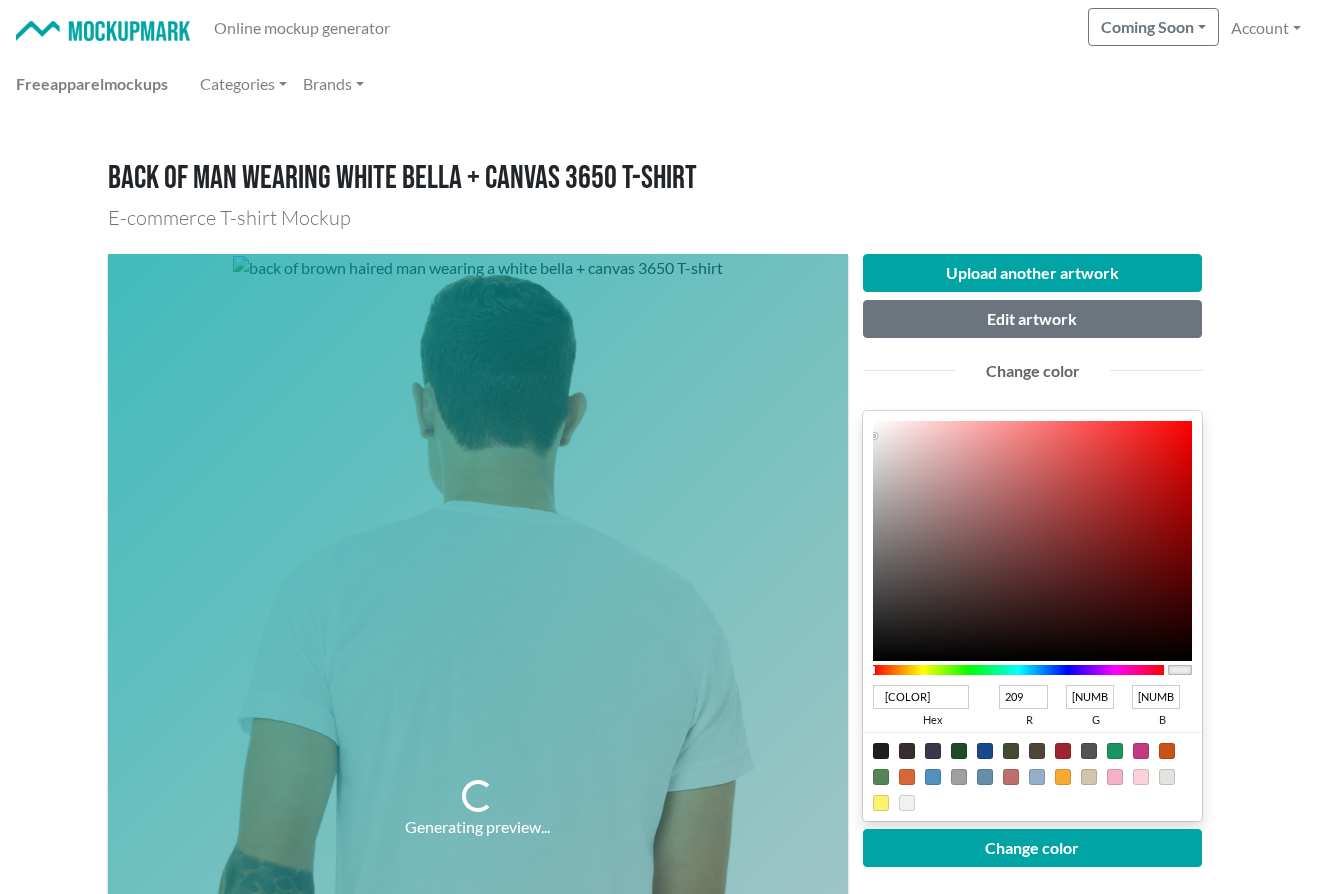 type on "[COLOR]" 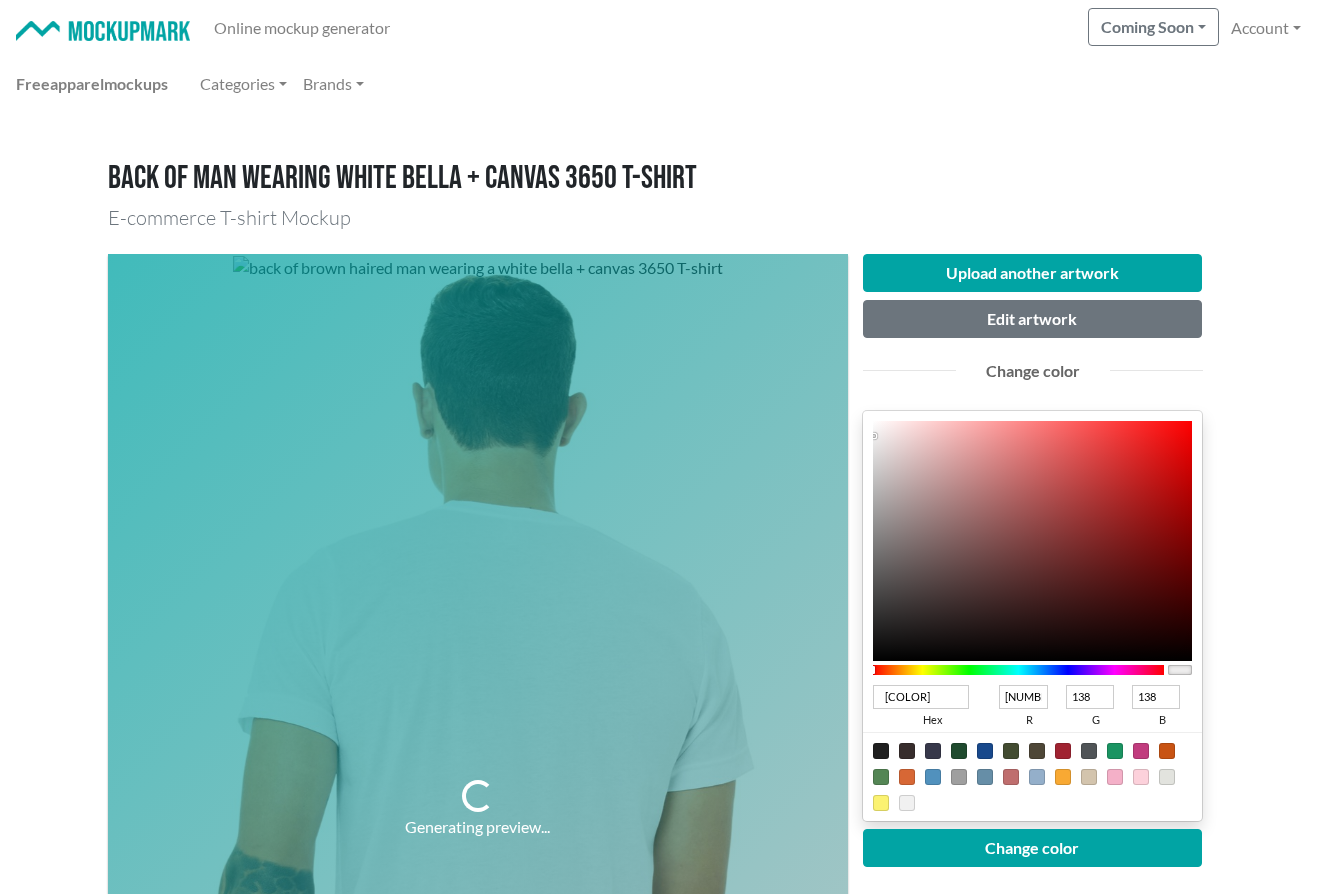 type on "[COLOR]" 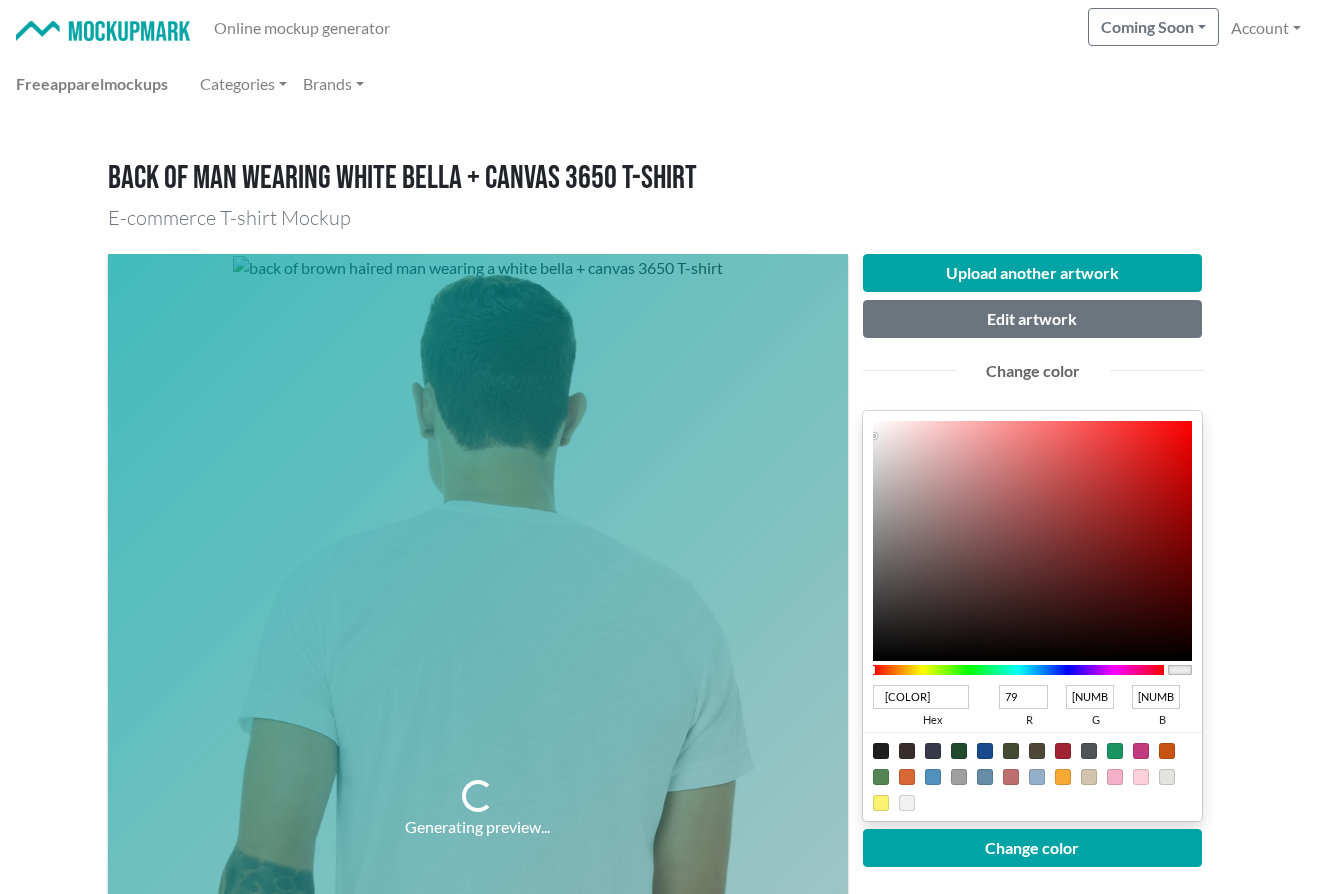 type on "[COLOR]" 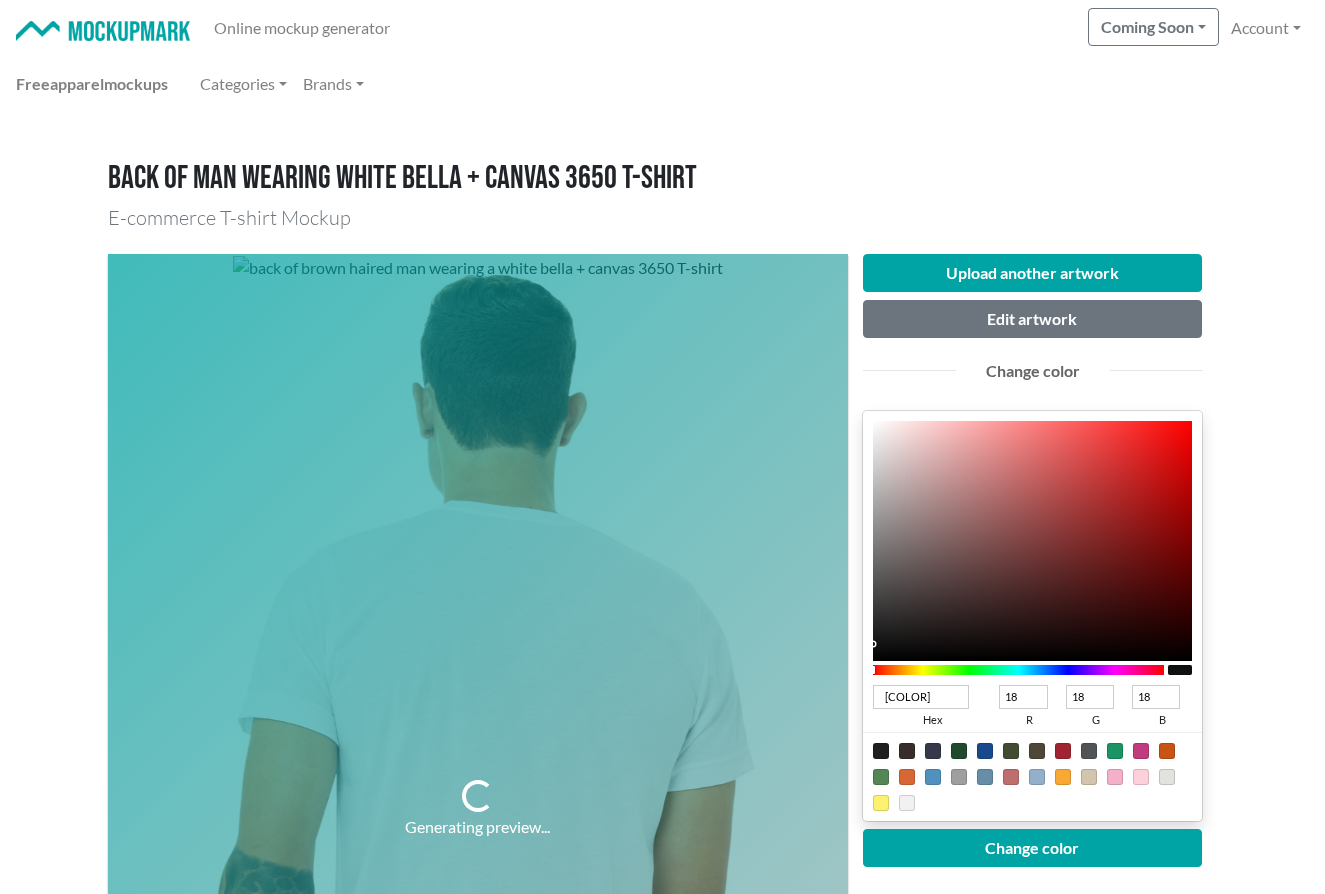 type on "060606" 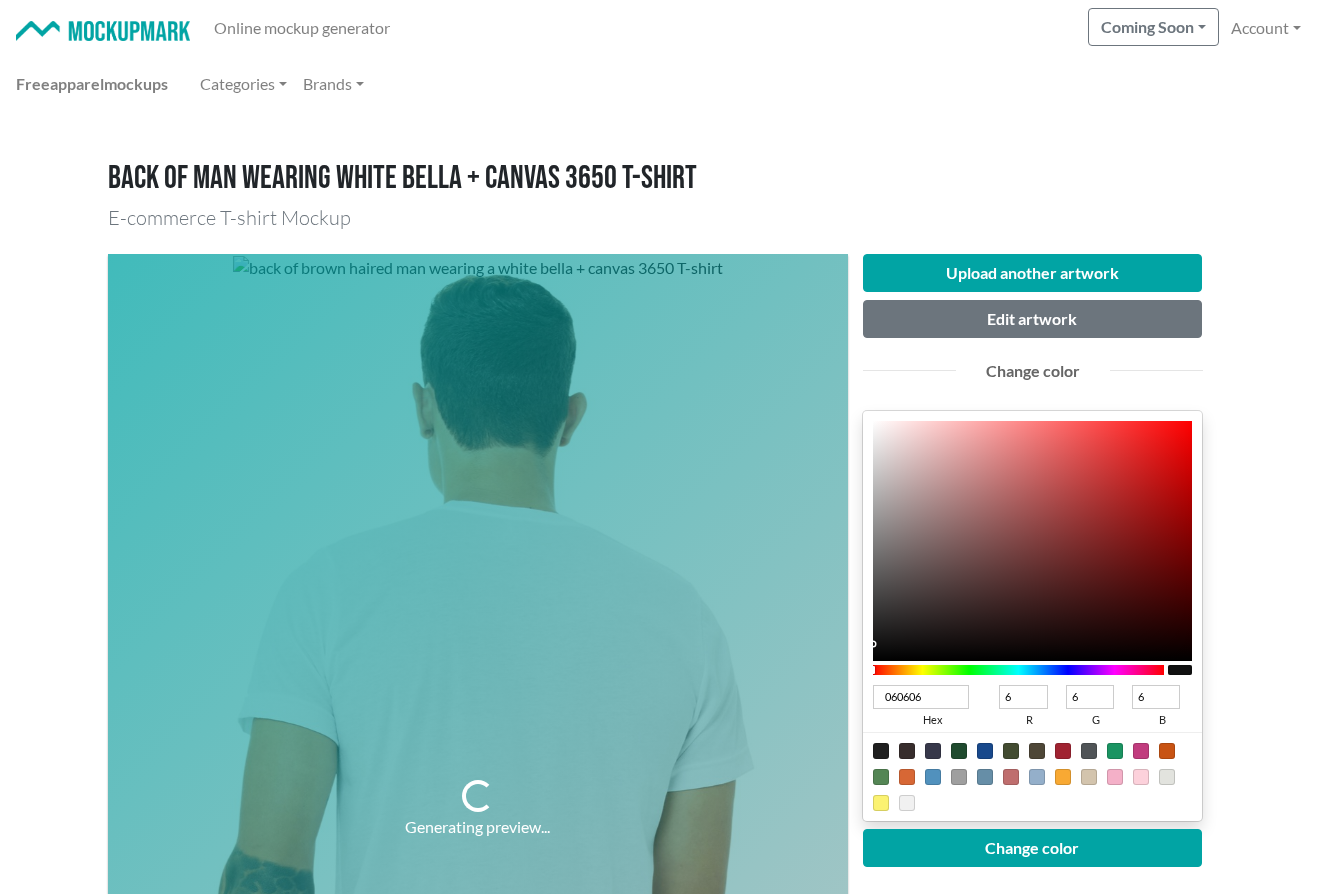 type on "[COLOR]" 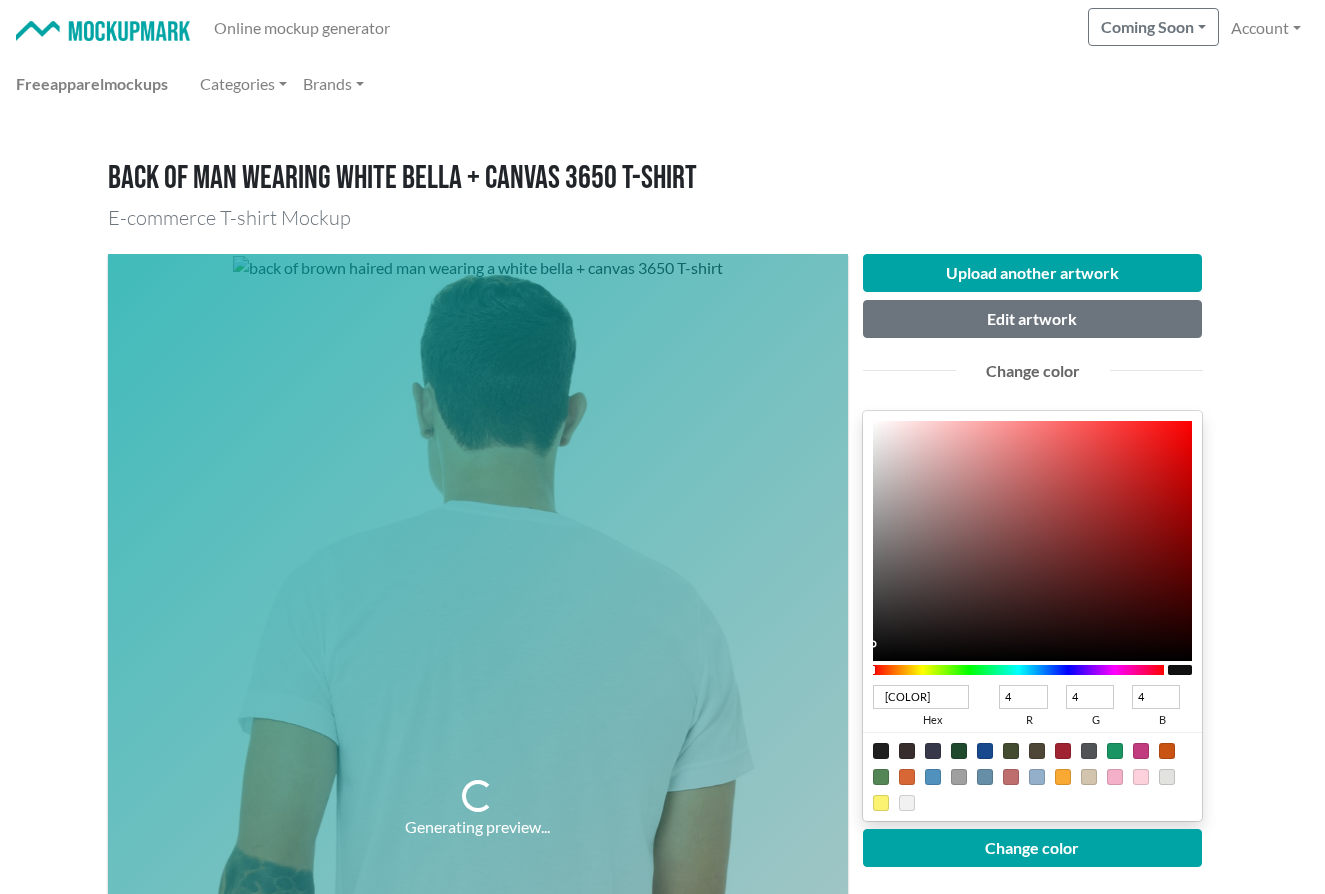 type on "000000" 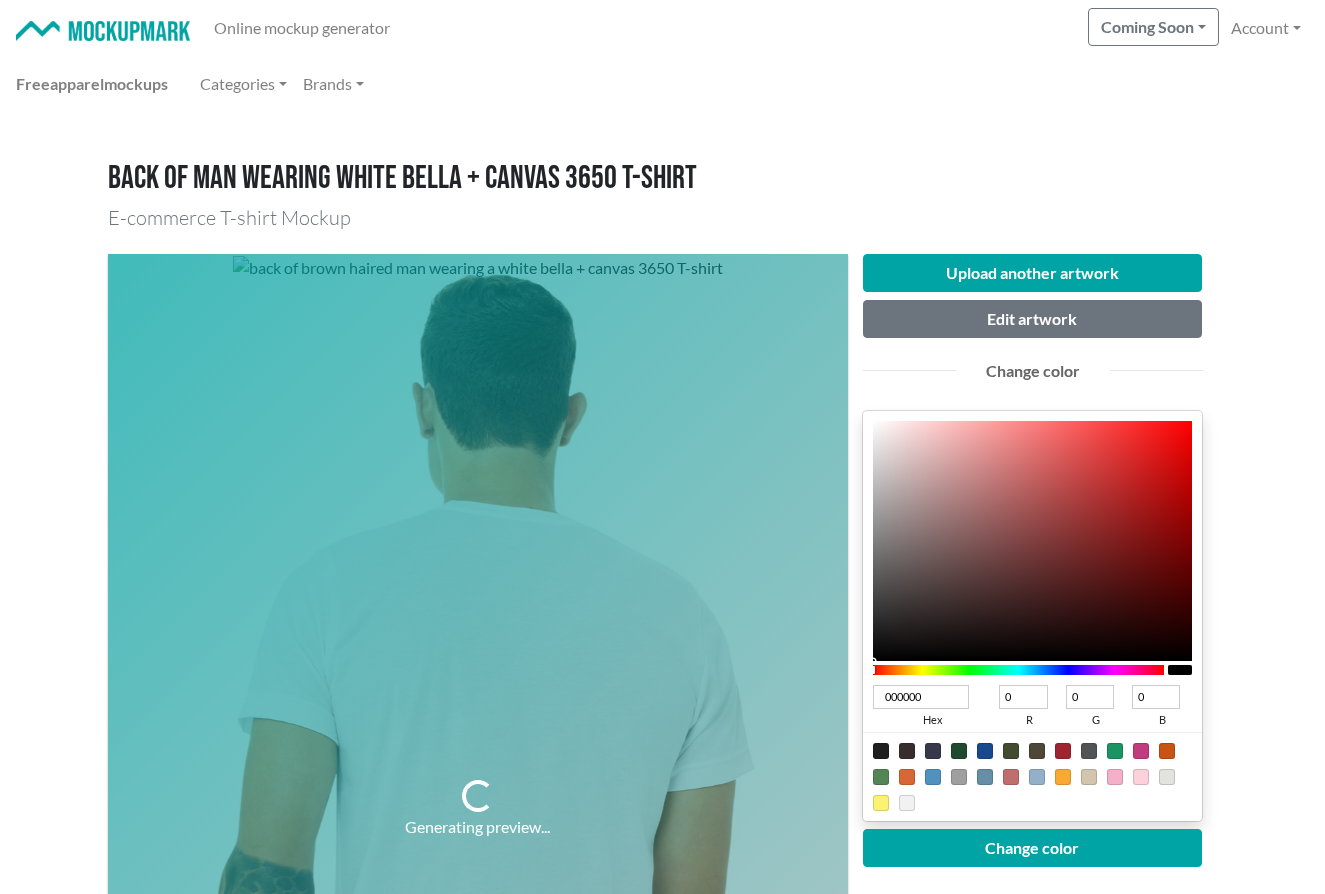 drag, startPoint x: 874, startPoint y: 436, endPoint x: 857, endPoint y: 693, distance: 257.56165 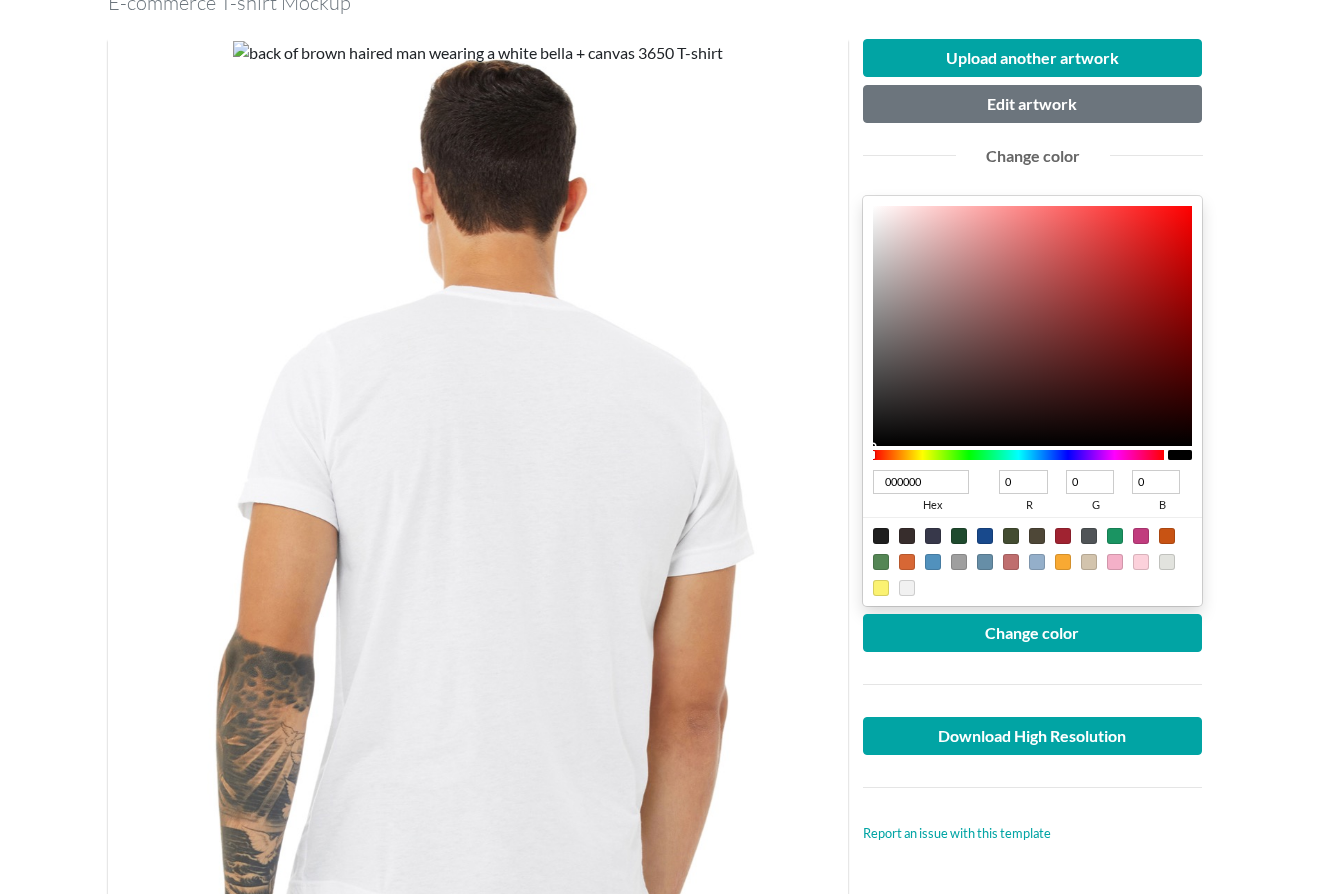 scroll, scrollTop: 272, scrollLeft: 0, axis: vertical 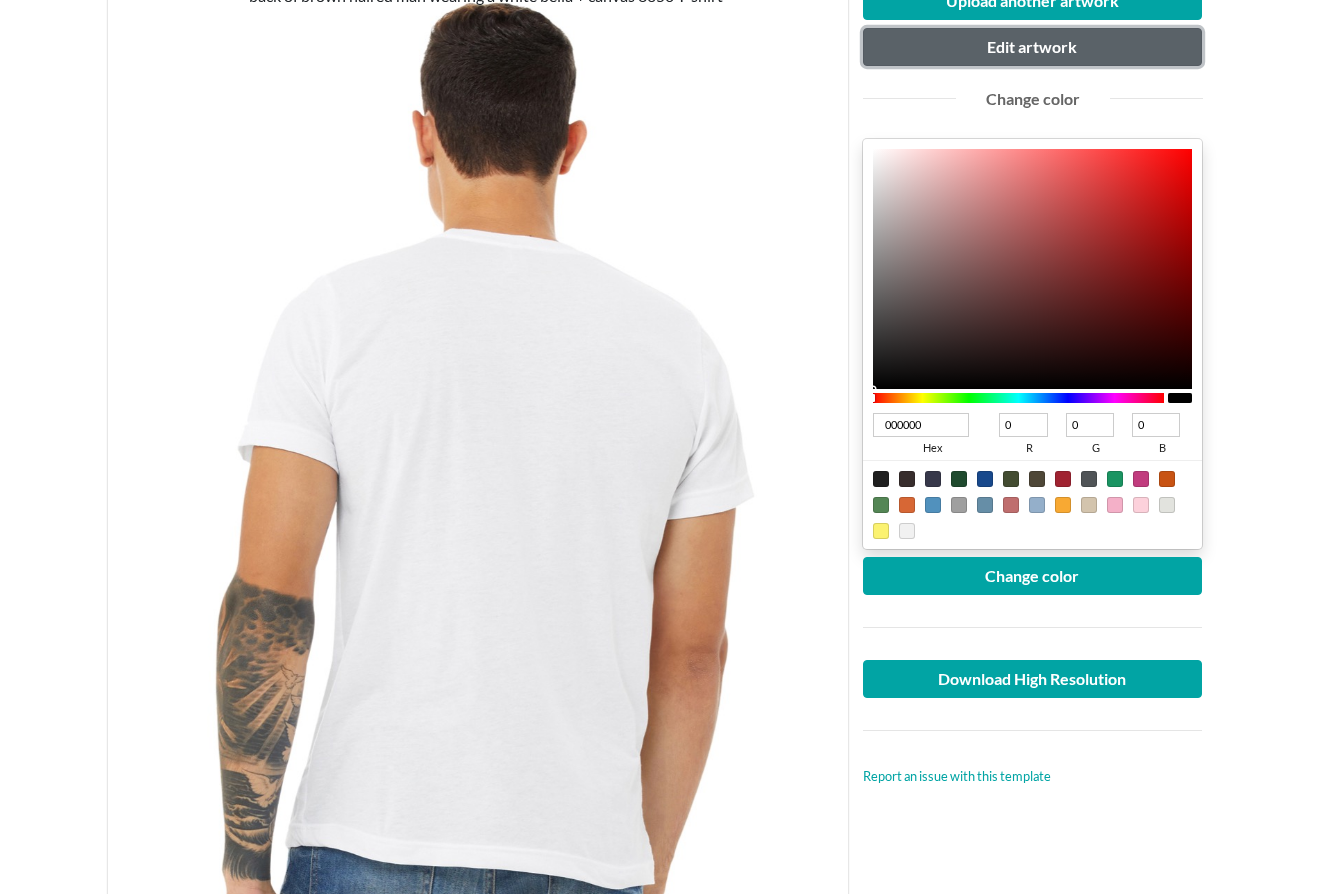 click on "Edit artwork" at bounding box center [1033, 47] 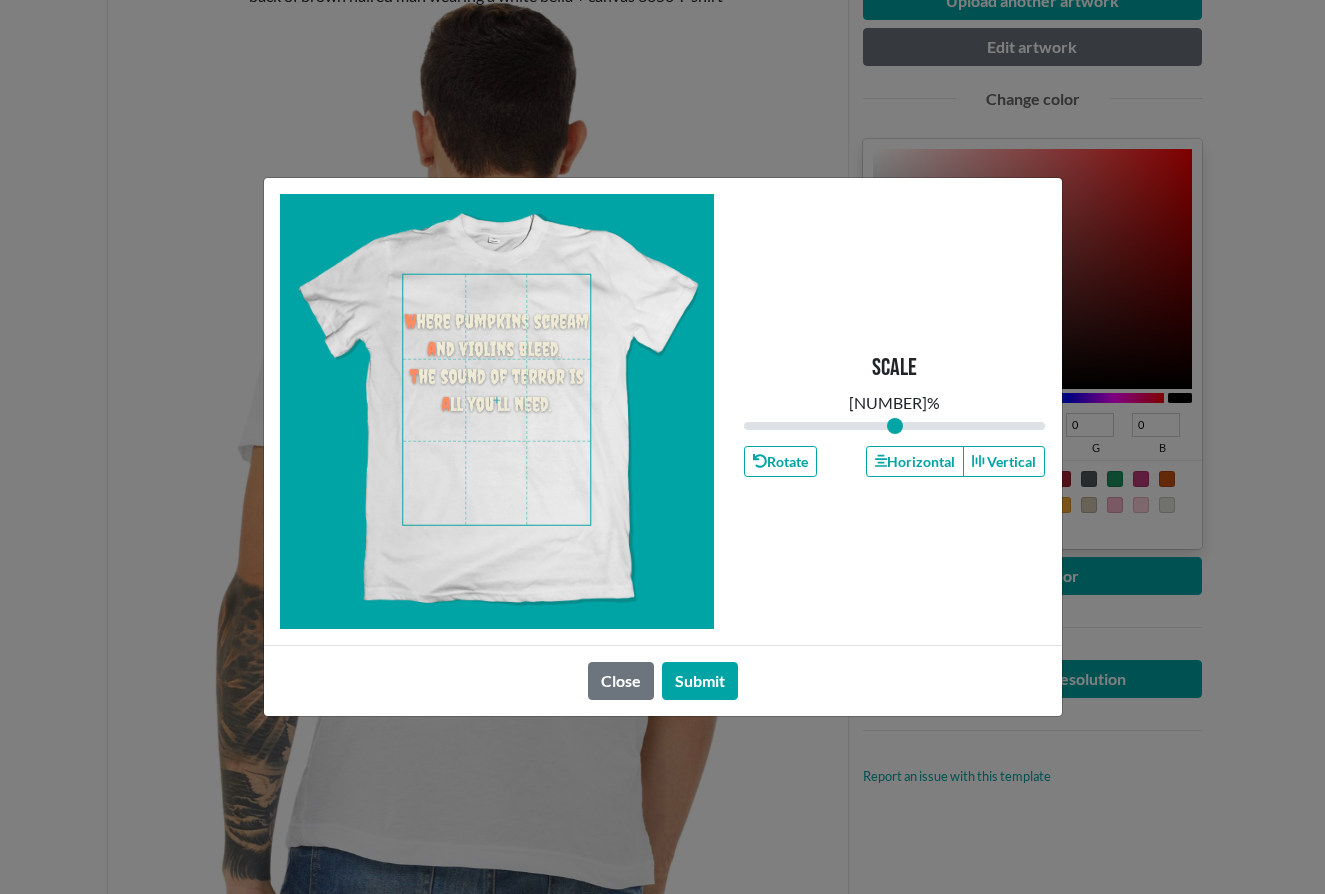 click at bounding box center [496, 400] 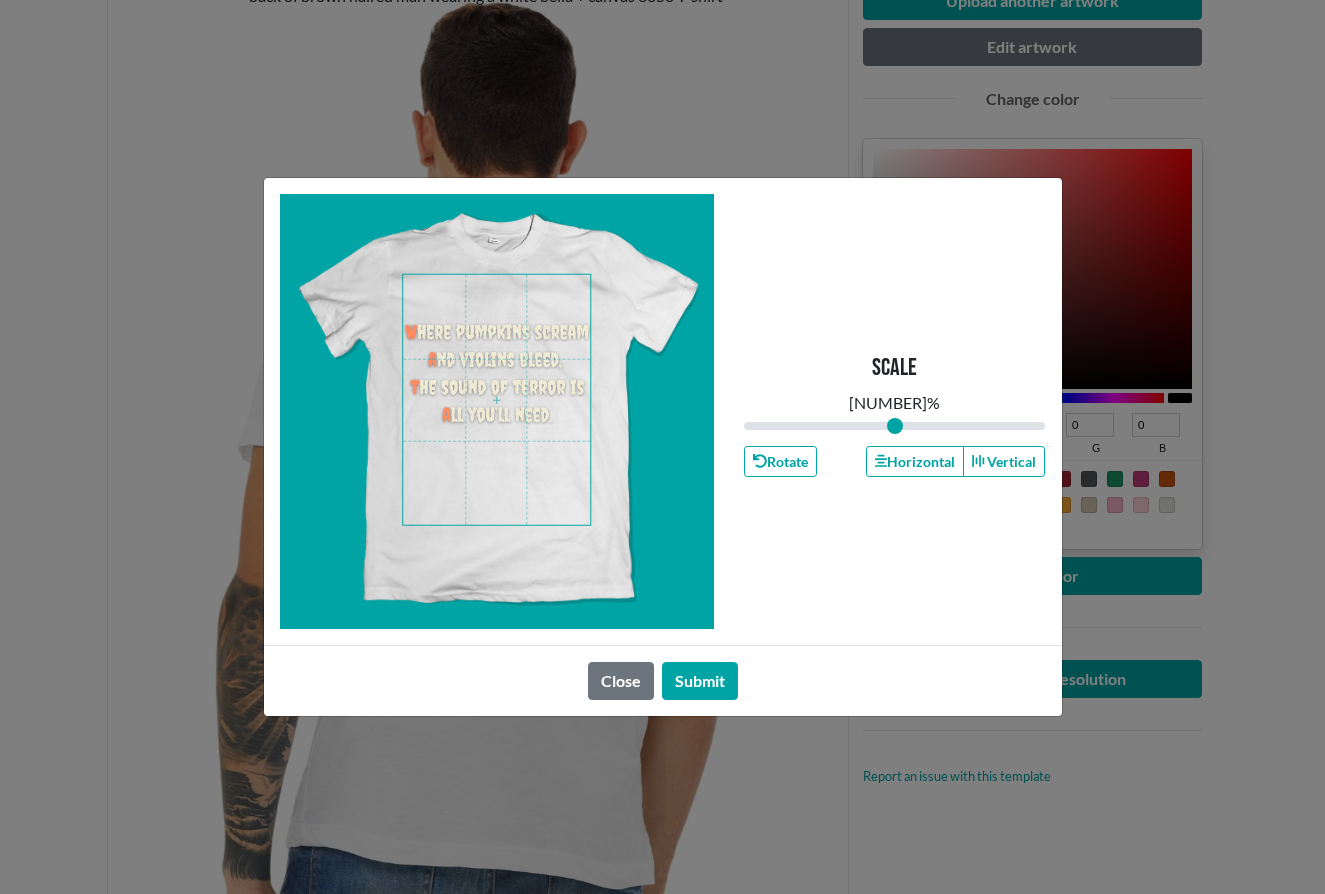 click at bounding box center (496, 400) 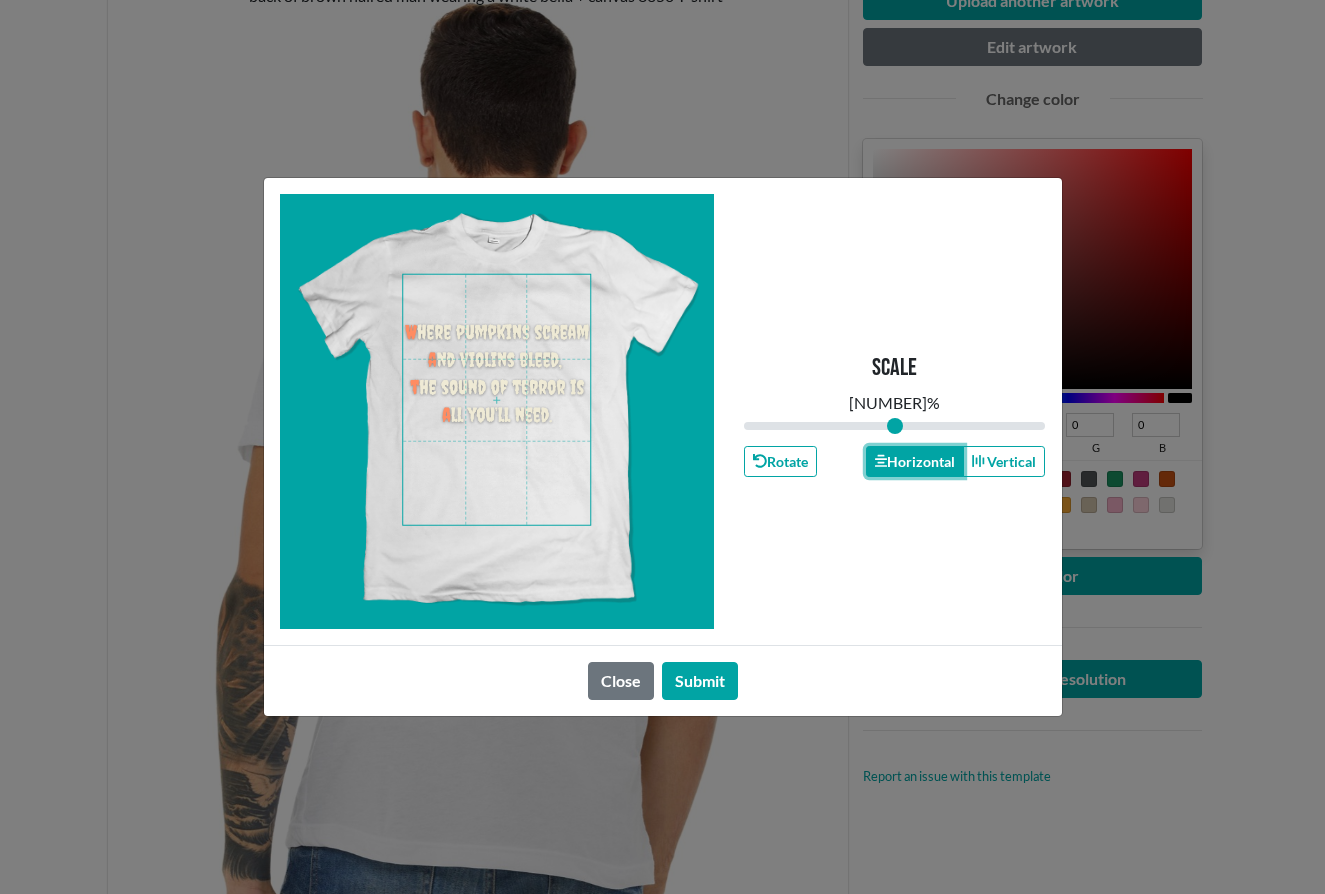 click on "Horizontal" at bounding box center (915, 461) 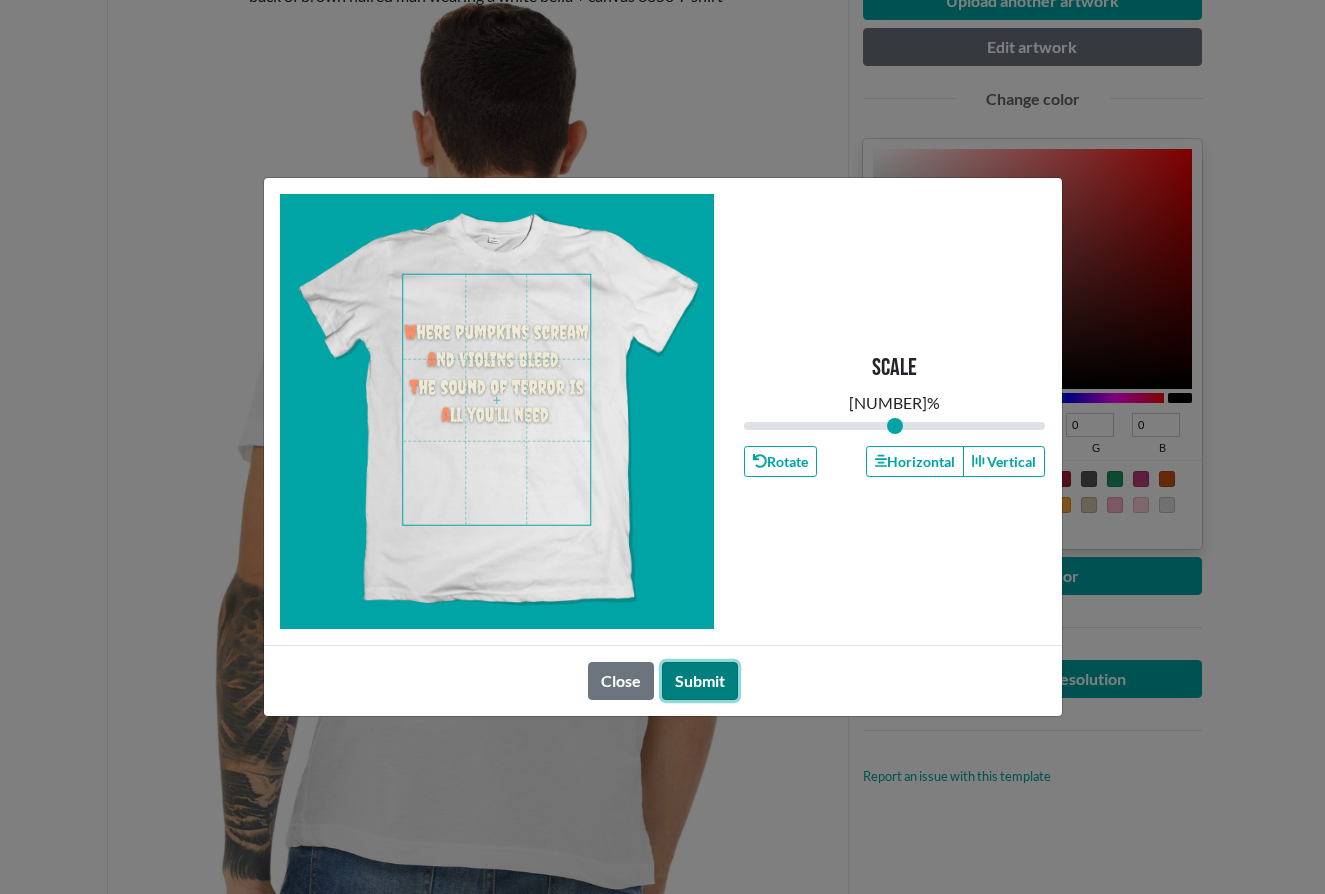 click on "Submit" at bounding box center (700, 681) 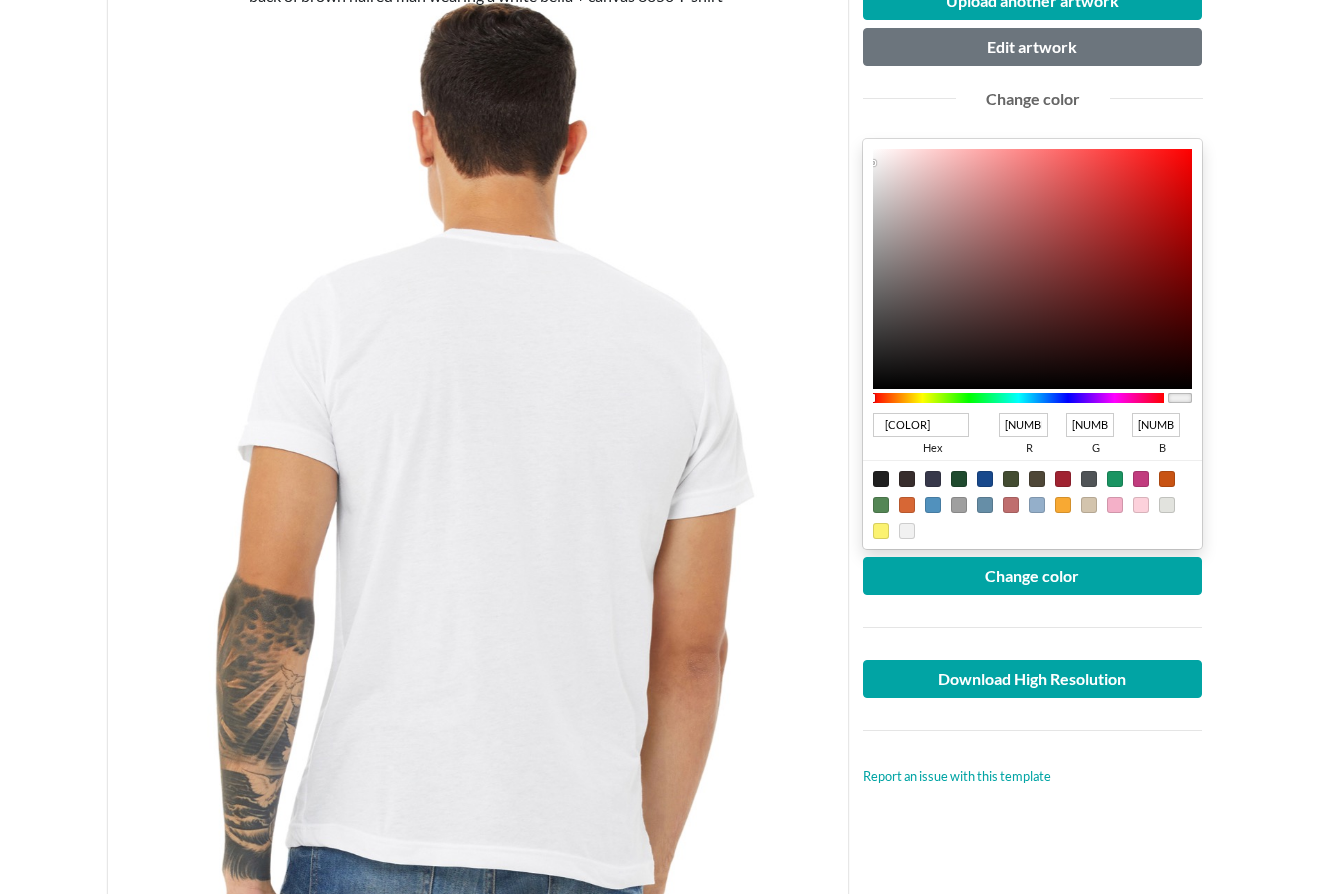 type on "[COLOR]" 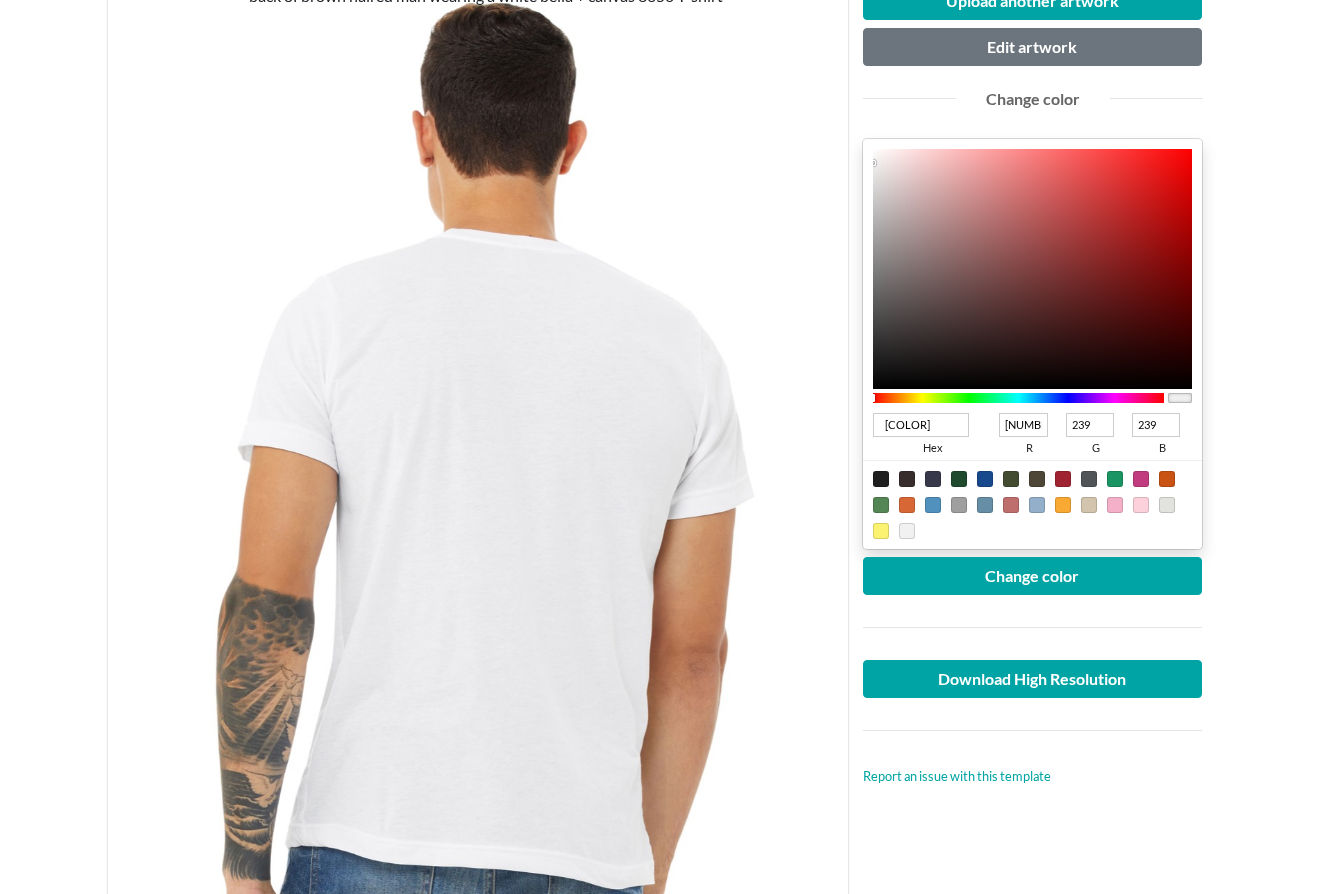 type on "[COLOR]" 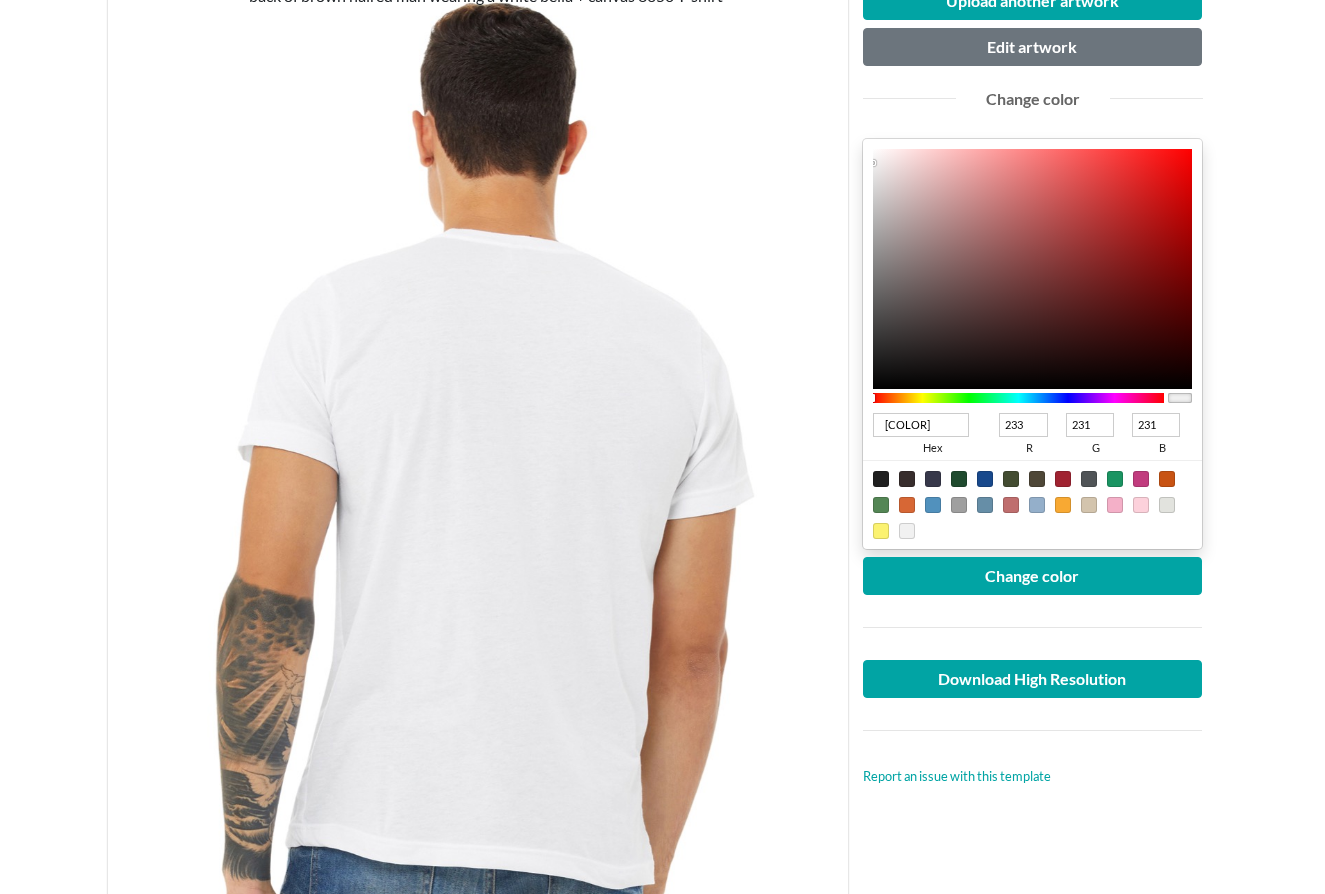 type on "[COLOR]" 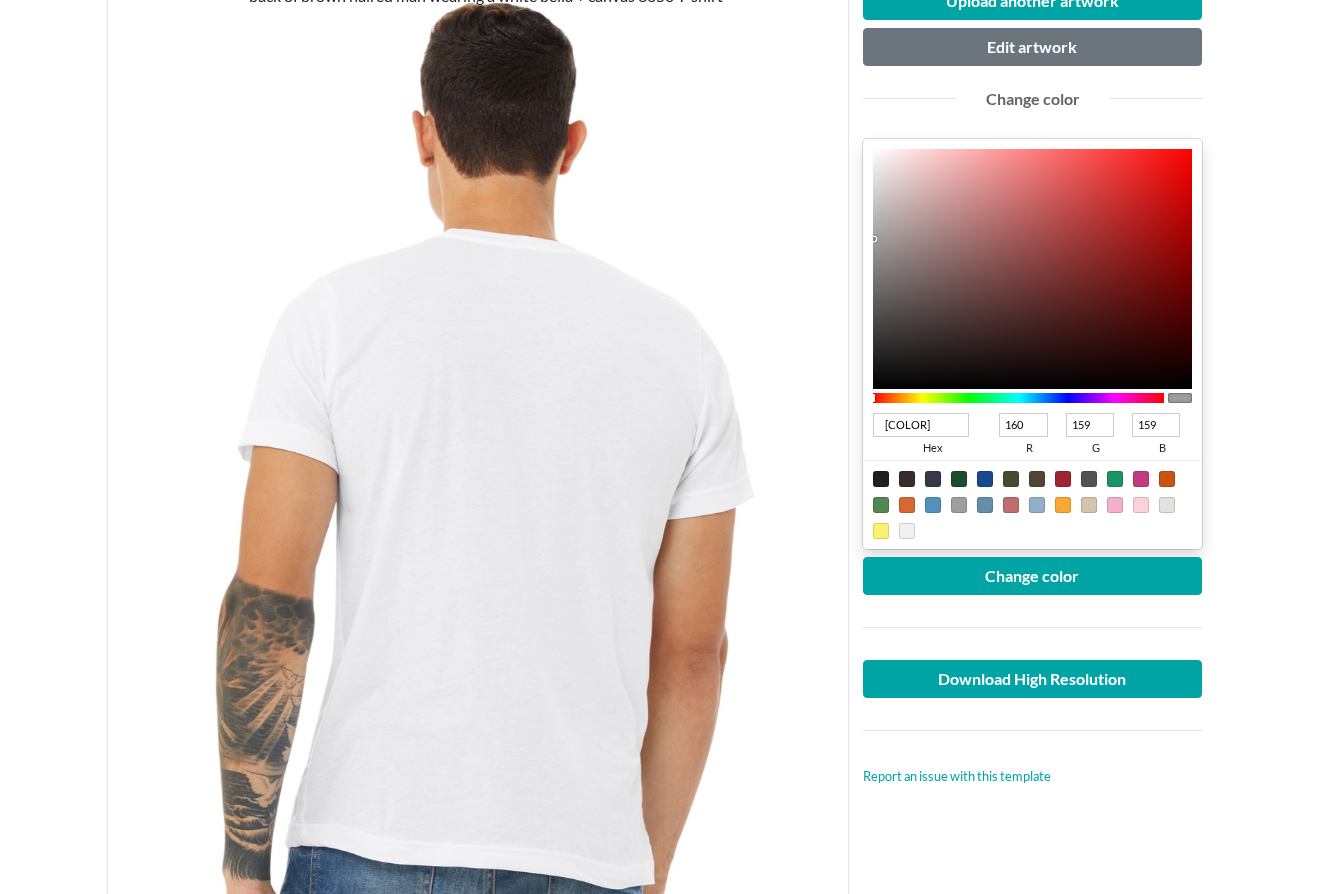 type on "[NUMBER]" 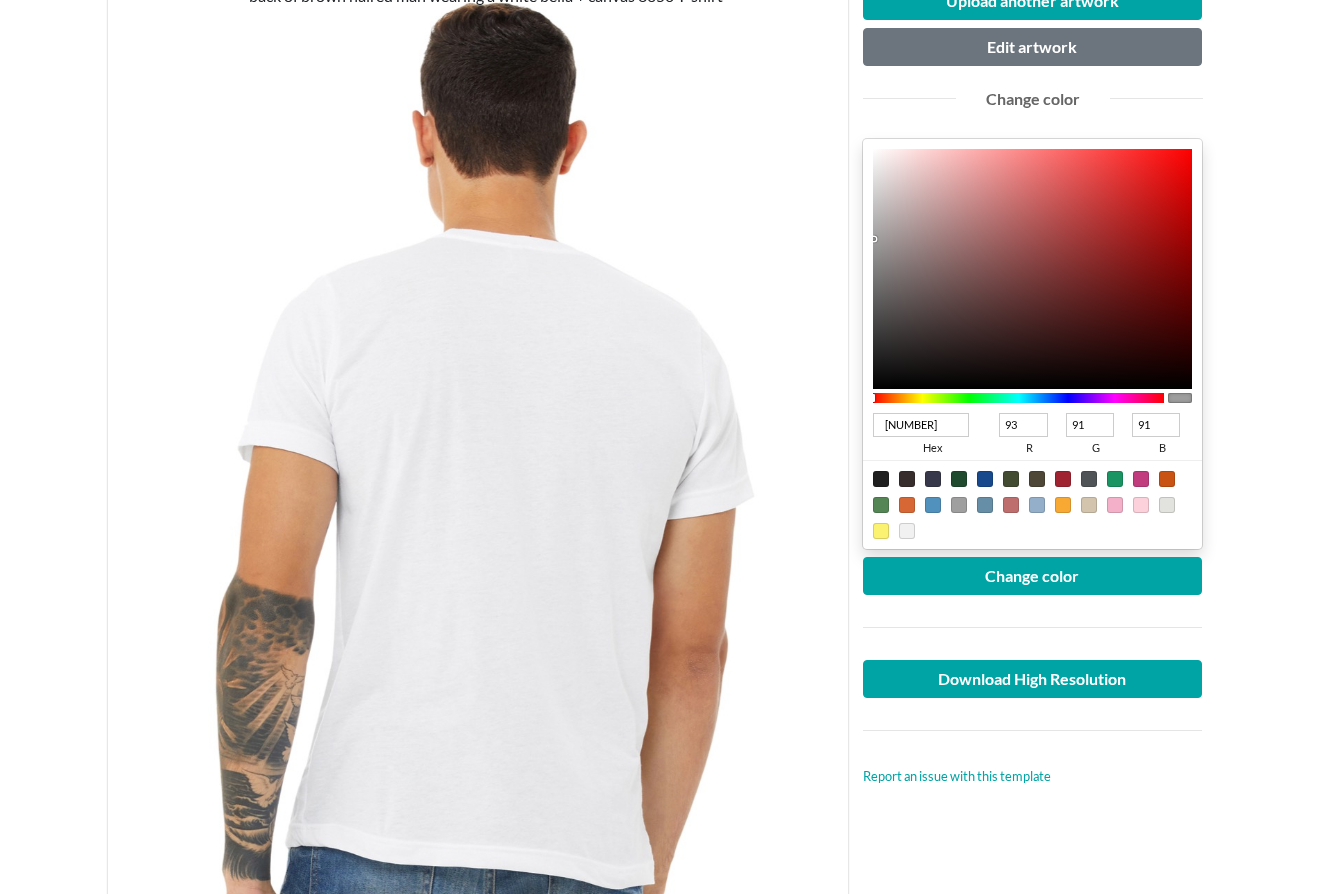 type on "[COLOR]" 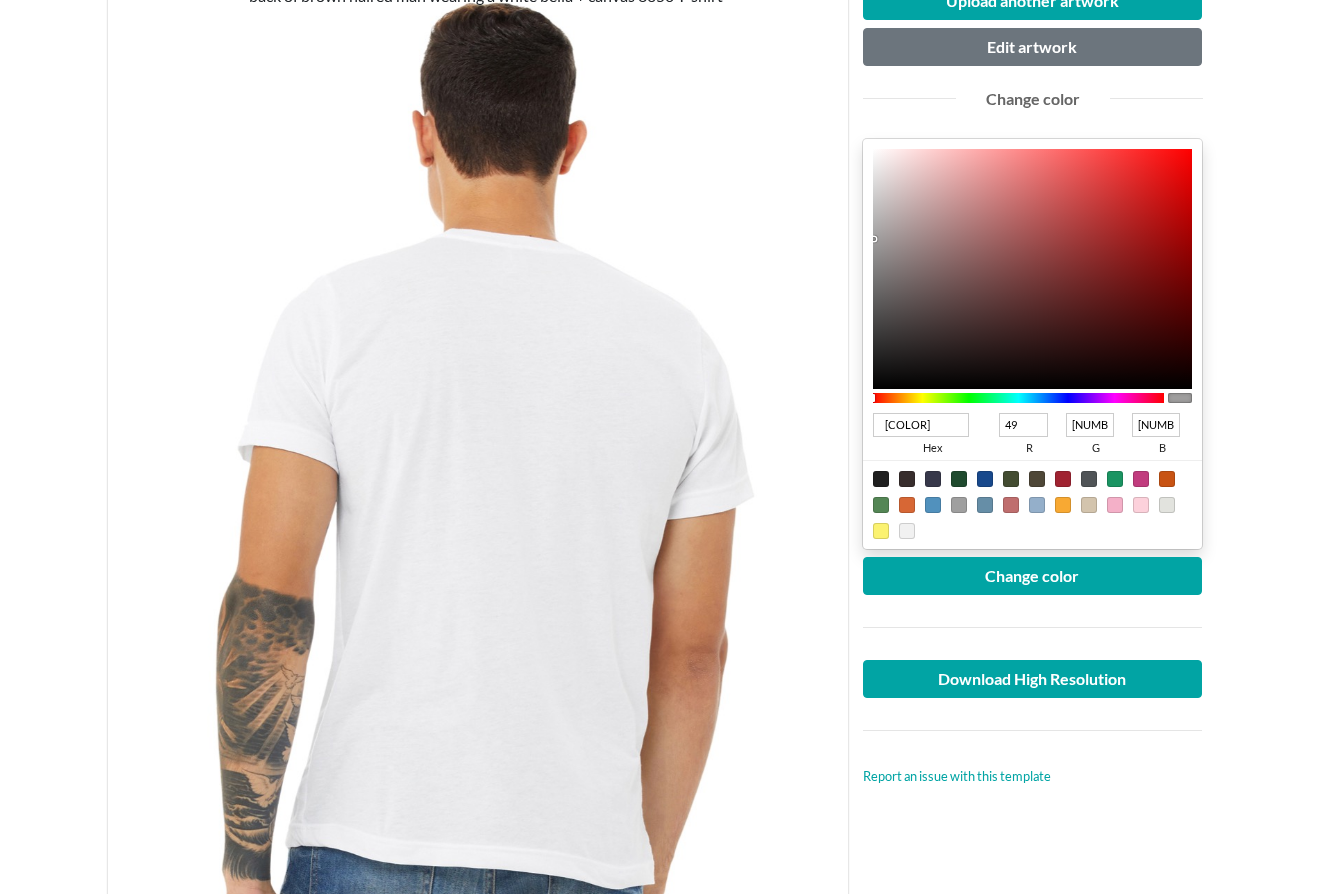 type on "[NUMBER]" 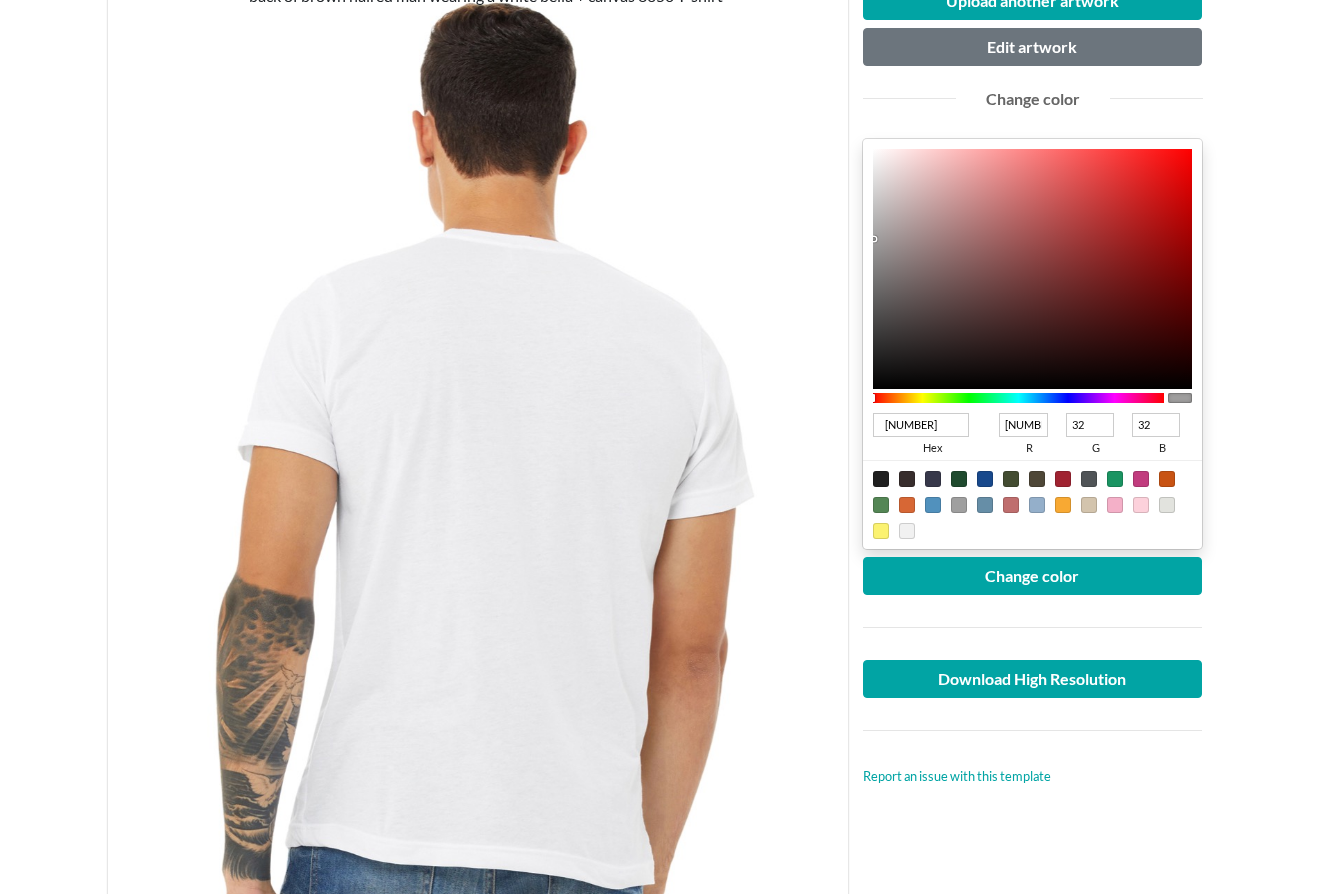type on "[COLOR]" 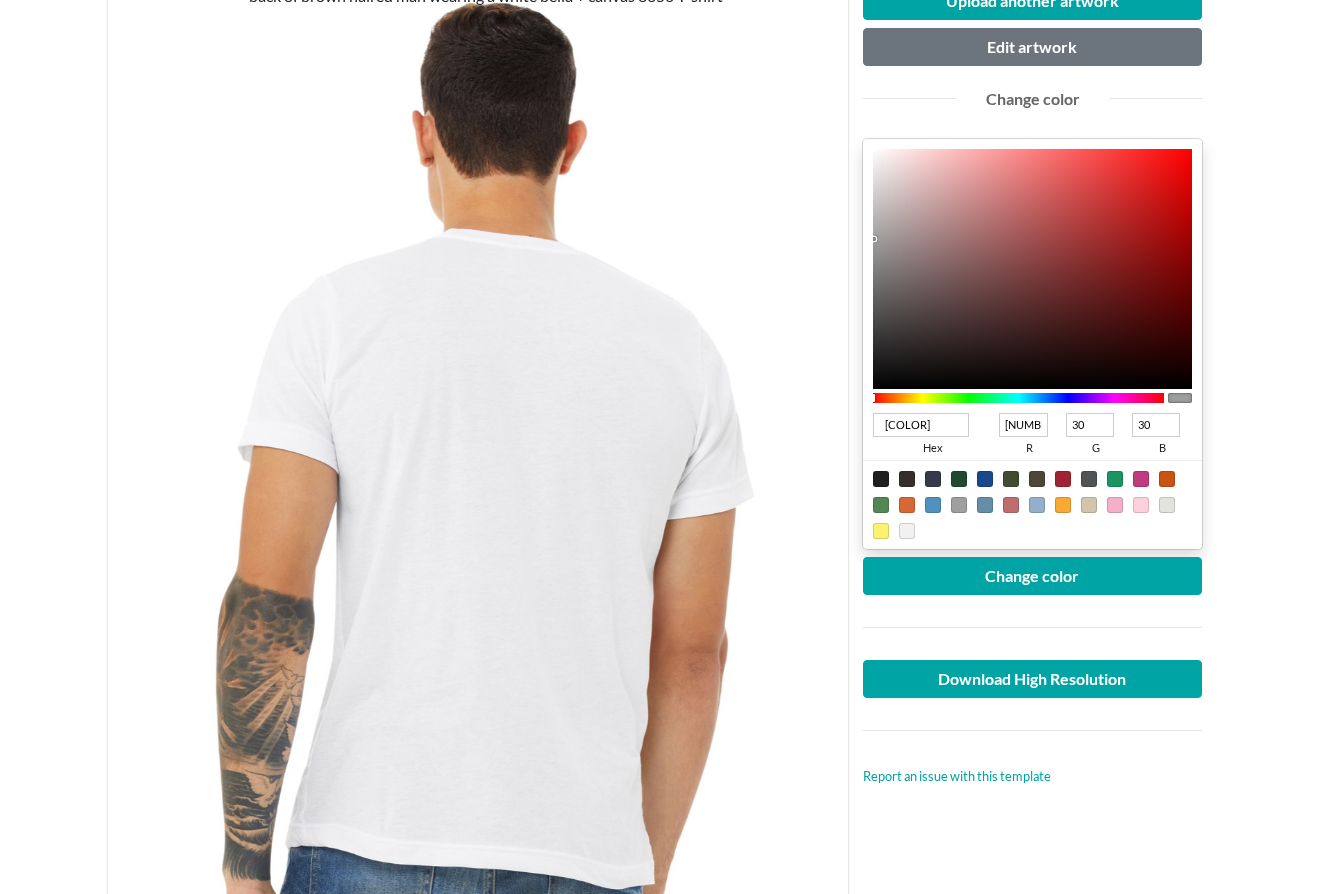type on "[COLOR]" 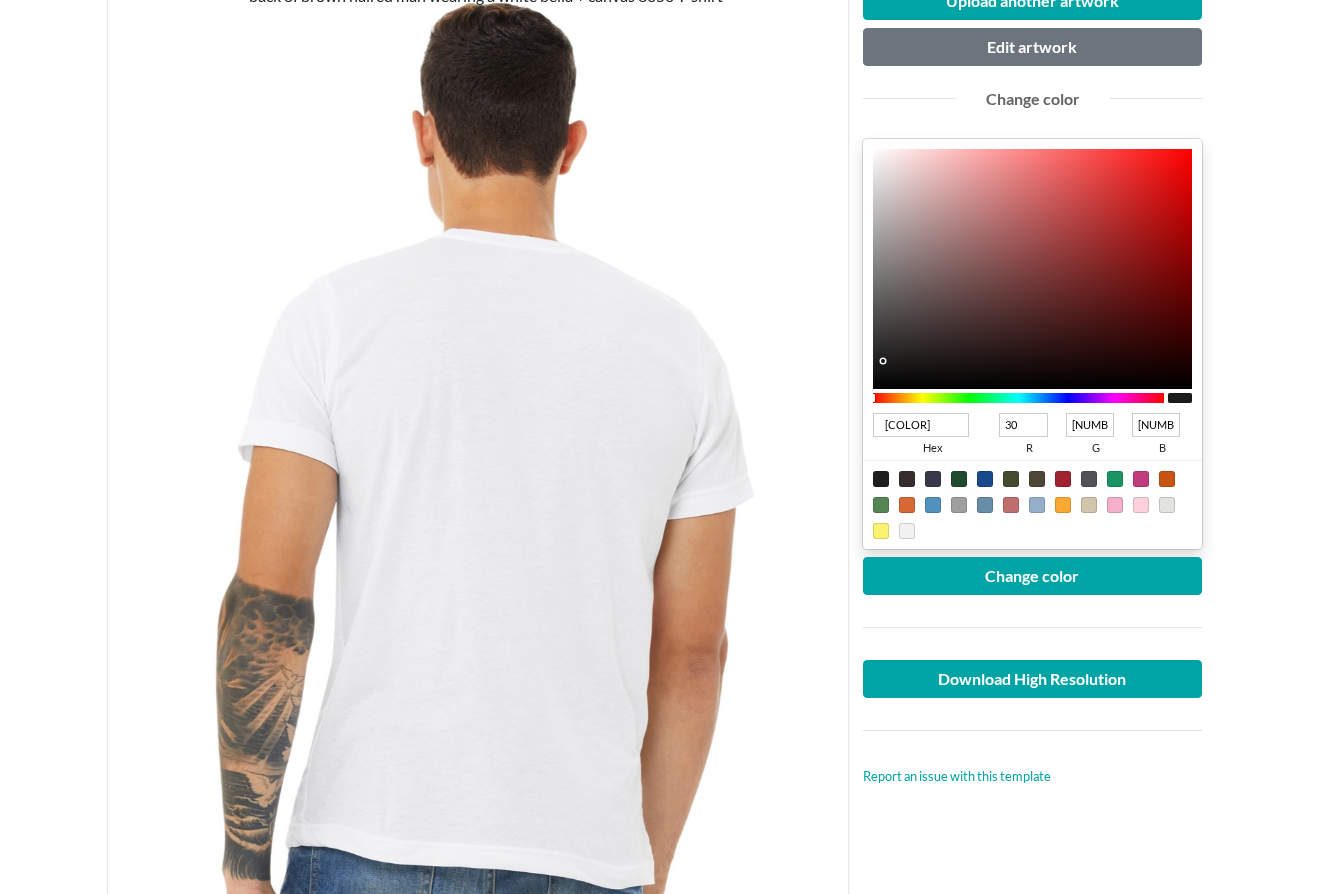 type on "[COLOR]" 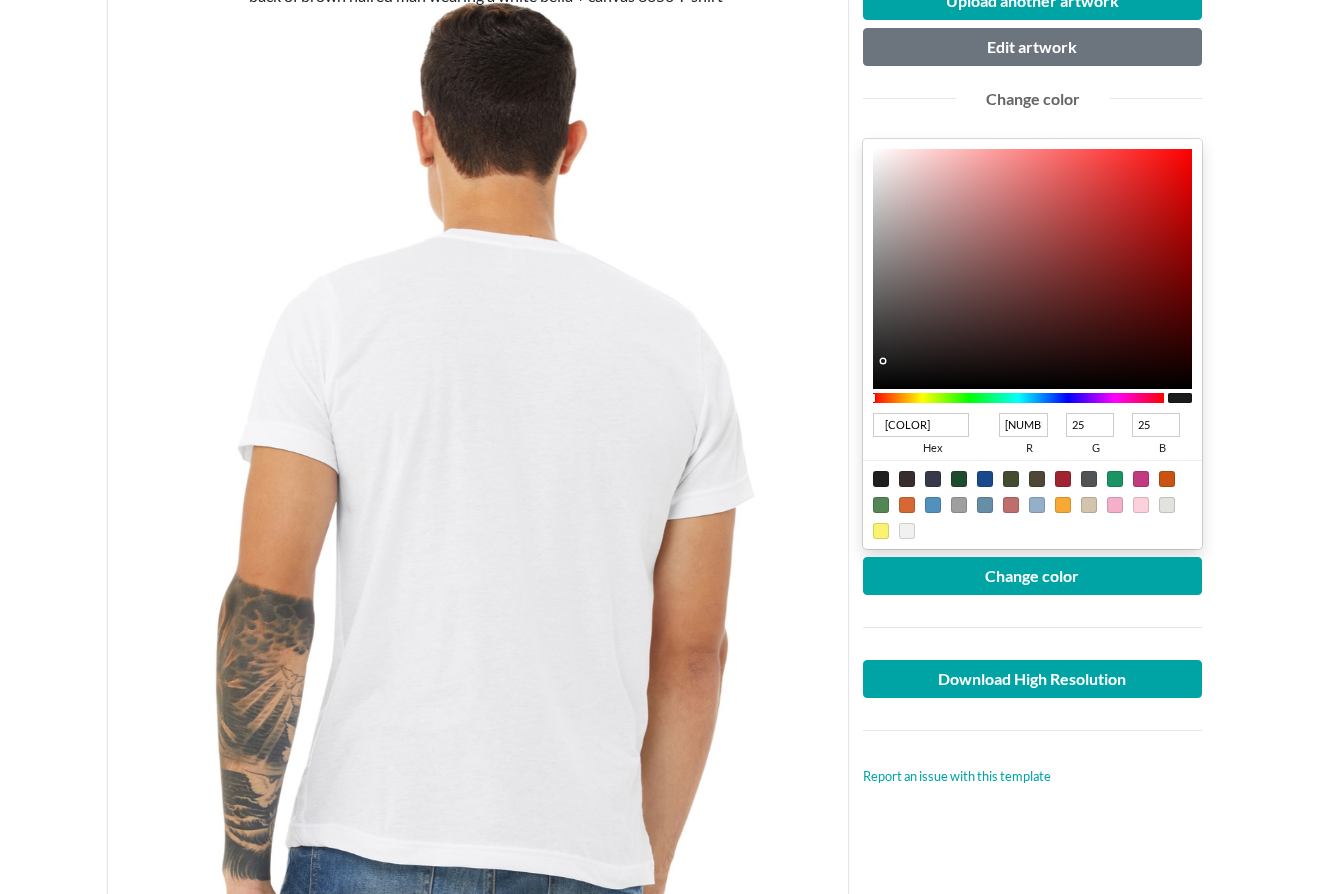 type on "000000" 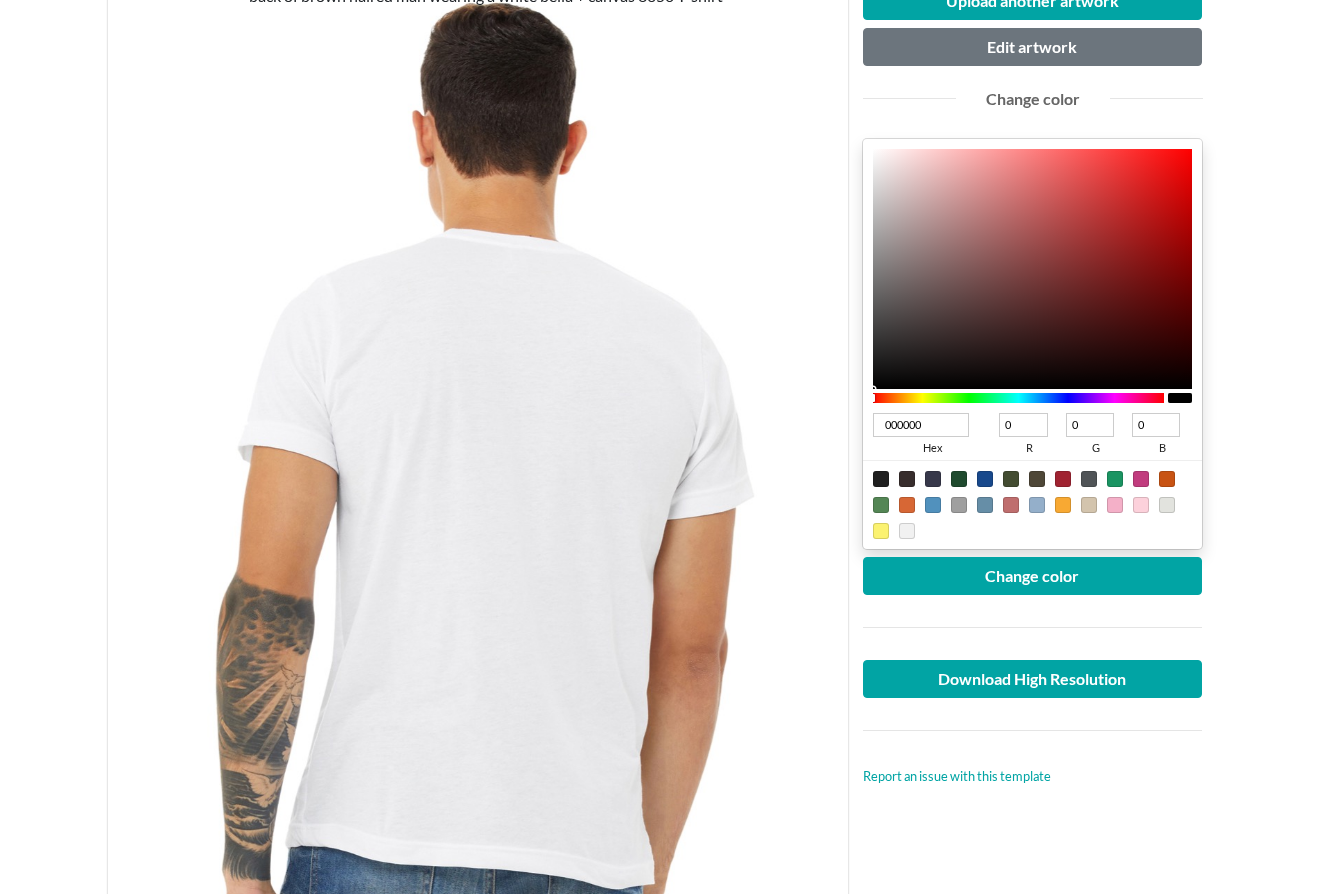 drag, startPoint x: 875, startPoint y: 163, endPoint x: 866, endPoint y: 403, distance: 240.16869 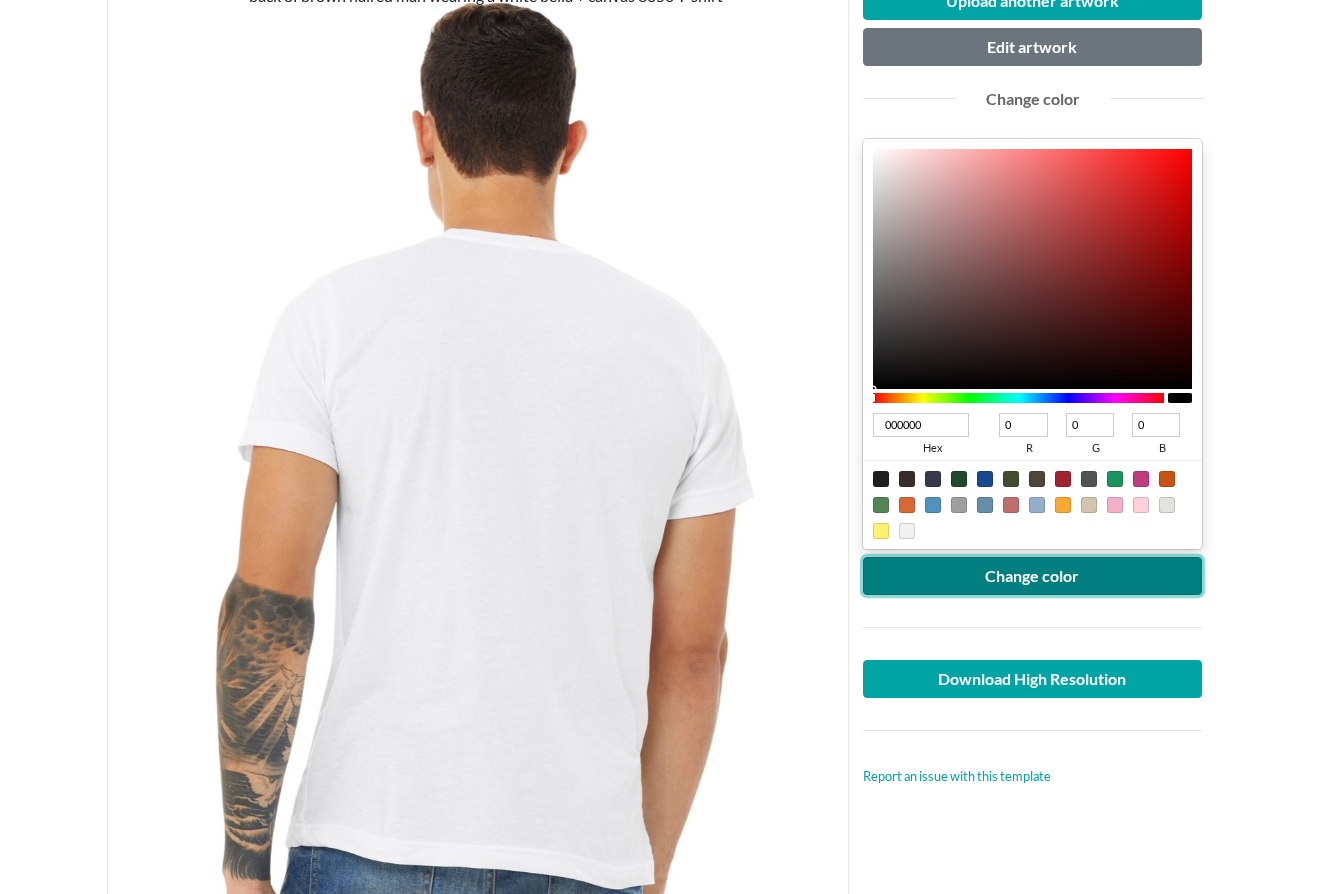 click on "Change color" at bounding box center (1033, 576) 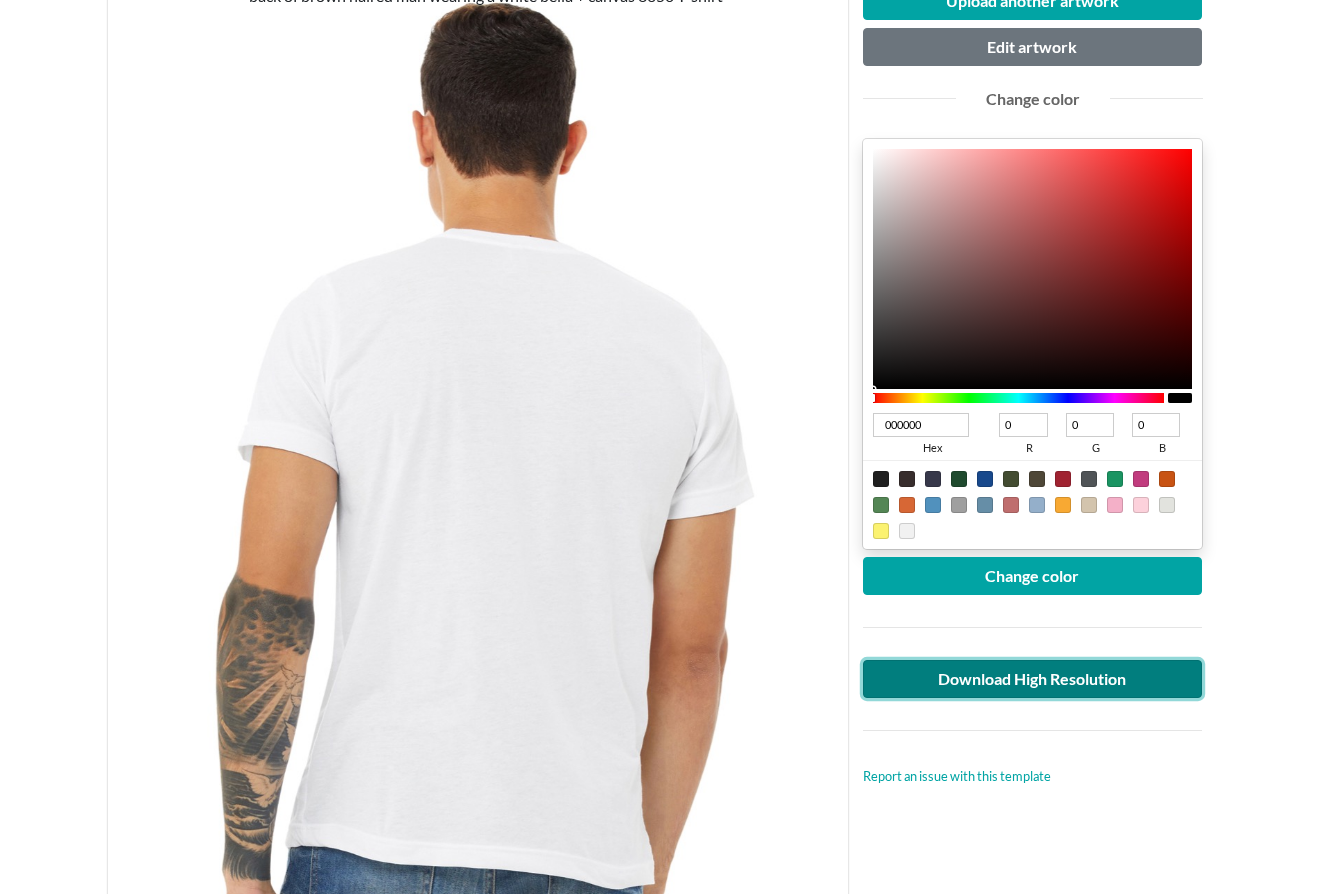 click on "Download High Resolution" at bounding box center (1033, 679) 